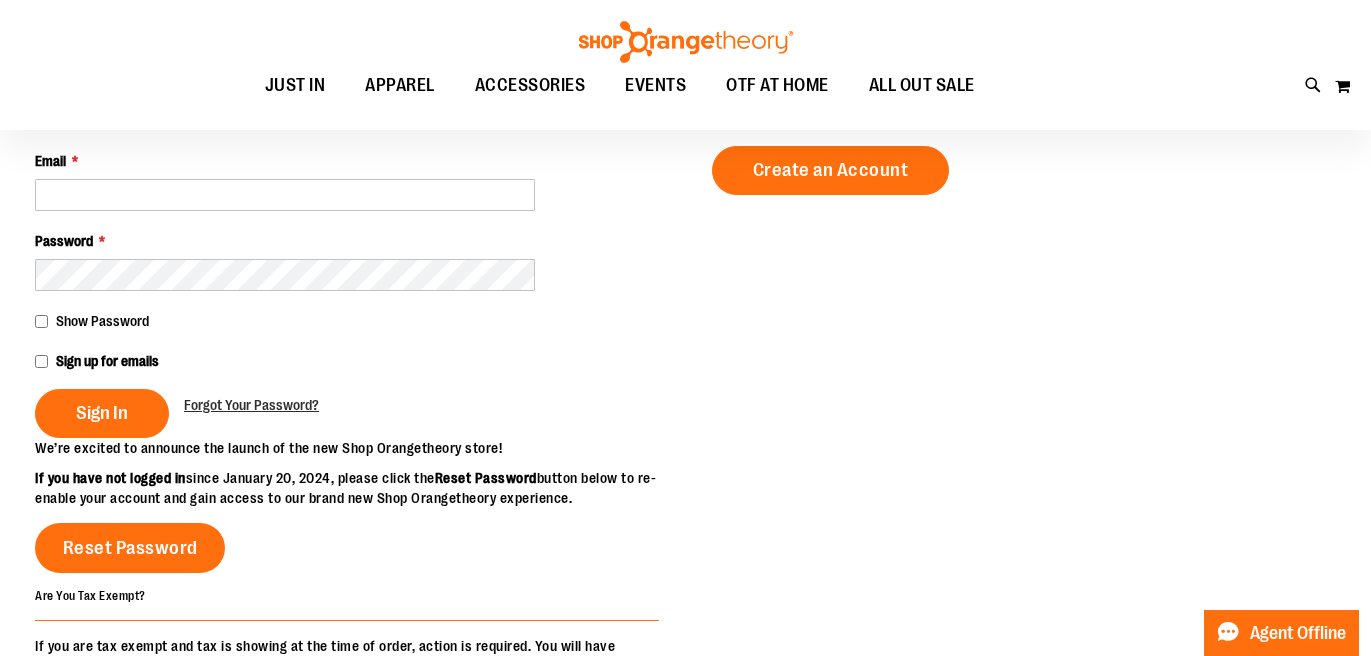 scroll, scrollTop: 270, scrollLeft: 0, axis: vertical 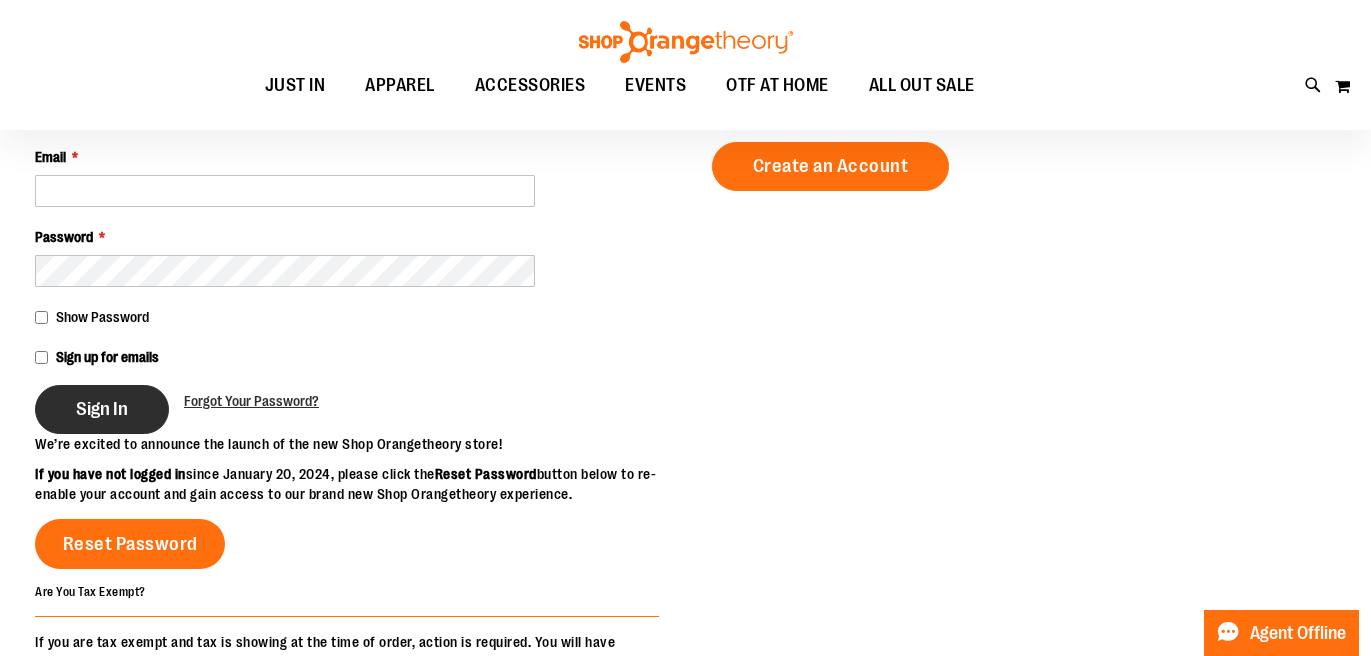 type on "**********" 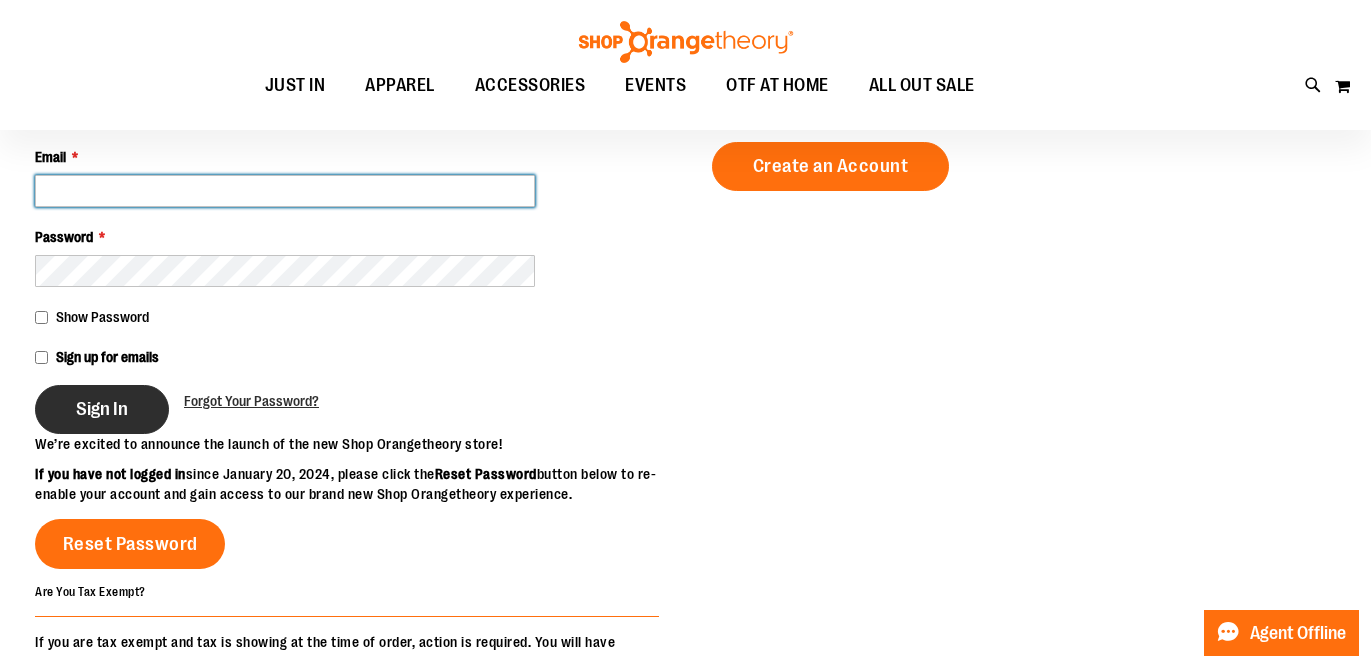 type on "**********" 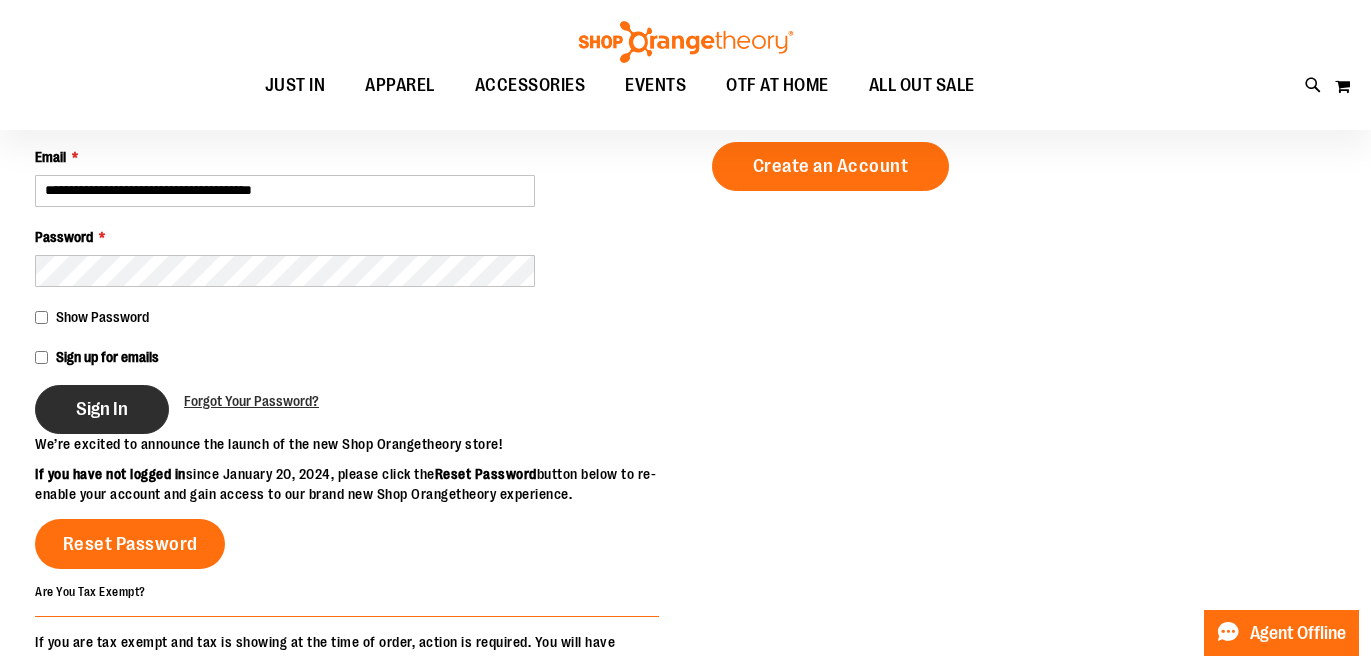 click on "Sign In" at bounding box center (102, 409) 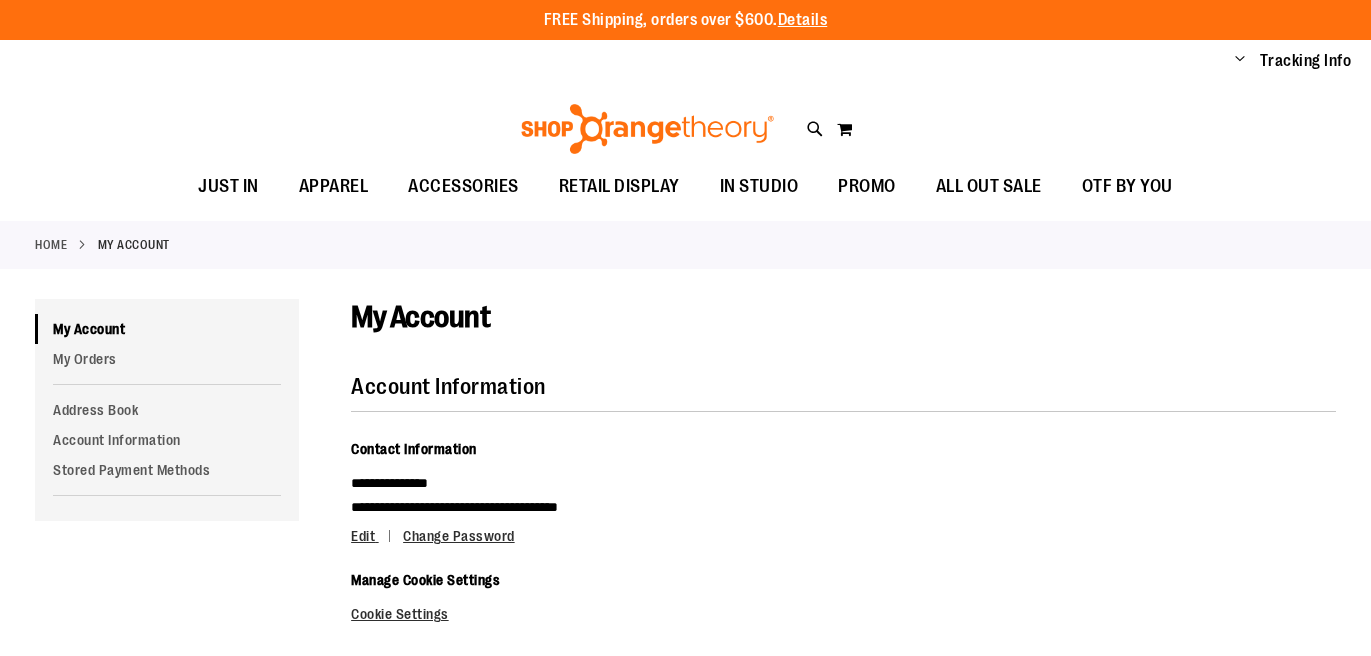 scroll, scrollTop: 0, scrollLeft: 0, axis: both 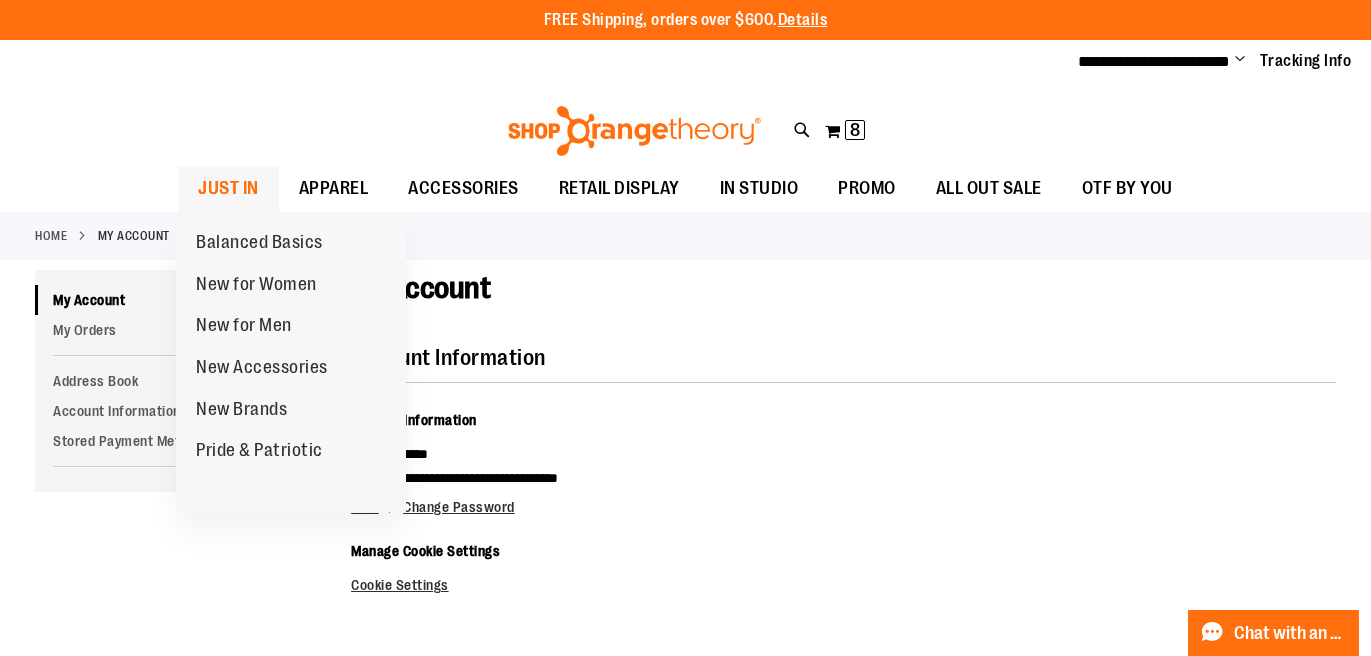 type on "**********" 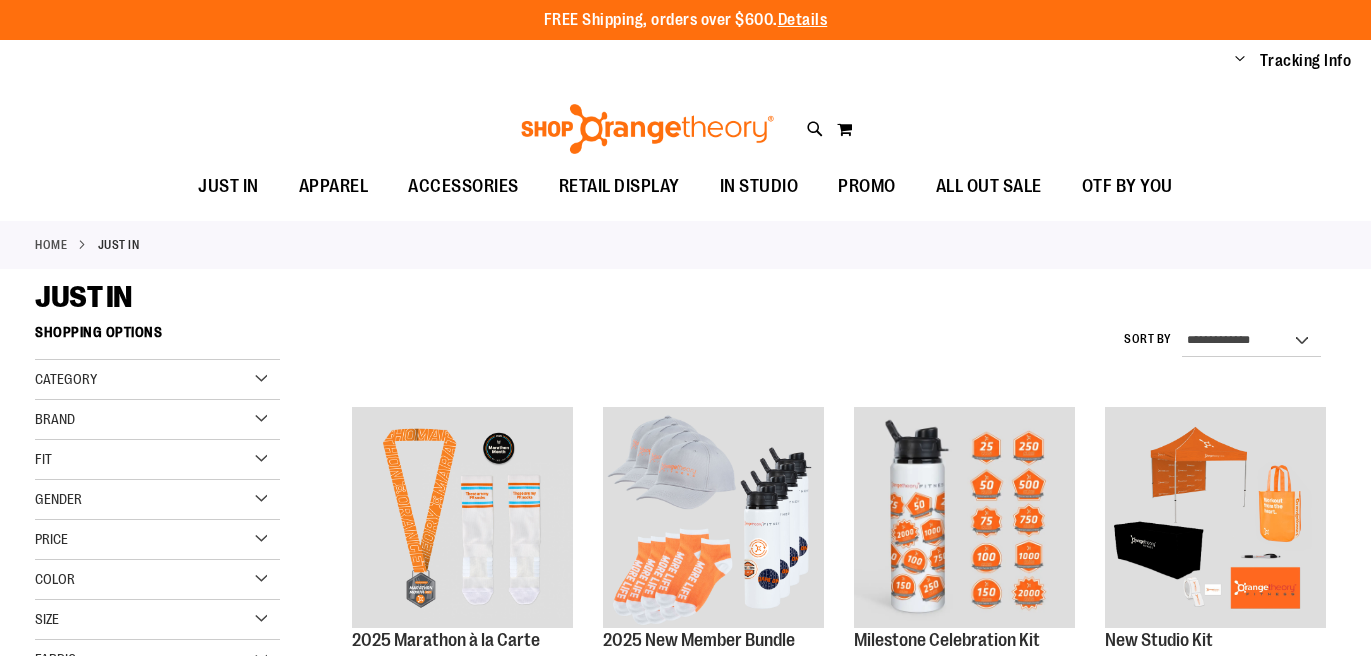 scroll, scrollTop: 0, scrollLeft: 0, axis: both 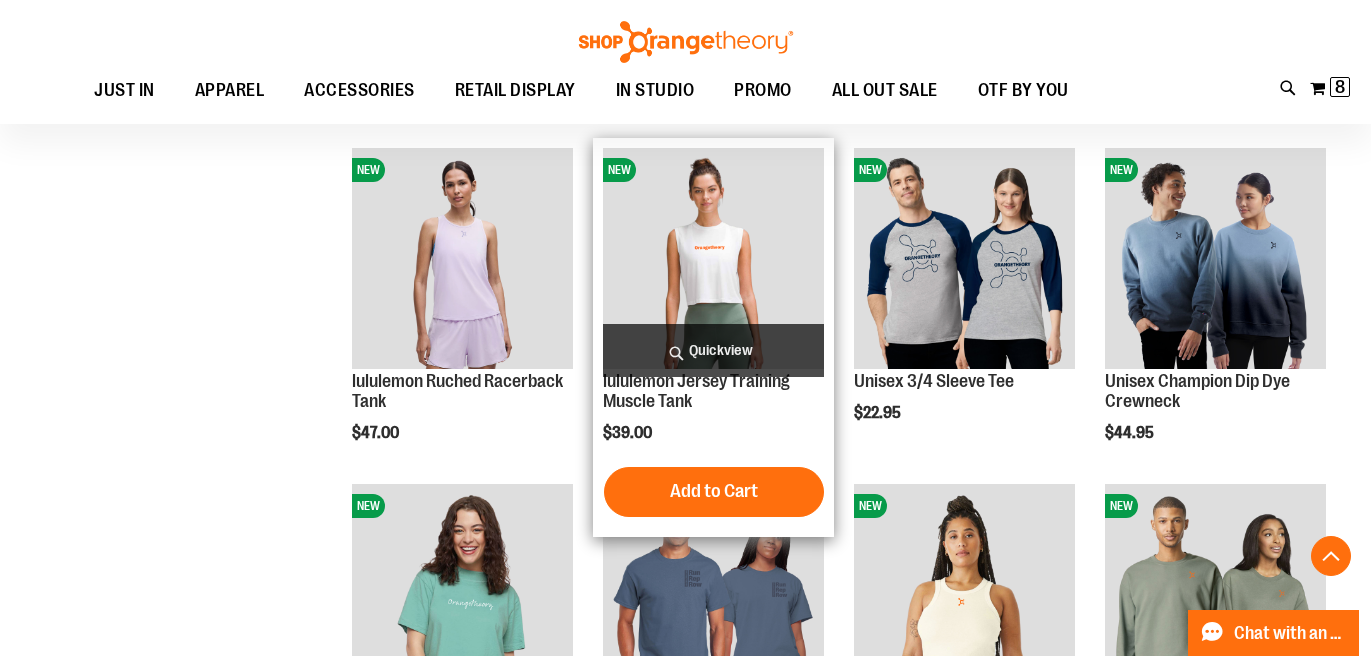 type on "**********" 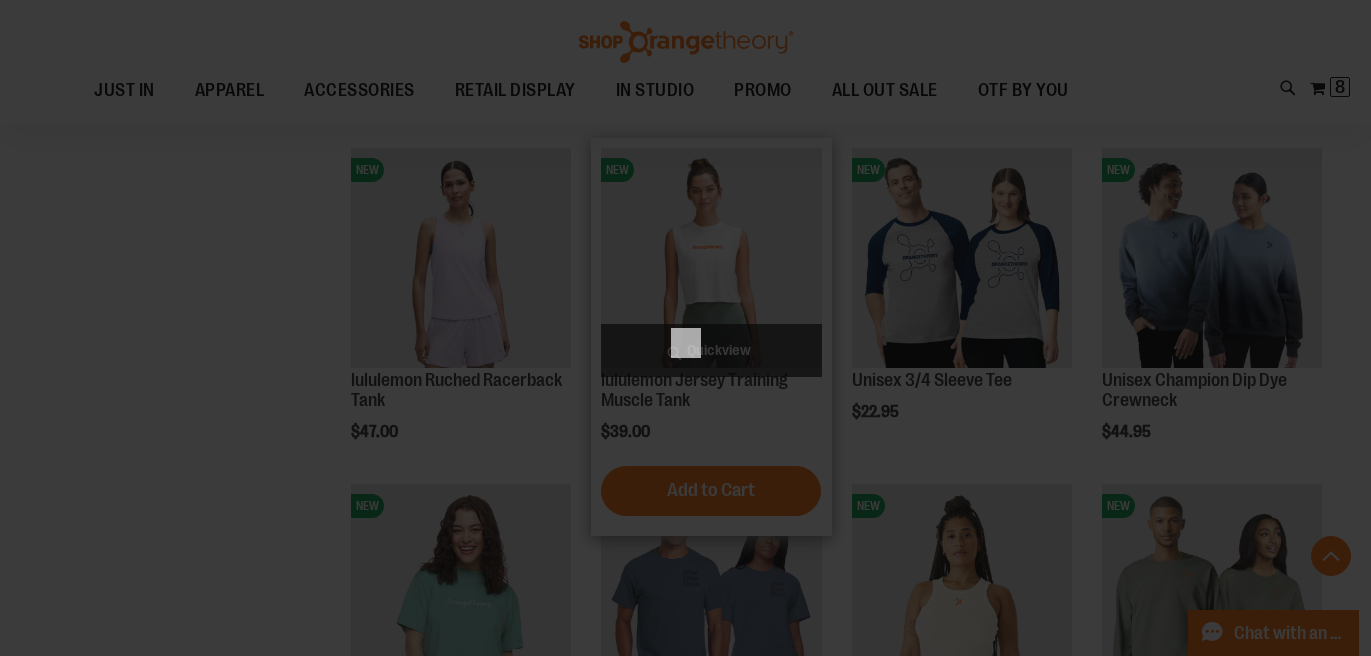 scroll, scrollTop: 0, scrollLeft: 0, axis: both 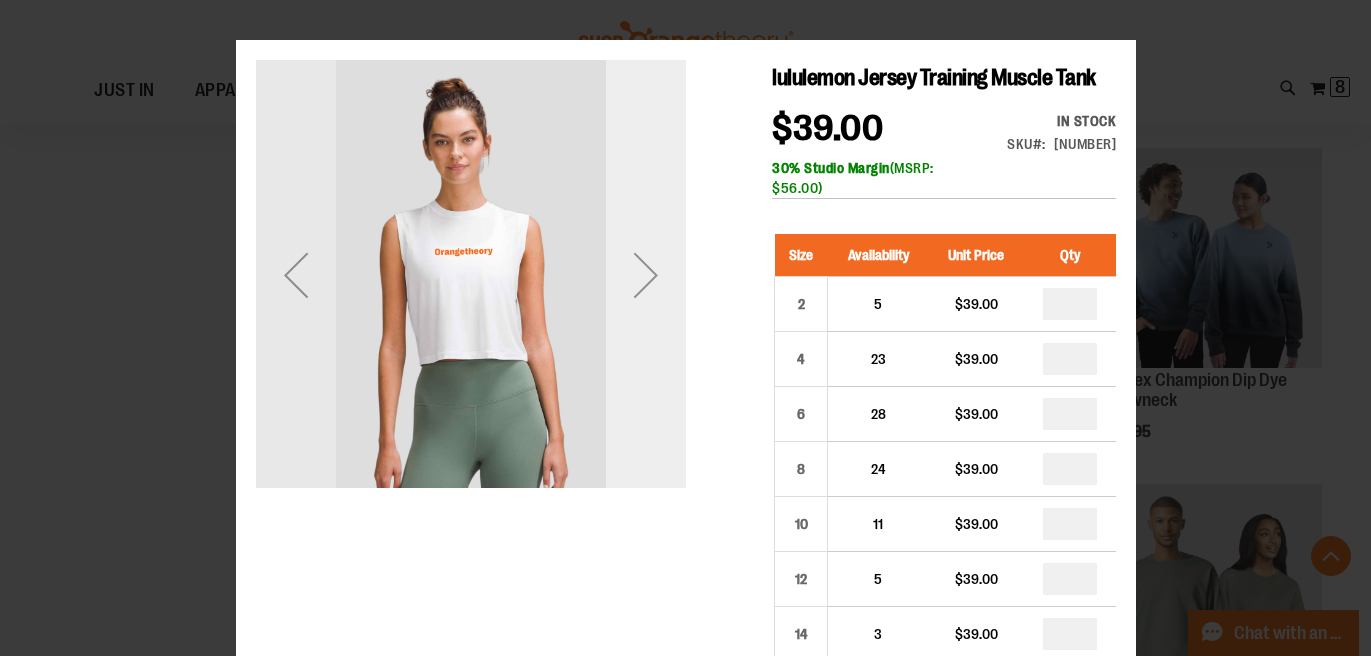 click at bounding box center (645, 275) 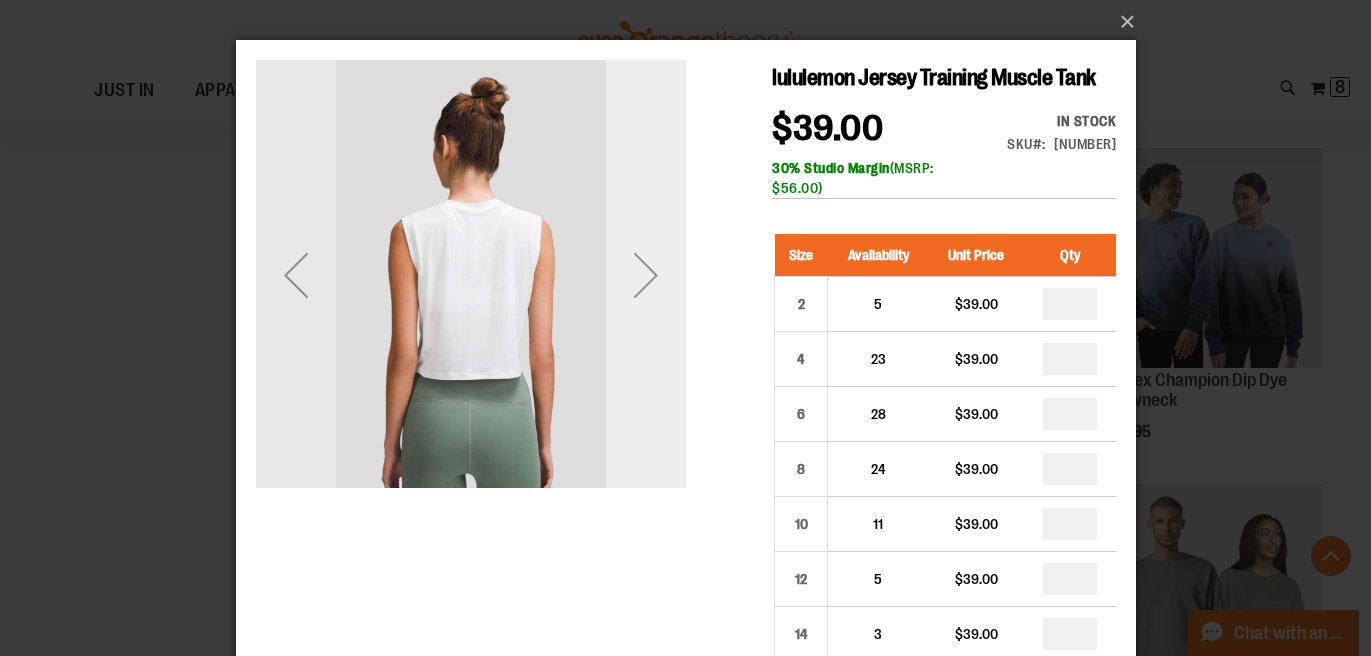 click at bounding box center [645, 275] 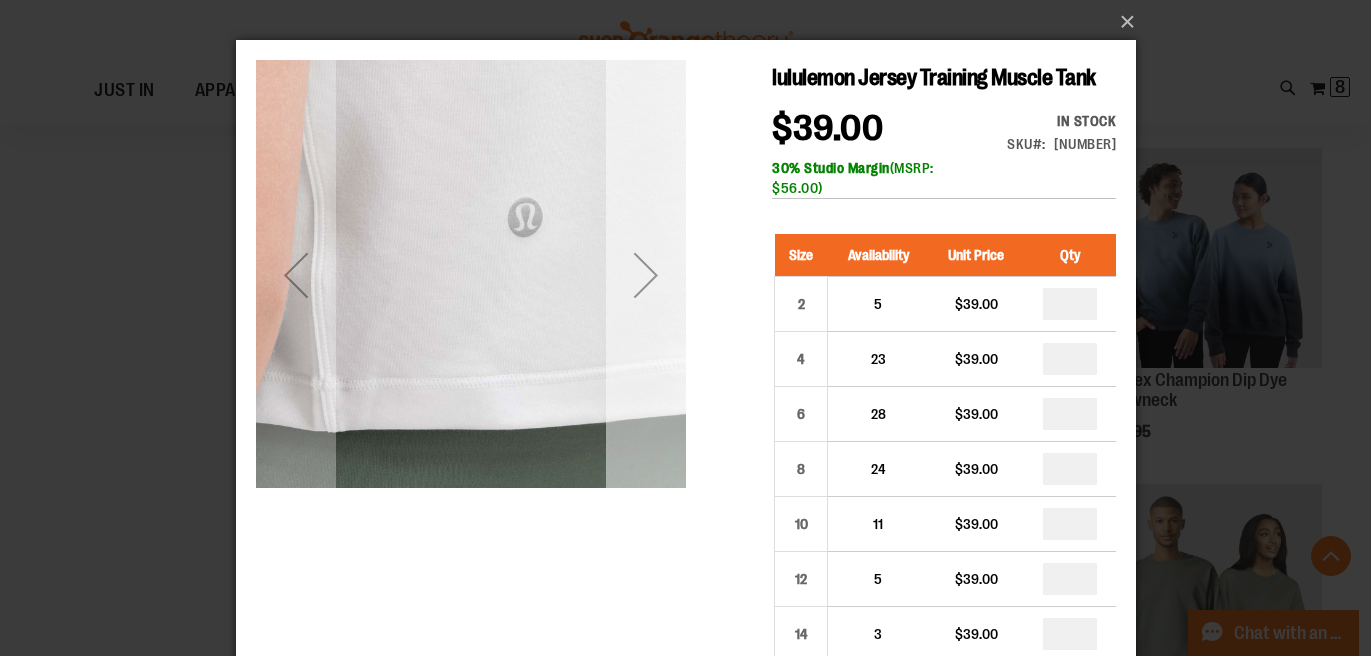 click at bounding box center [645, 275] 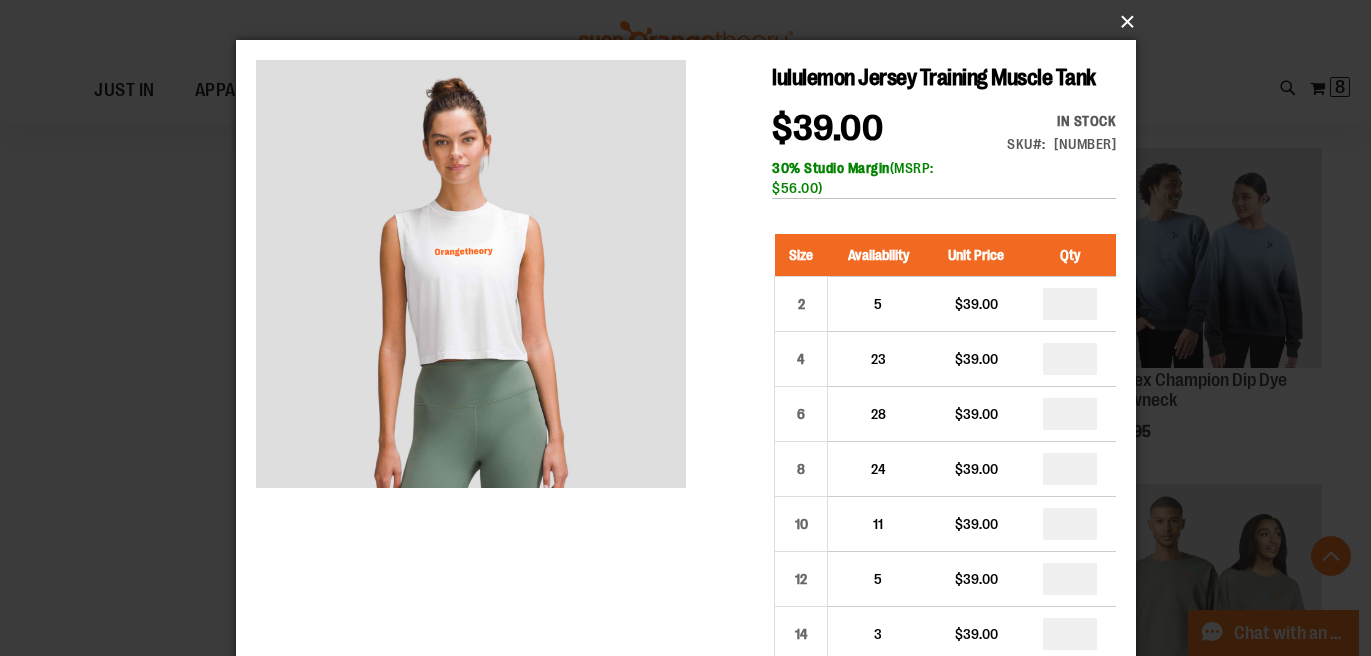 click on "×" at bounding box center (692, 22) 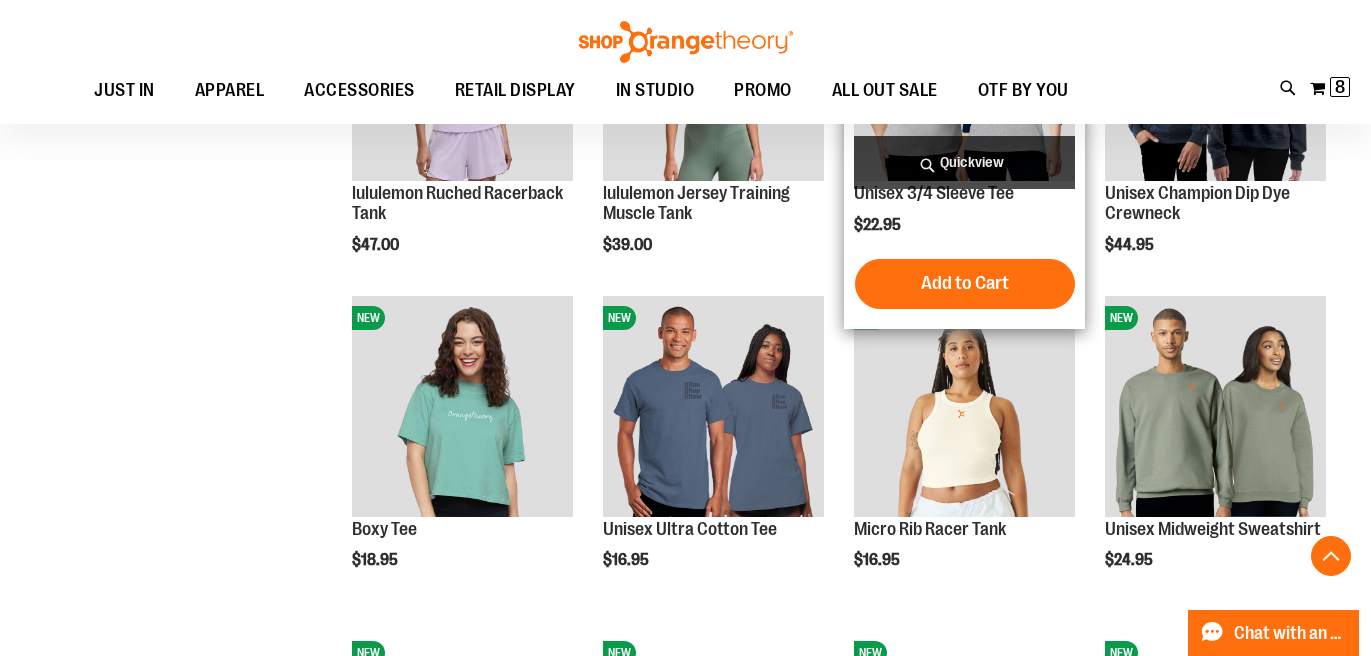 scroll, scrollTop: 2116, scrollLeft: 0, axis: vertical 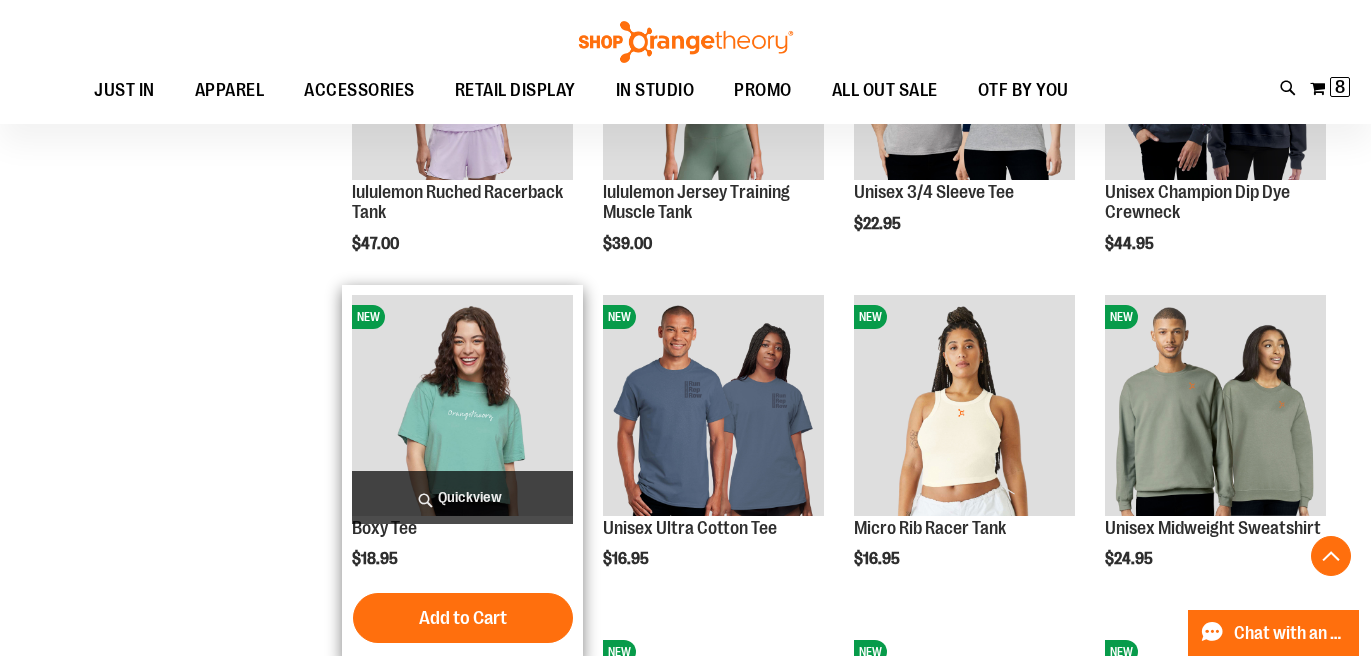 click on "Quickview" at bounding box center (462, 497) 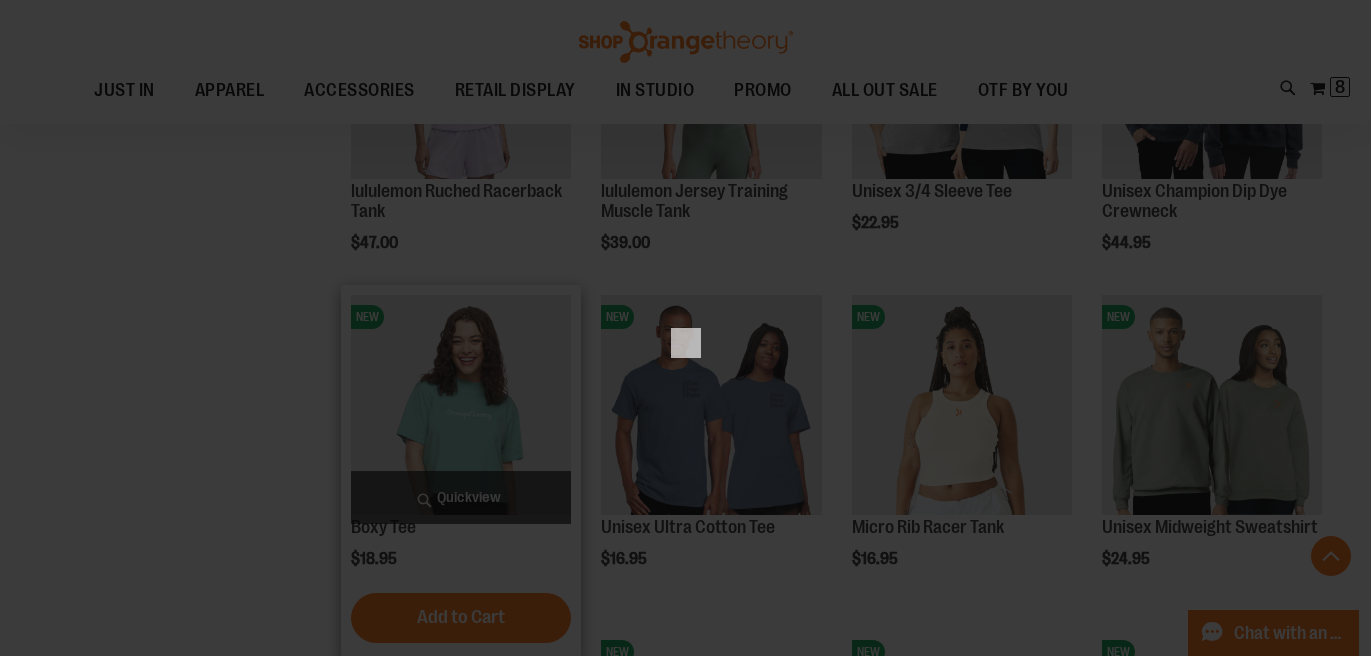 scroll, scrollTop: 0, scrollLeft: 0, axis: both 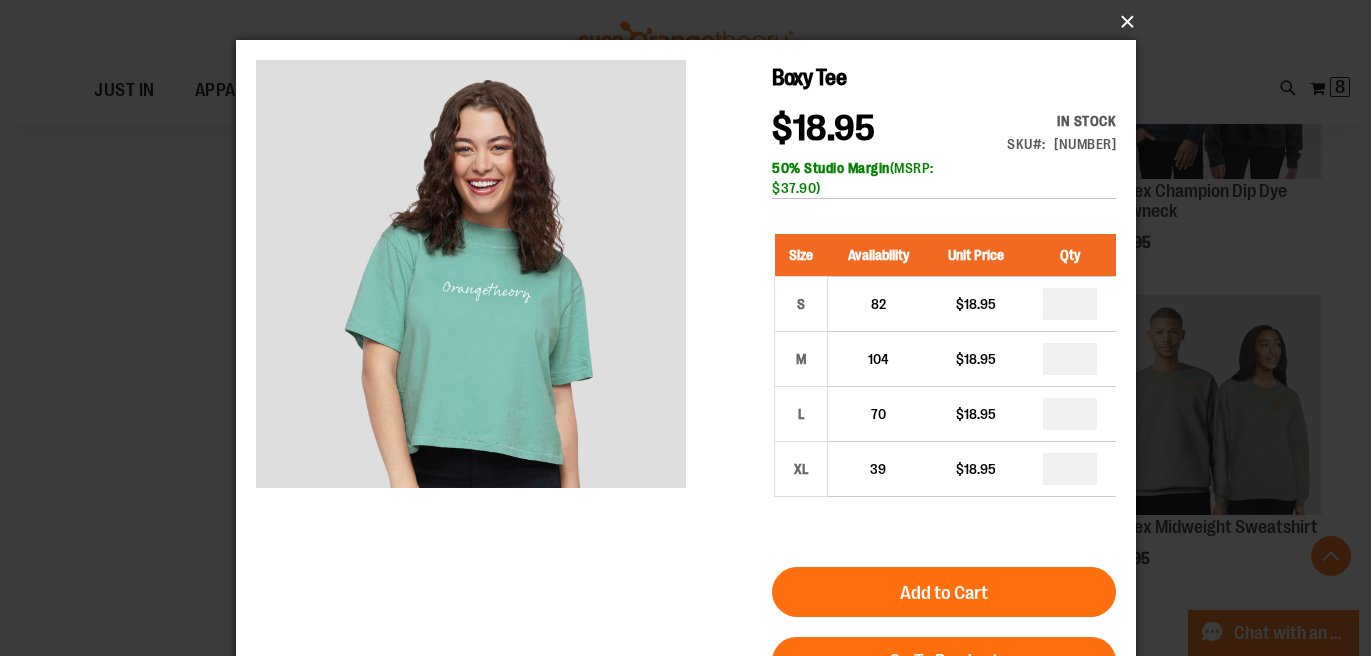 click on "×" at bounding box center (692, 22) 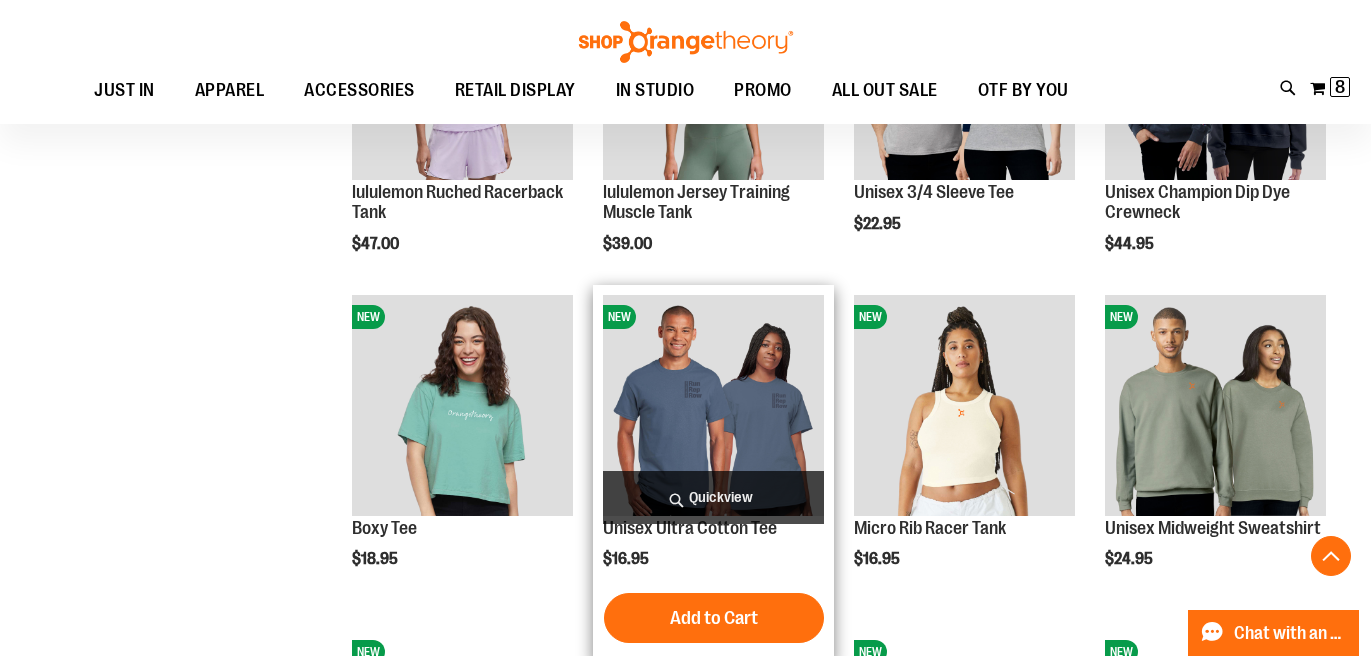 click on "Quickview" at bounding box center (713, 497) 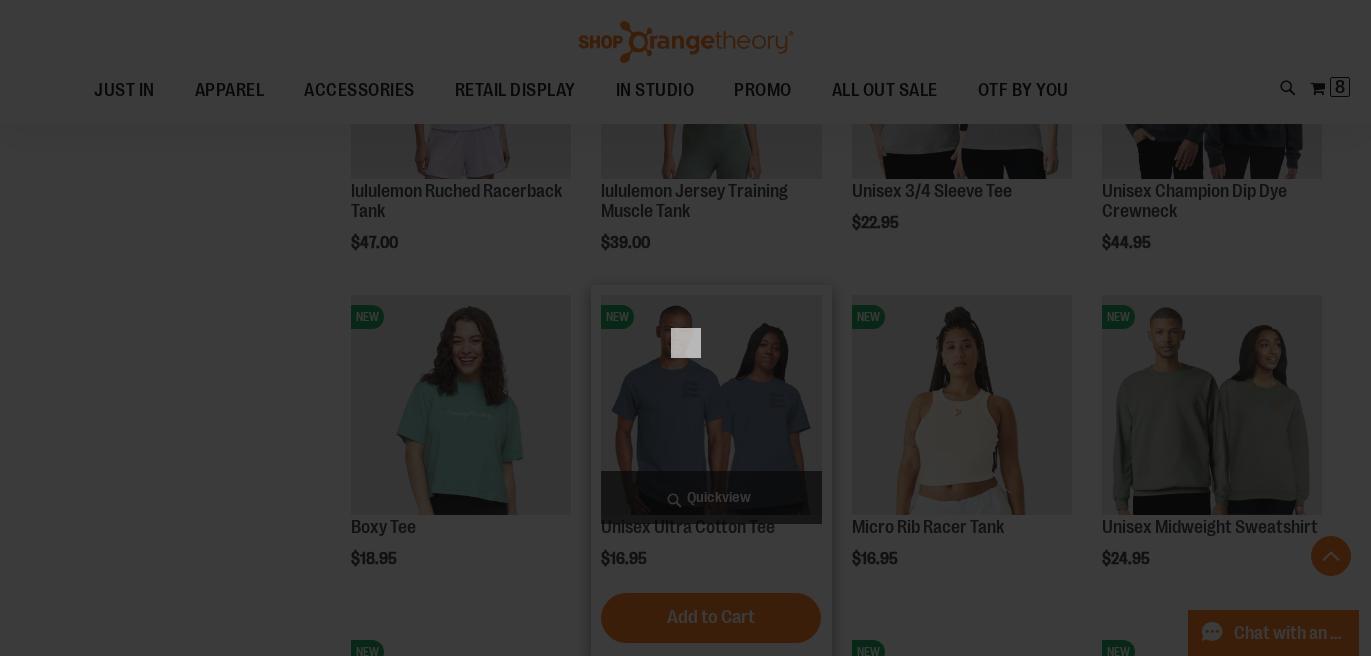 scroll, scrollTop: 0, scrollLeft: 0, axis: both 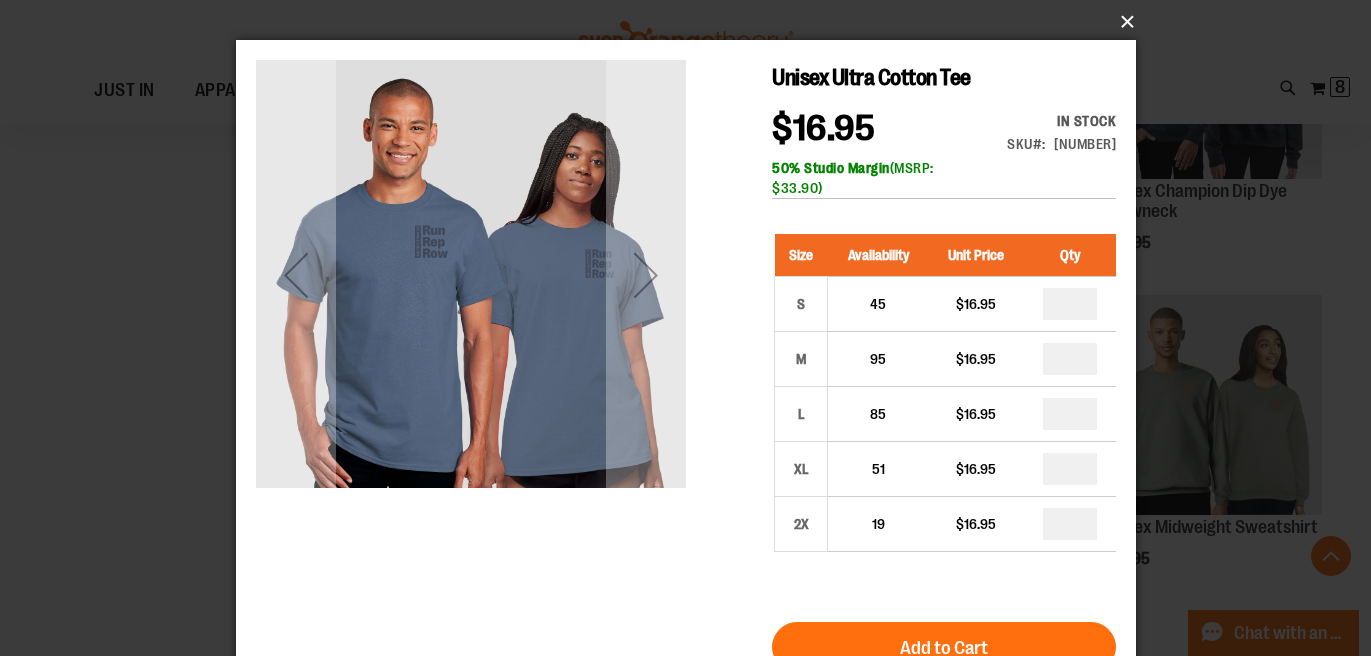 click on "×" at bounding box center (692, 22) 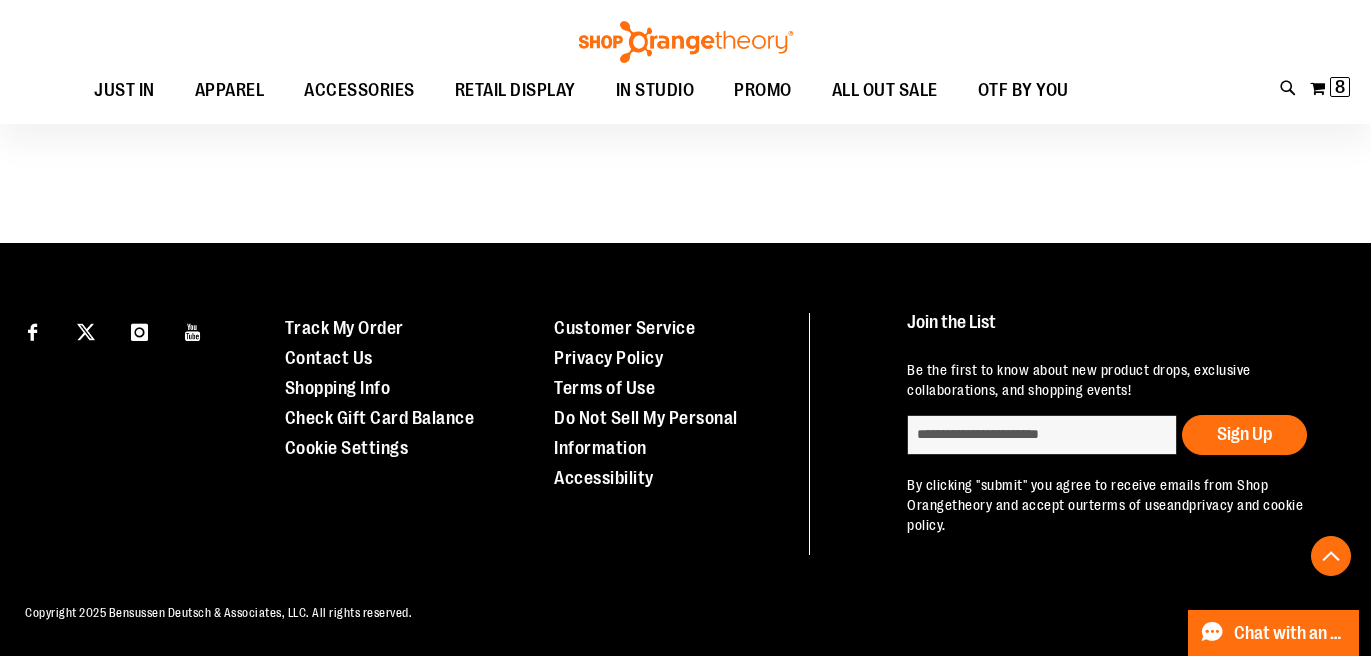 scroll, scrollTop: 2917, scrollLeft: 0, axis: vertical 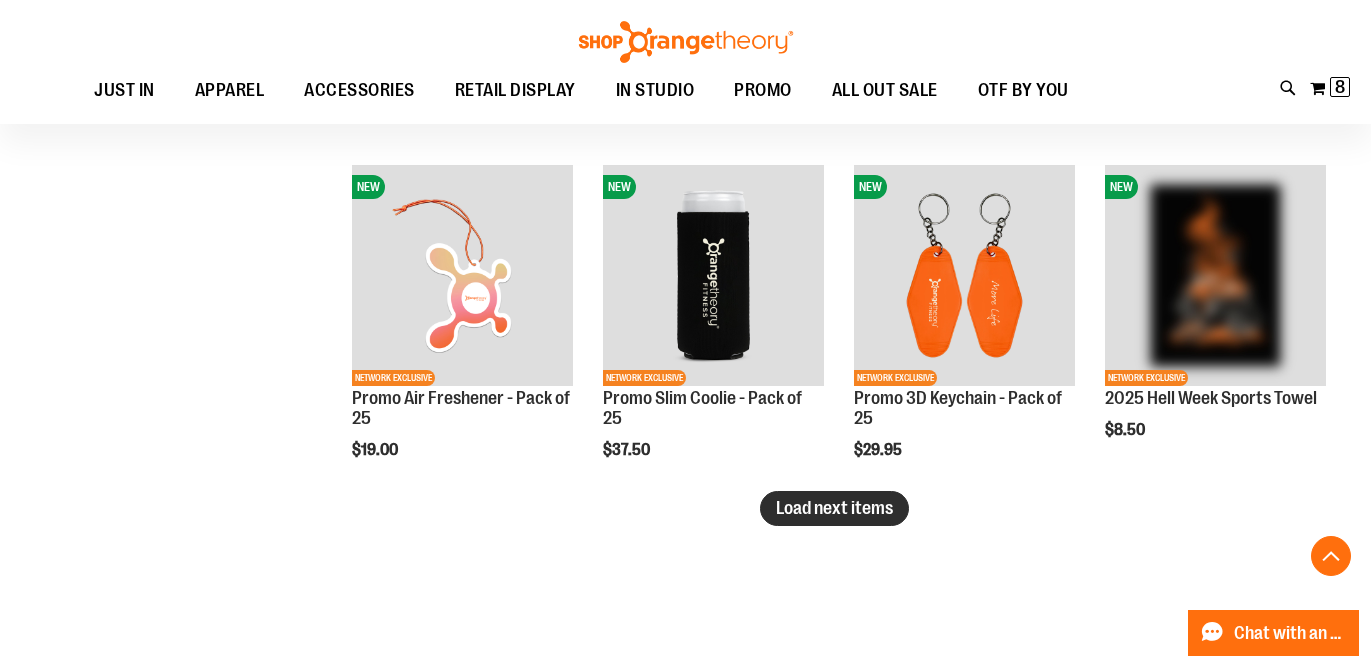 click on "Load next items" at bounding box center (834, 508) 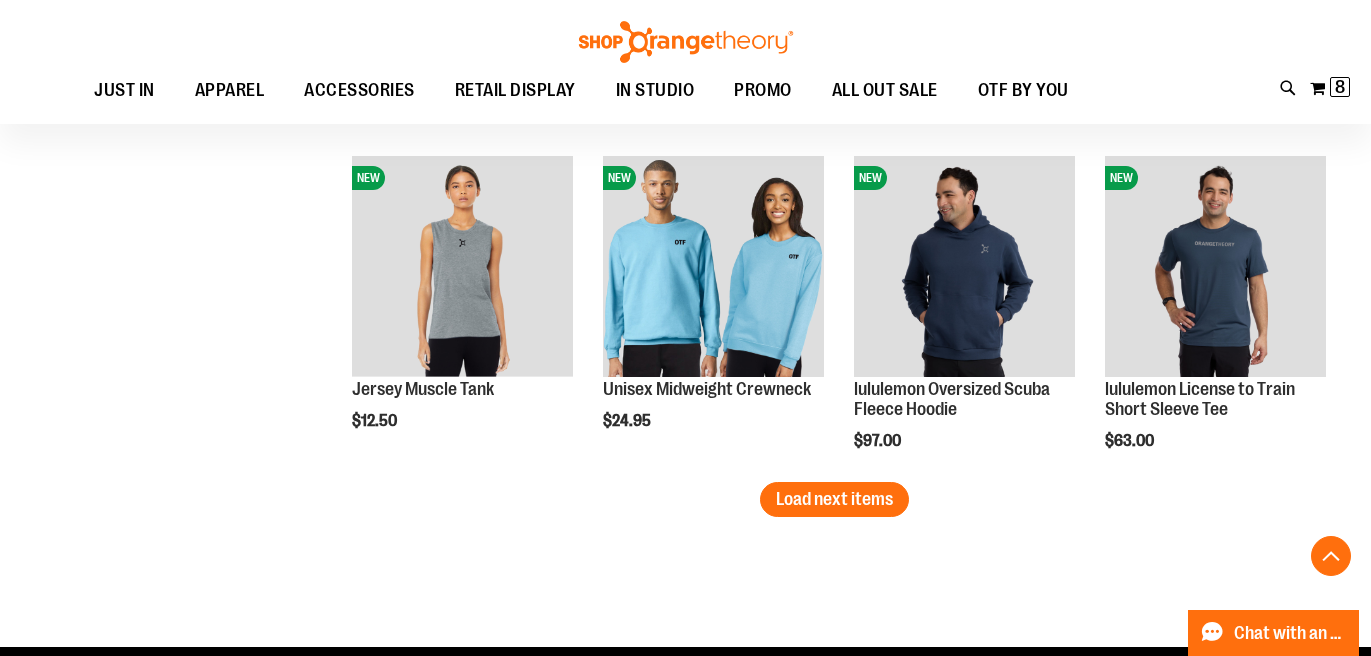 scroll, scrollTop: 3936, scrollLeft: 0, axis: vertical 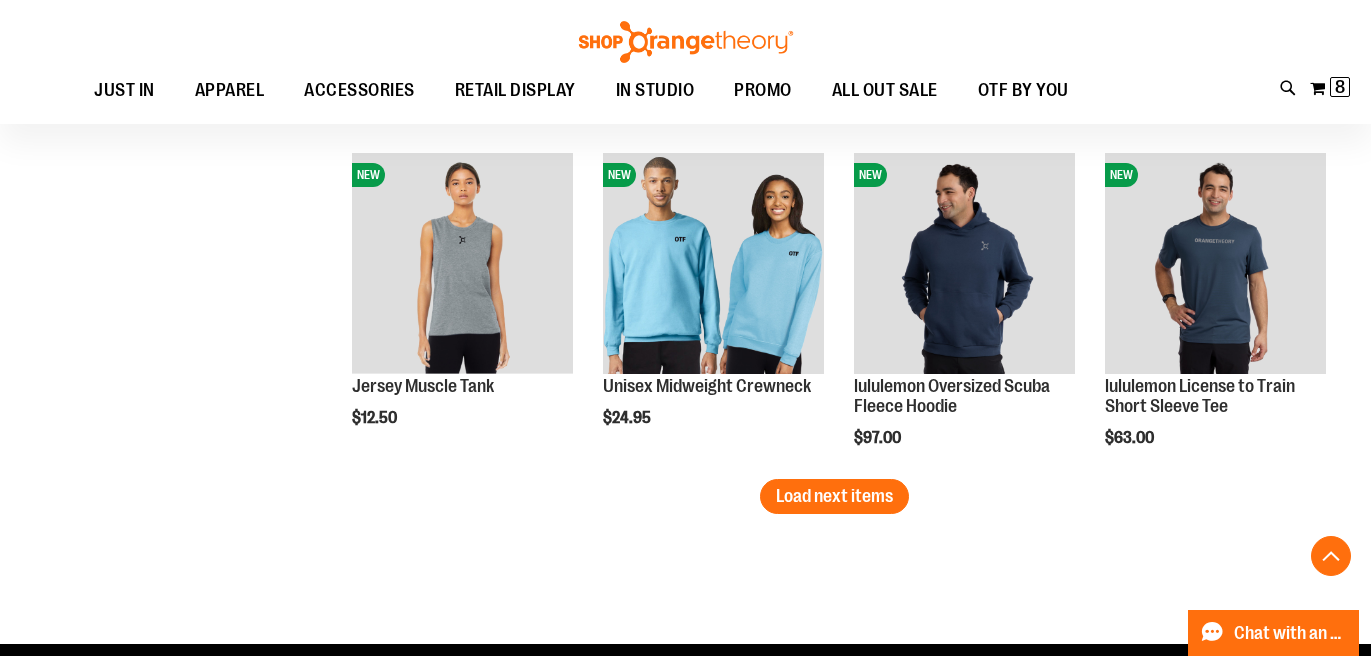 click on "Load next items" at bounding box center (834, 496) 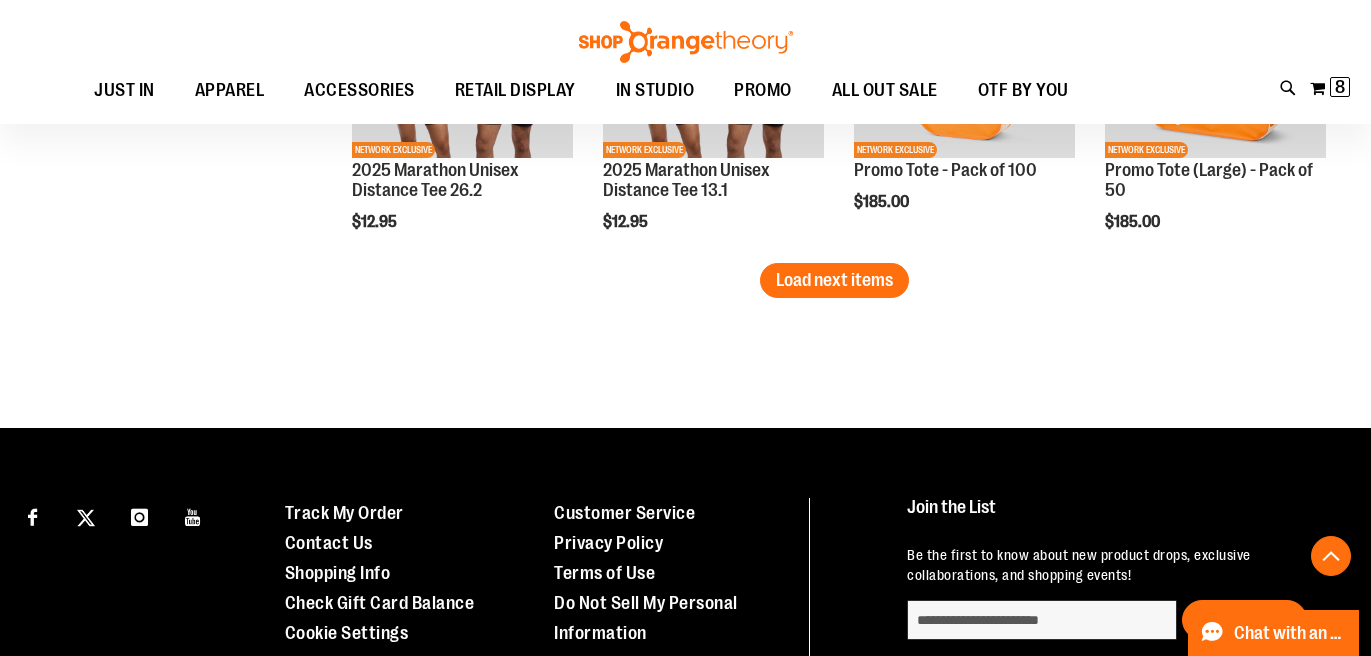 scroll, scrollTop: 5157, scrollLeft: 0, axis: vertical 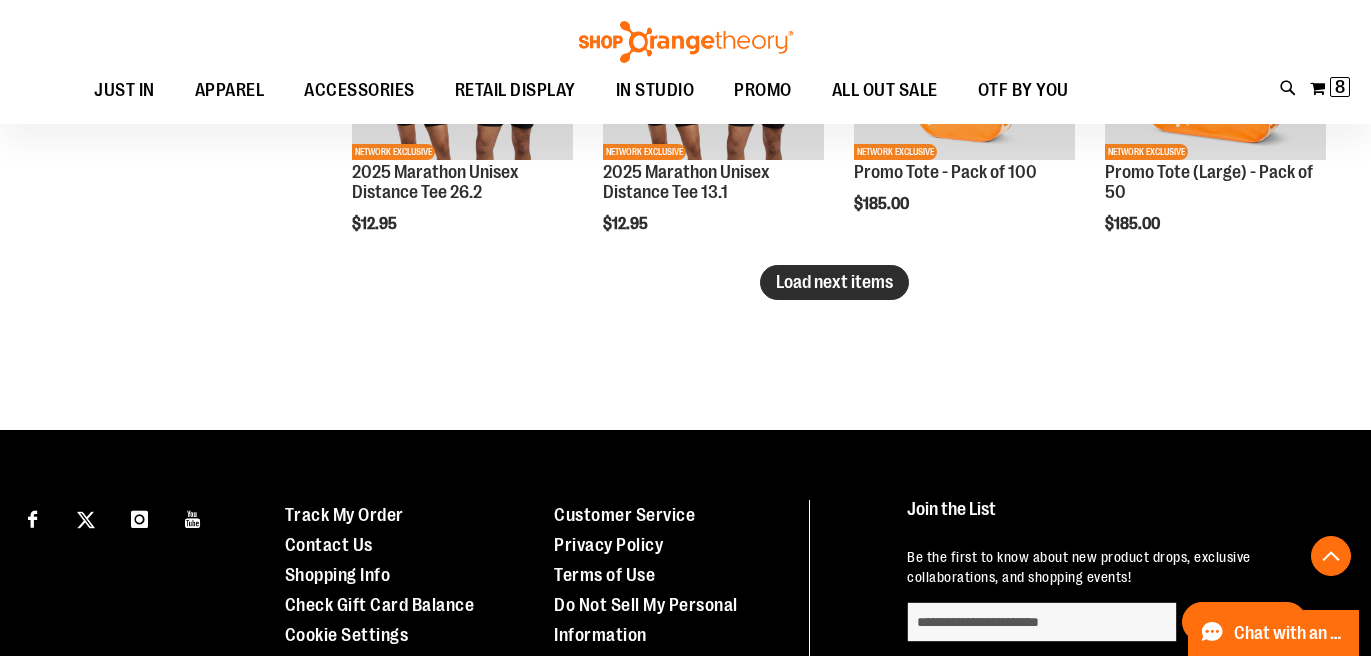 click on "Load next items" at bounding box center (834, 282) 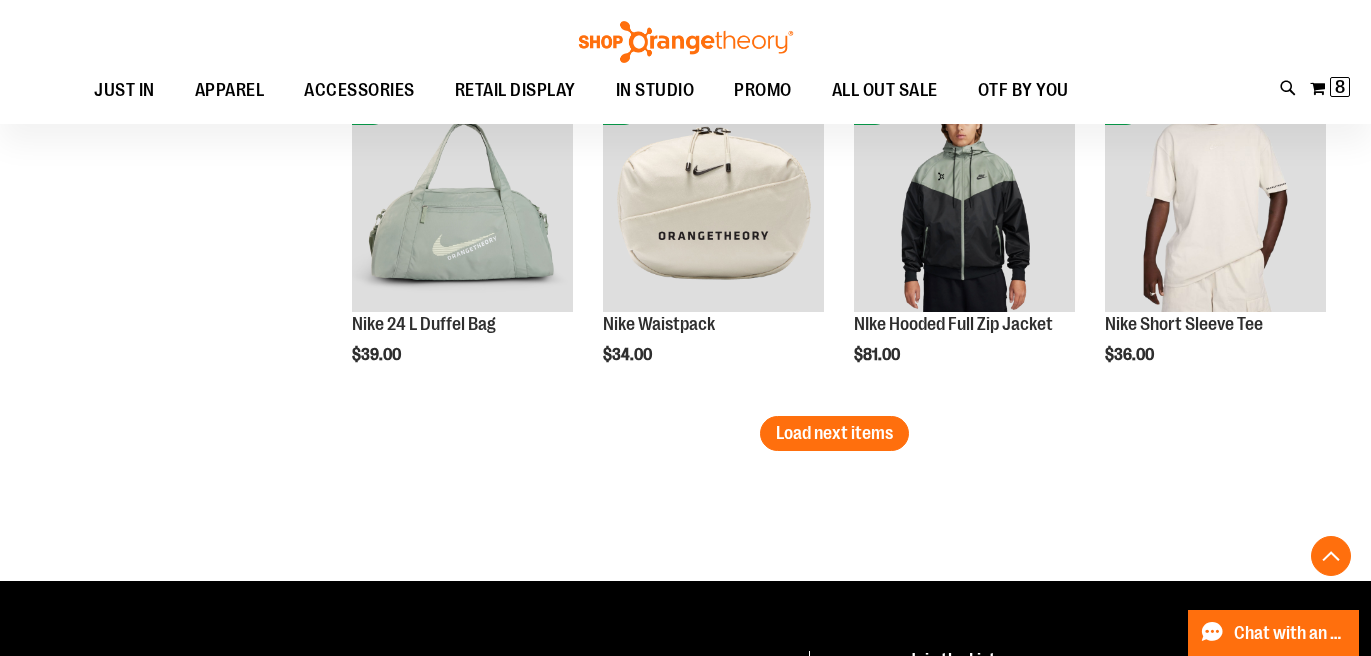 scroll, scrollTop: 6026, scrollLeft: 0, axis: vertical 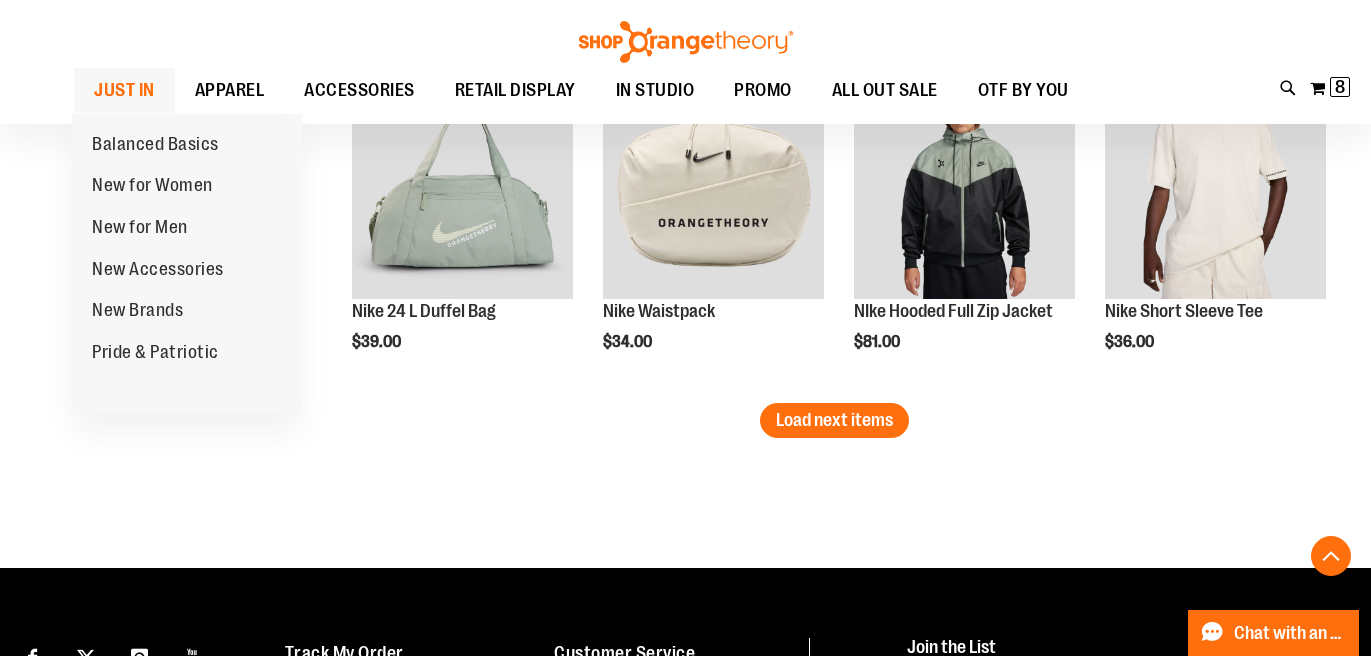 click on "JUST IN" at bounding box center (124, 90) 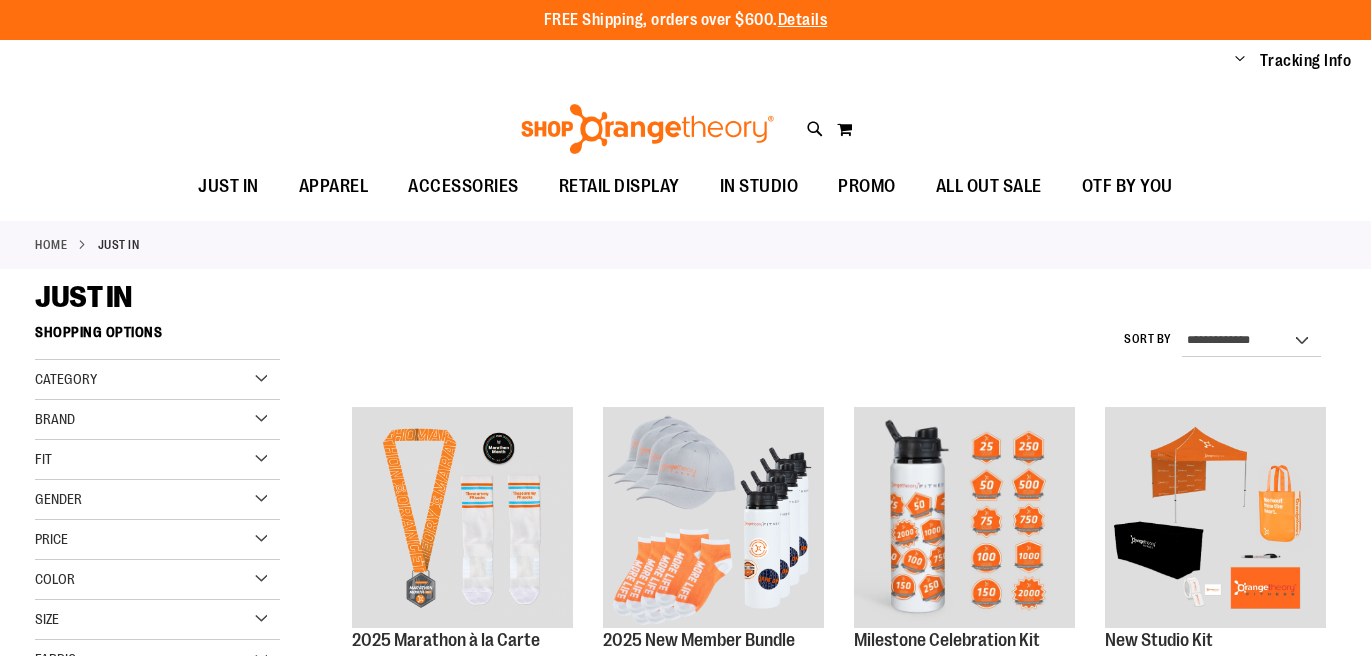 scroll, scrollTop: 0, scrollLeft: 0, axis: both 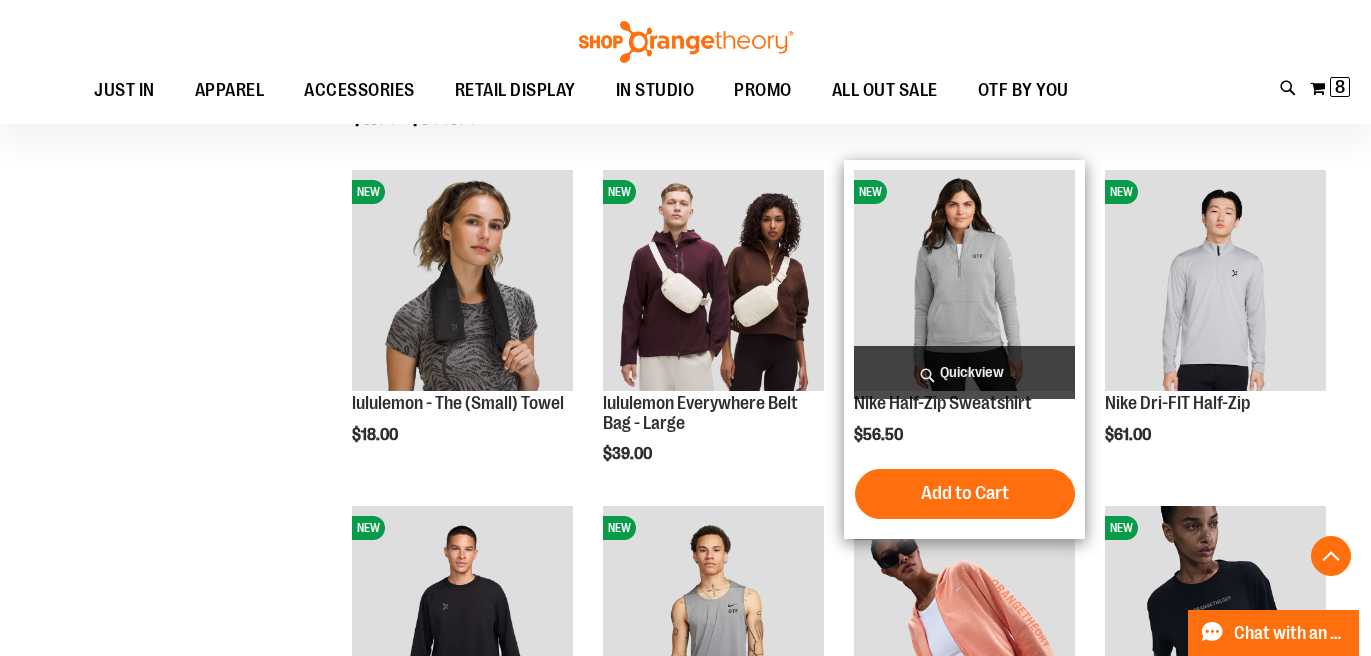 type on "**********" 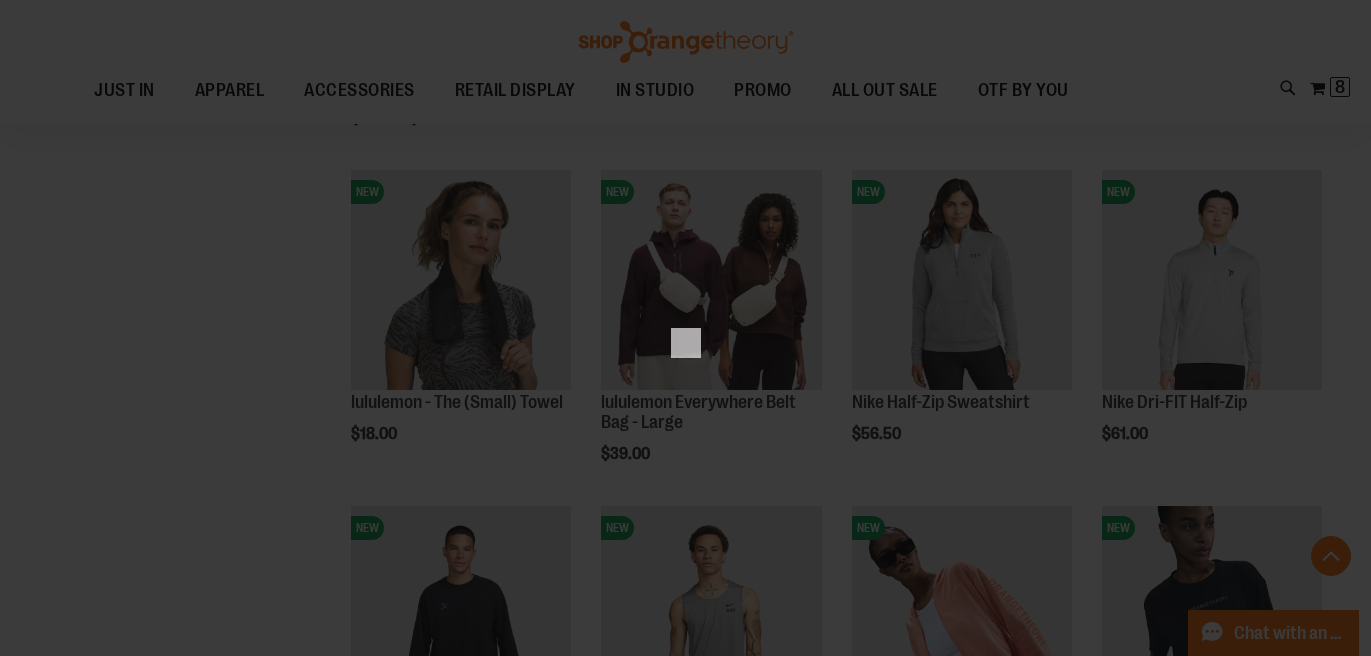 scroll, scrollTop: 0, scrollLeft: 0, axis: both 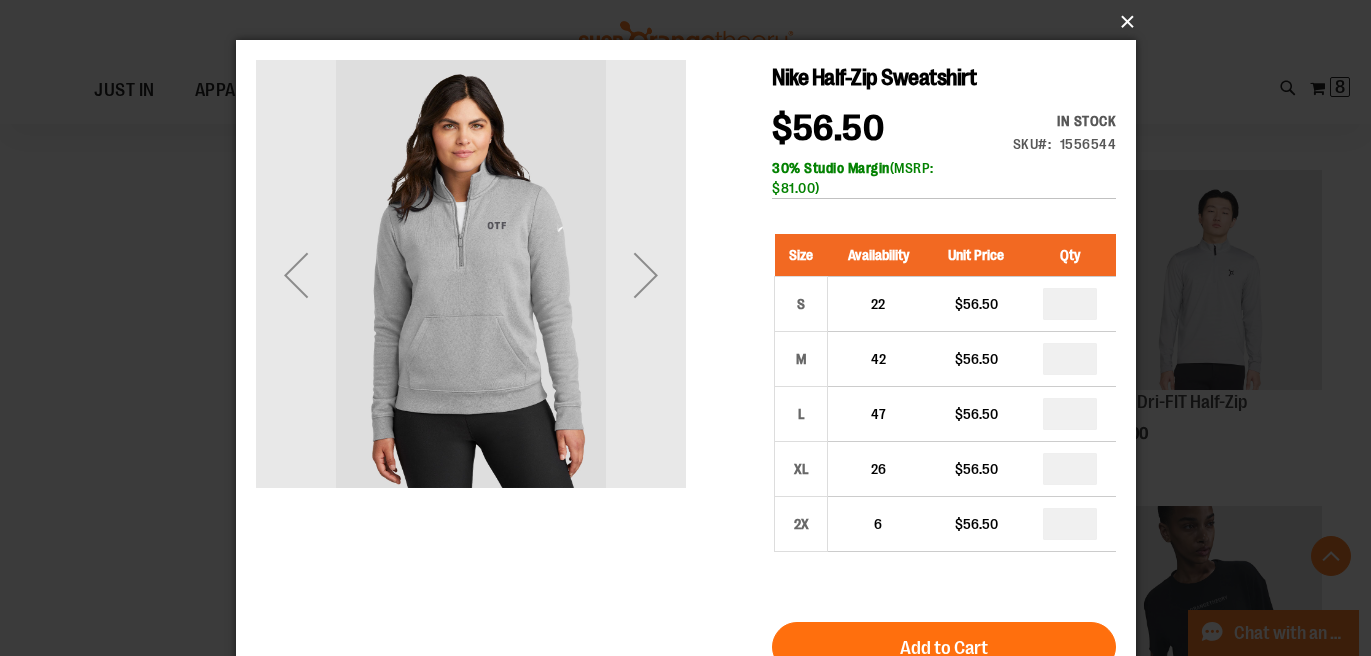 click on "×" at bounding box center (692, 22) 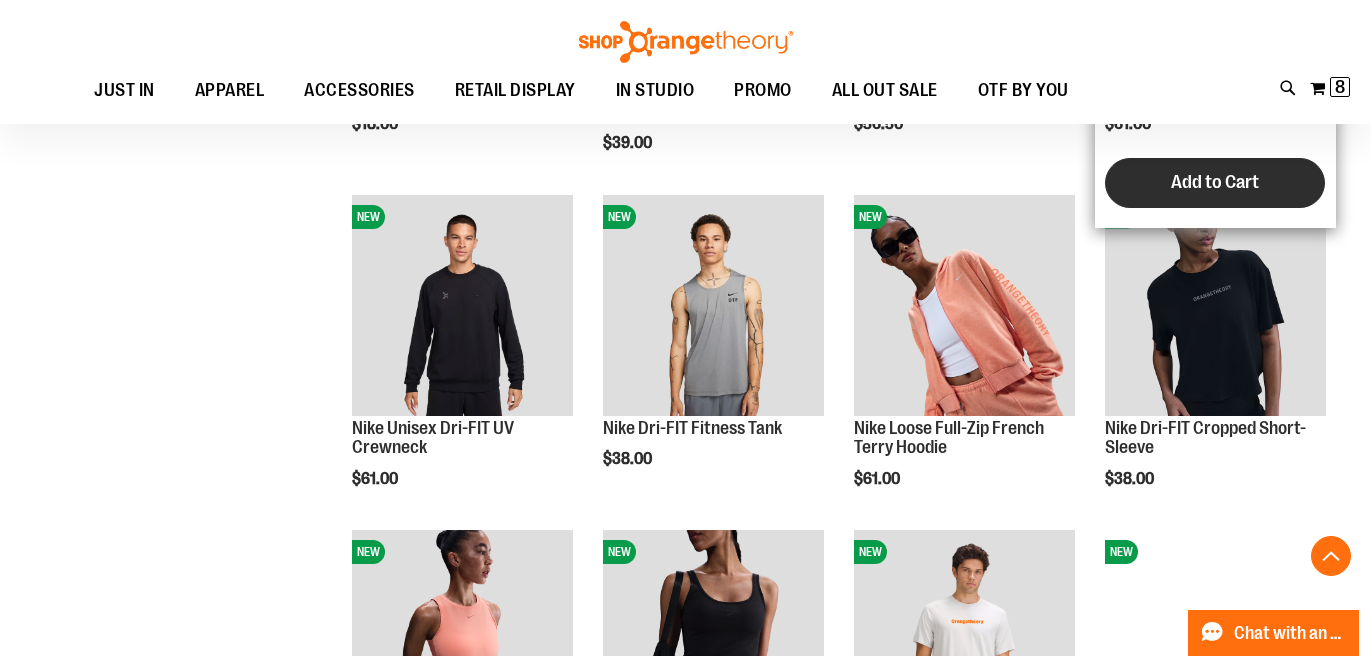 scroll, scrollTop: 1210, scrollLeft: 0, axis: vertical 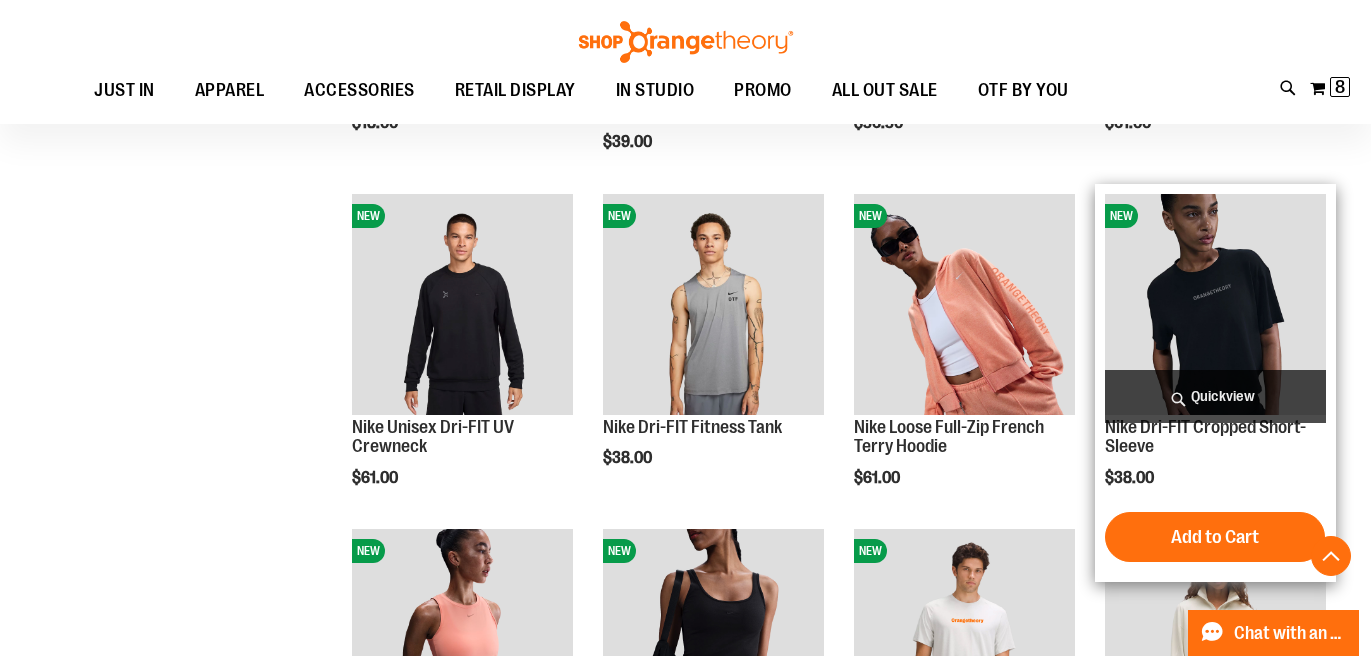 click on "Quickview" at bounding box center (1215, 396) 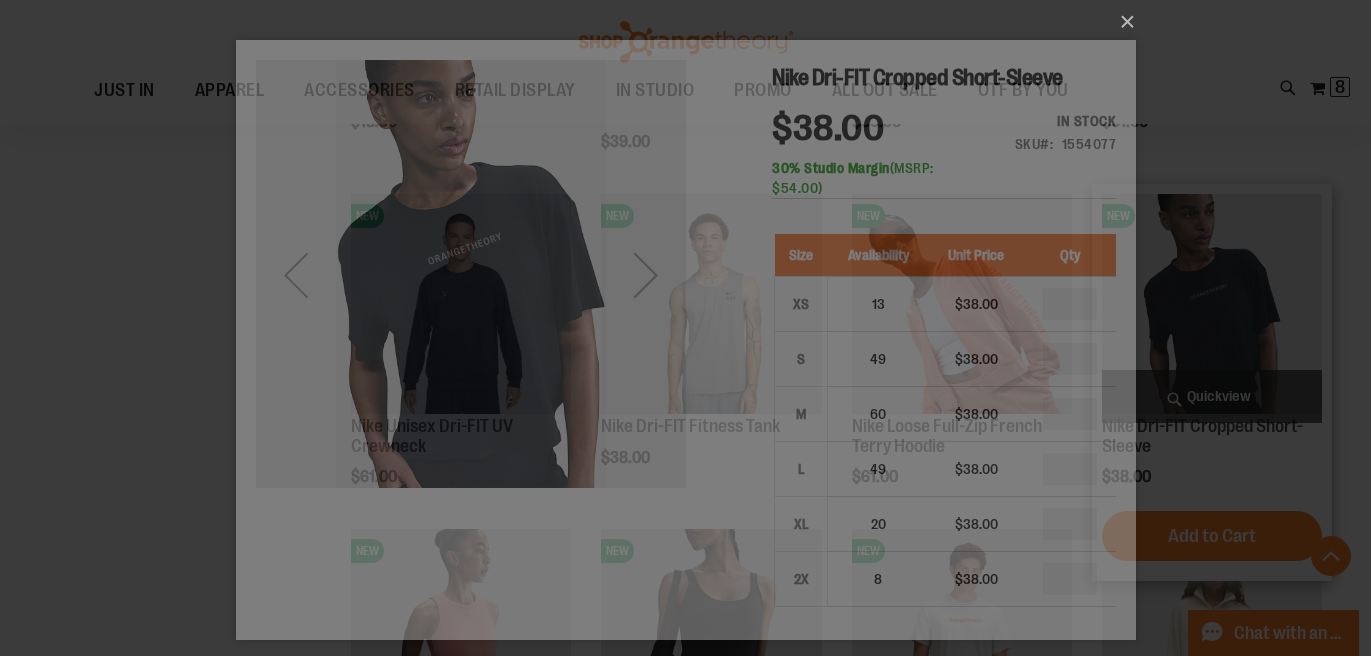 scroll, scrollTop: 0, scrollLeft: 0, axis: both 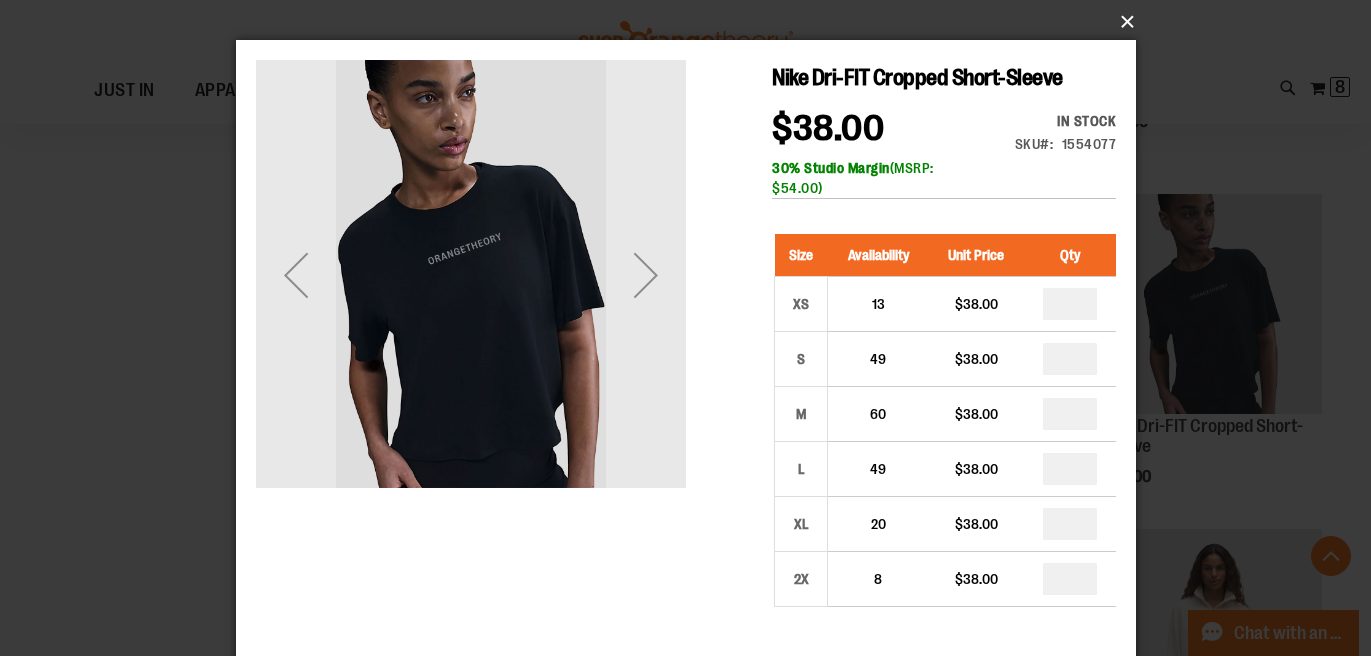 click on "×" at bounding box center (692, 22) 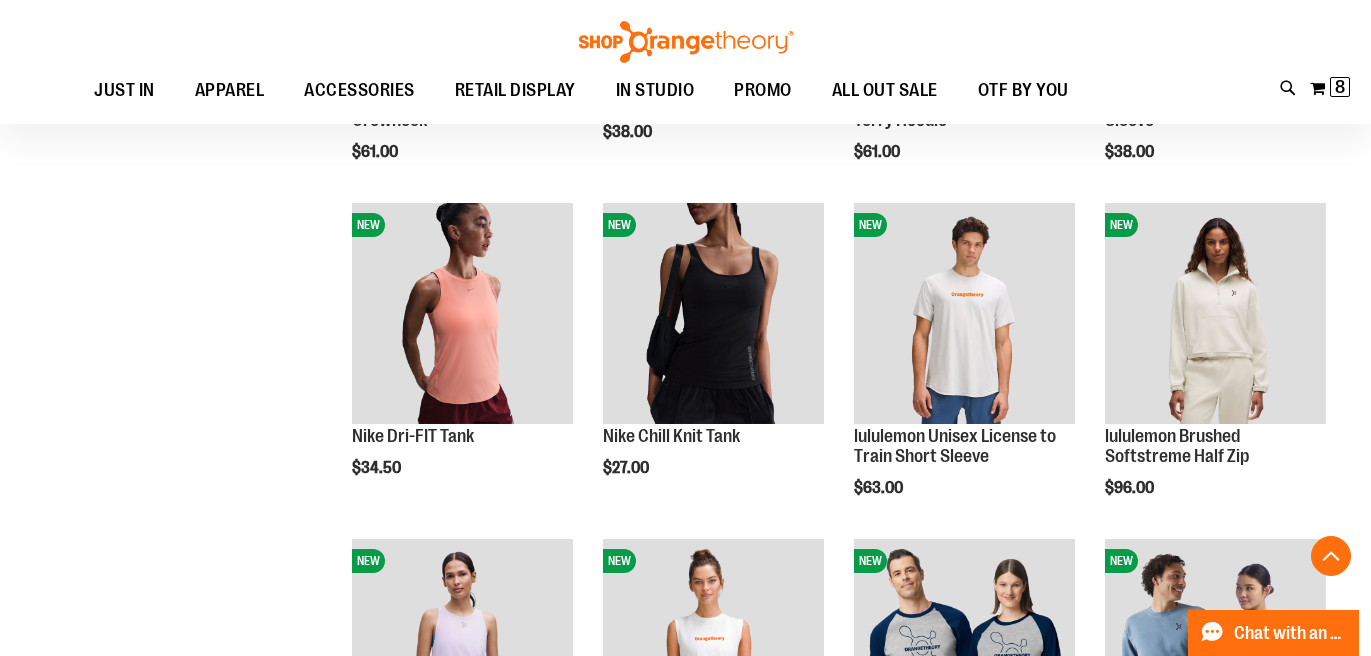 scroll, scrollTop: 1739, scrollLeft: 0, axis: vertical 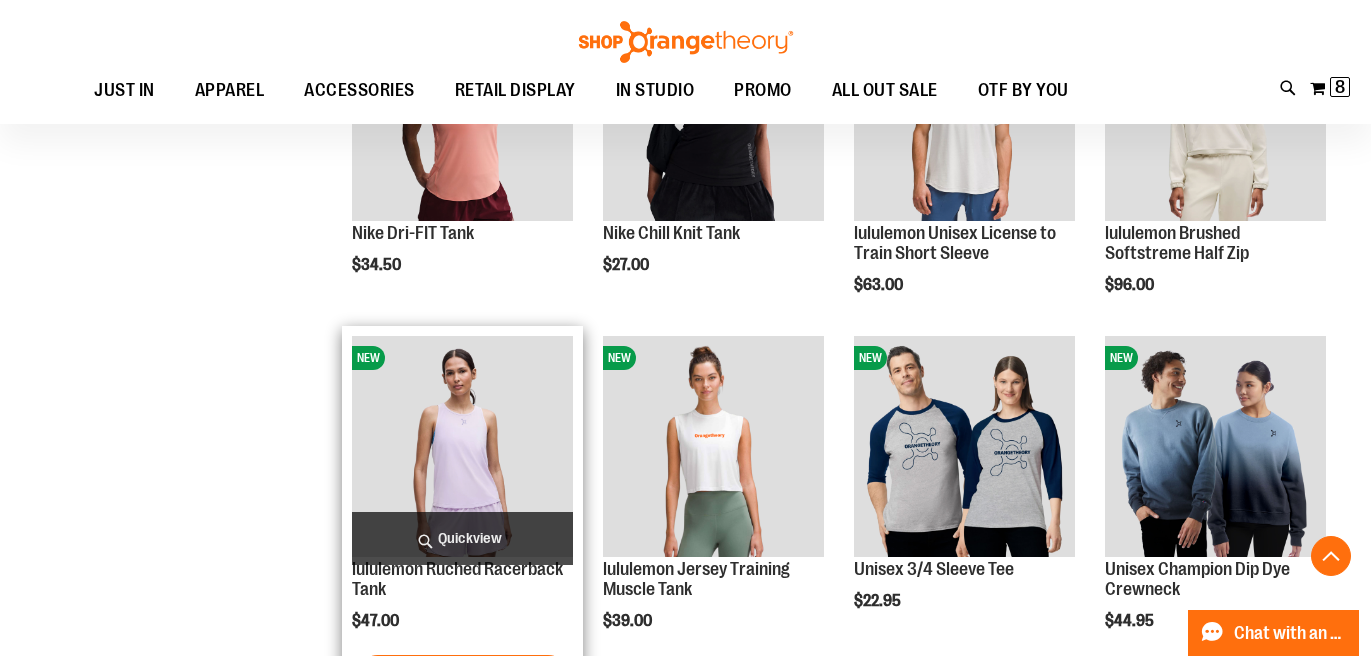 click on "Quickview" at bounding box center [462, 538] 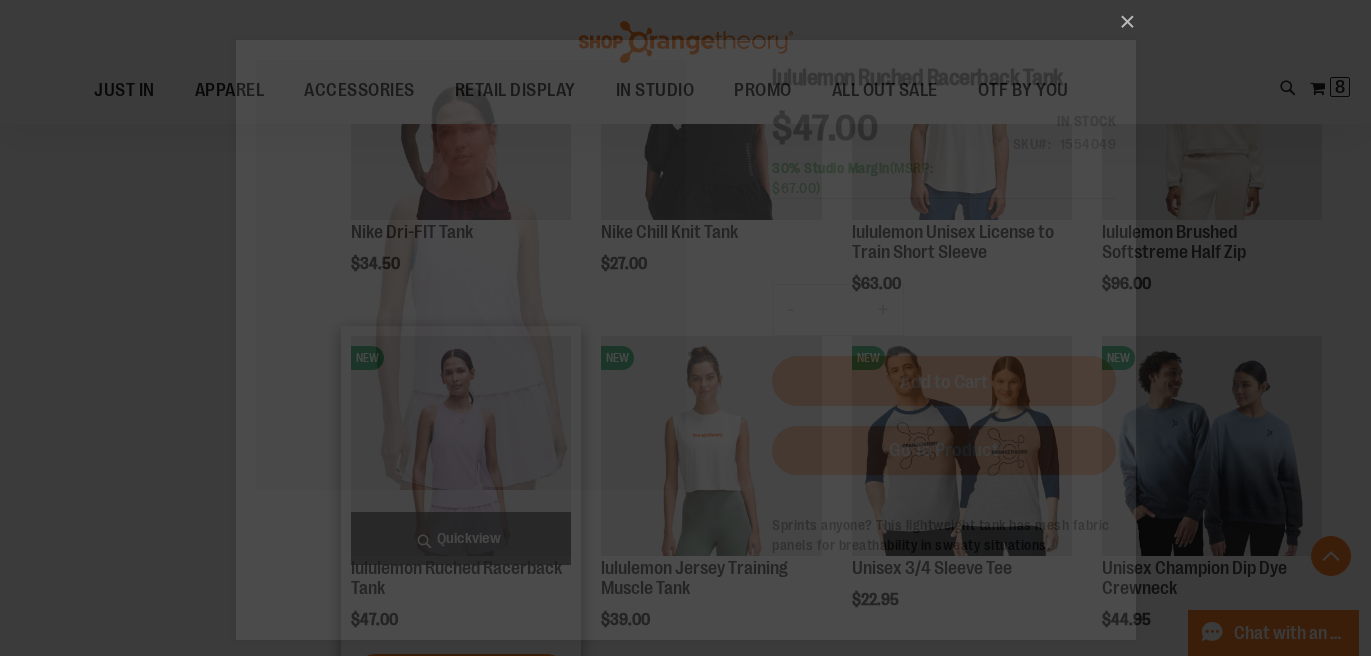 scroll, scrollTop: 0, scrollLeft: 0, axis: both 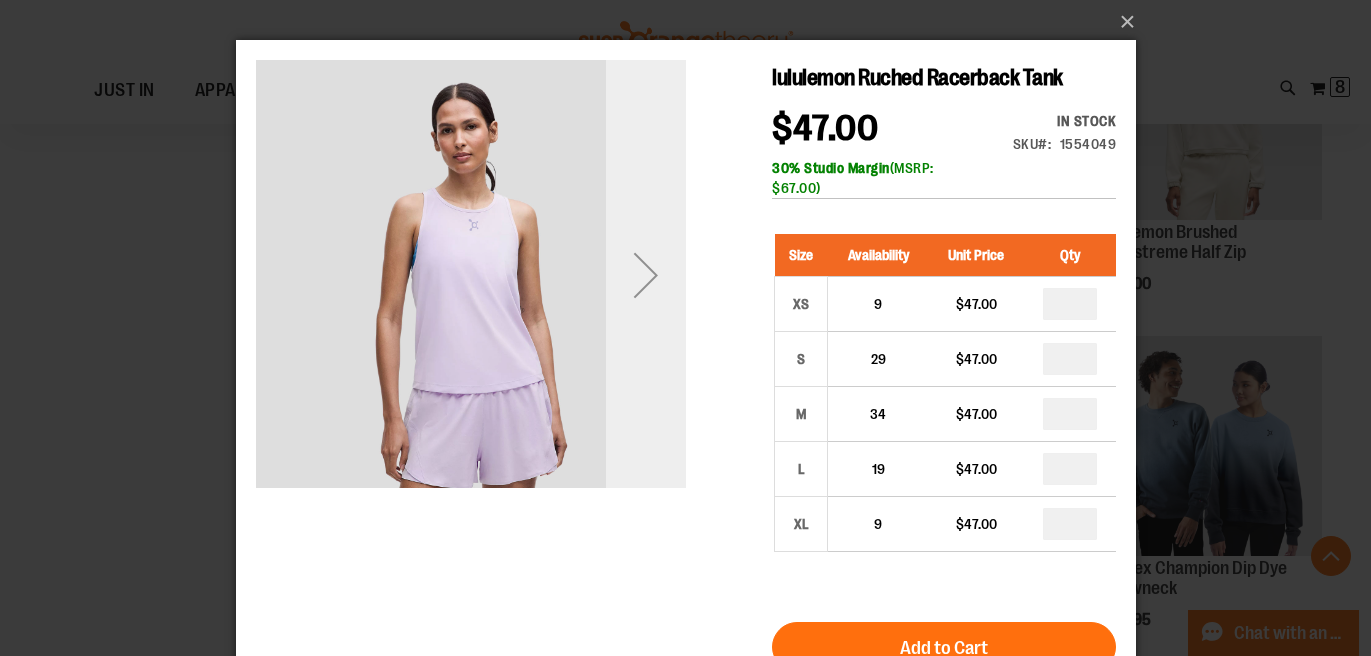 click at bounding box center (645, 275) 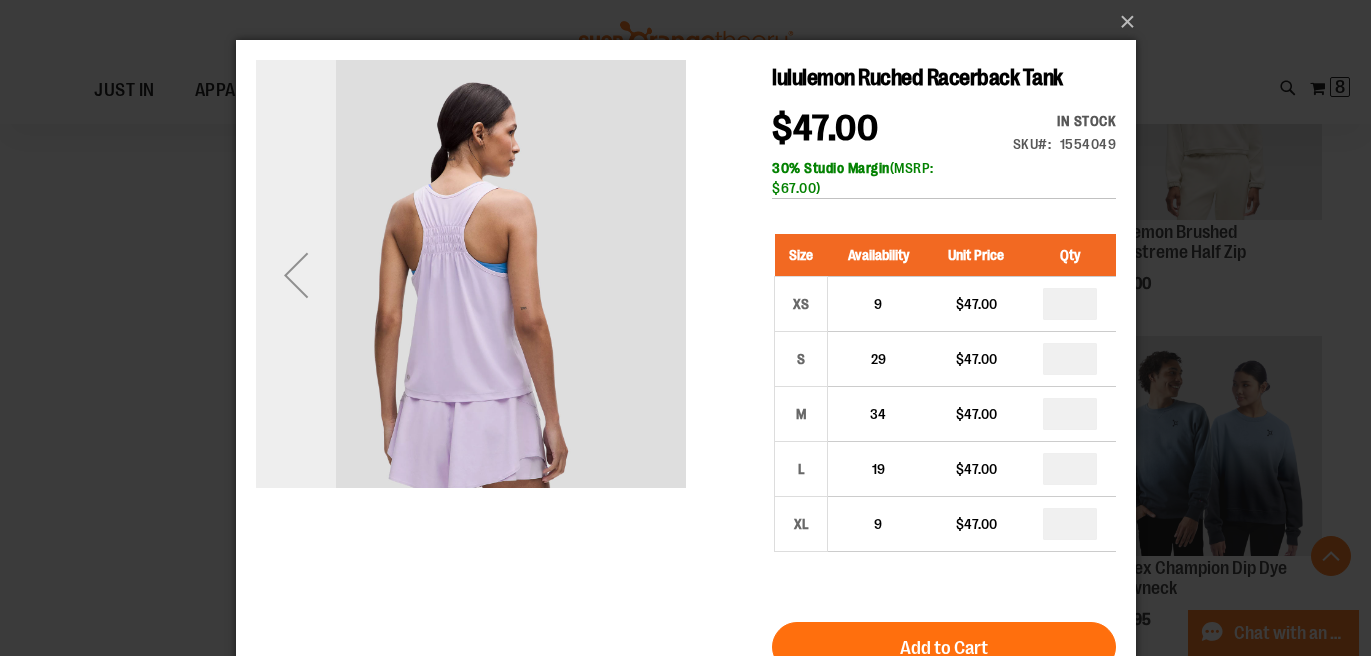 click at bounding box center (295, 275) 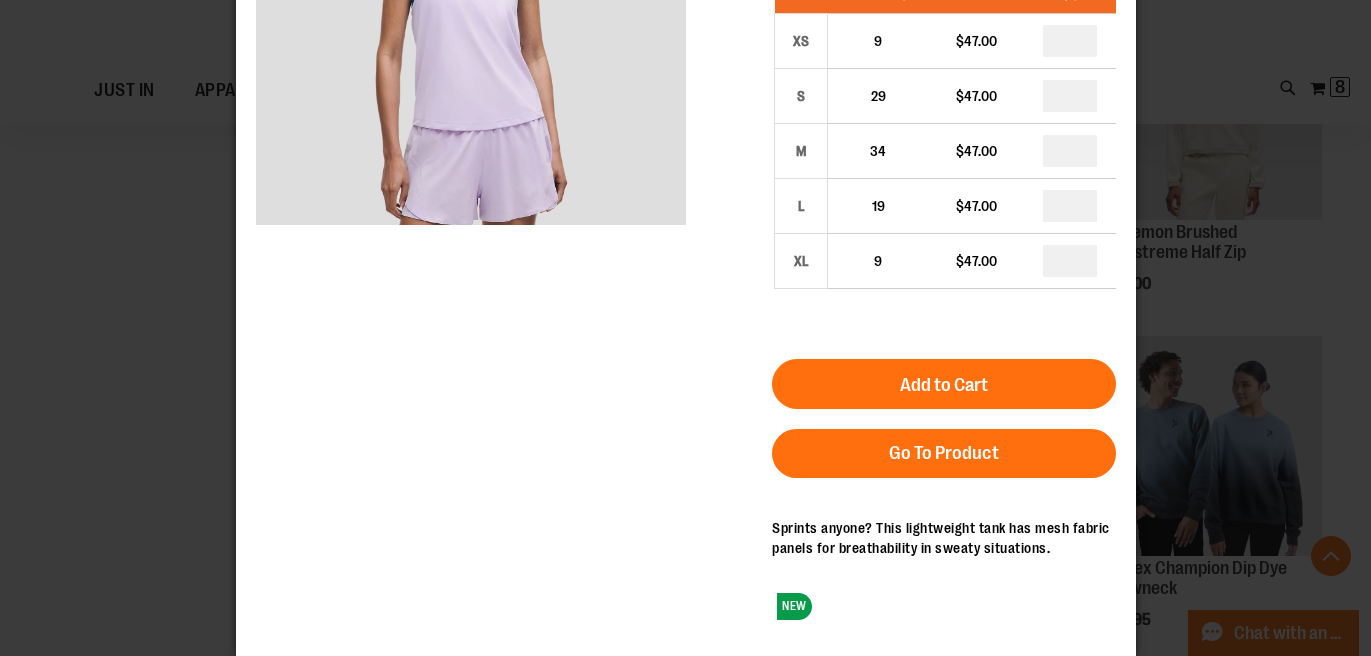 scroll, scrollTop: 0, scrollLeft: 0, axis: both 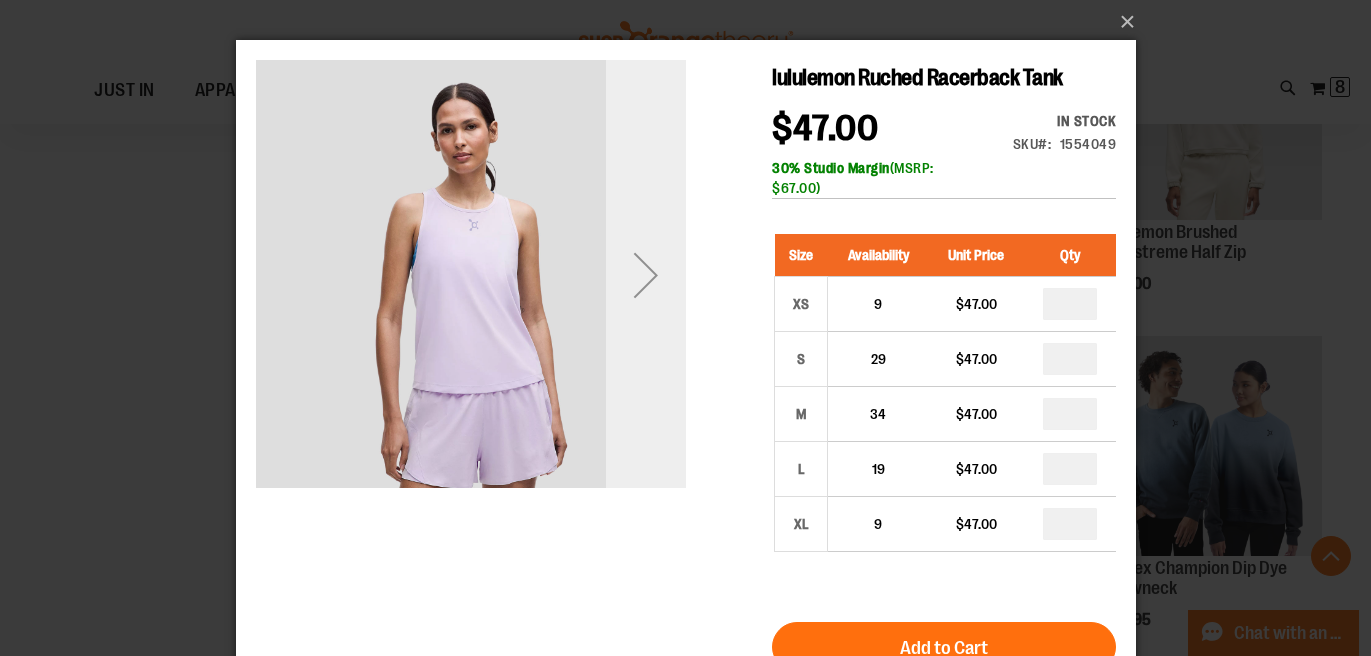 click at bounding box center [645, 275] 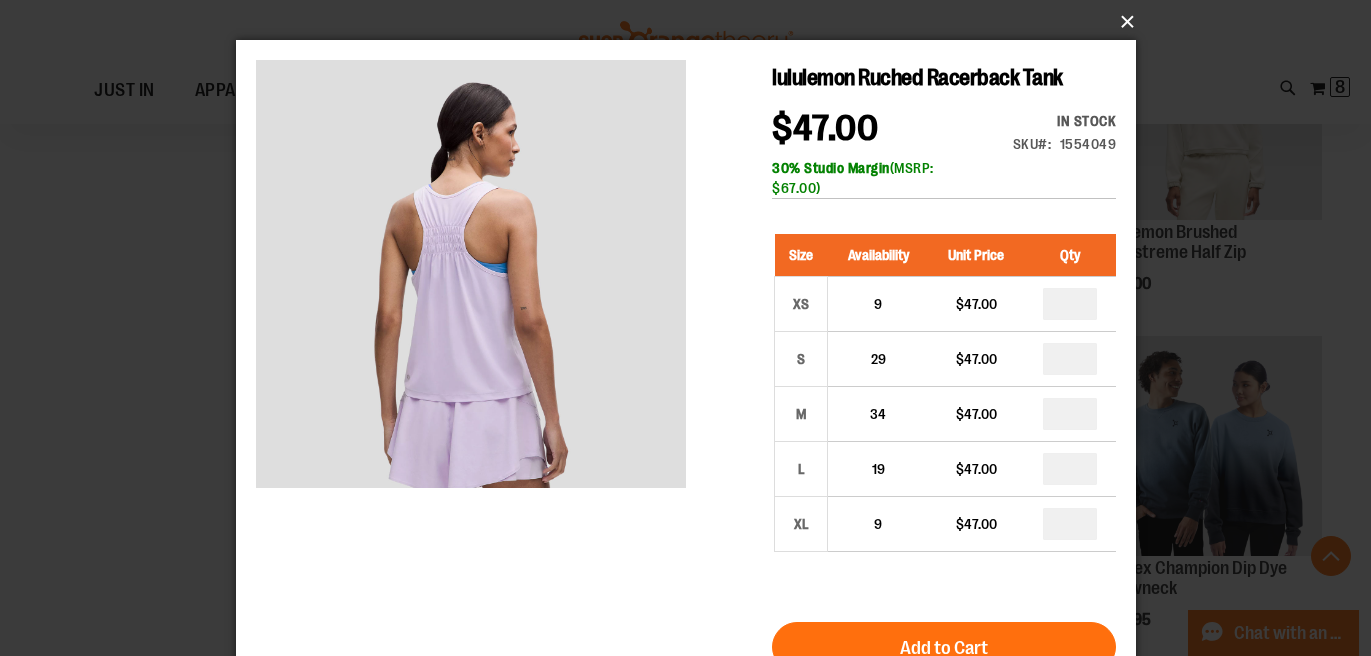 click on "×" at bounding box center (692, 22) 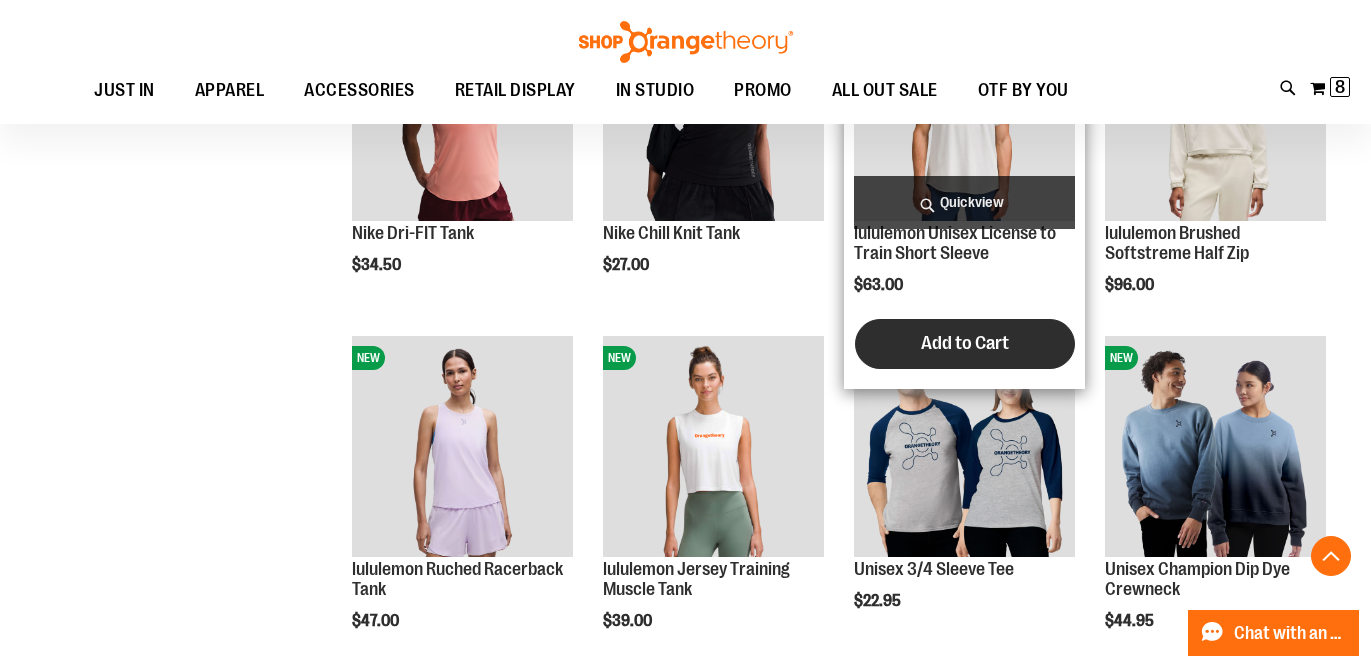 scroll, scrollTop: 908, scrollLeft: 0, axis: vertical 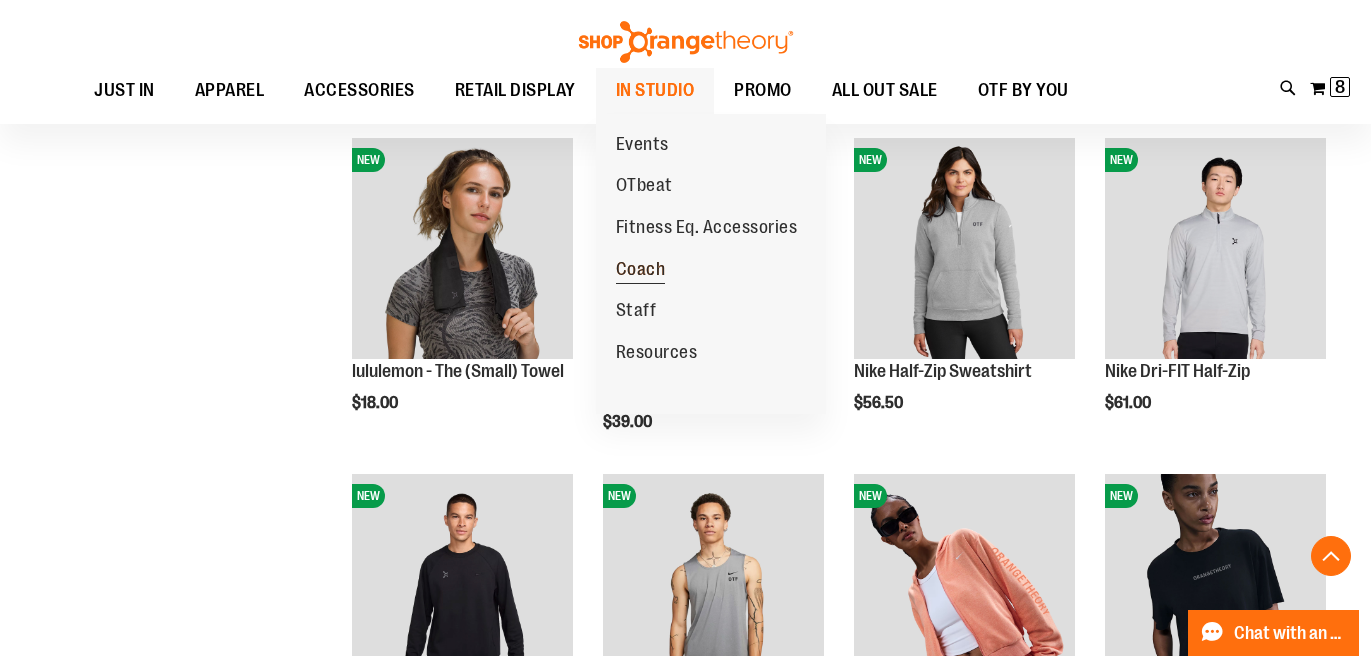 click on "Coach" at bounding box center (641, 271) 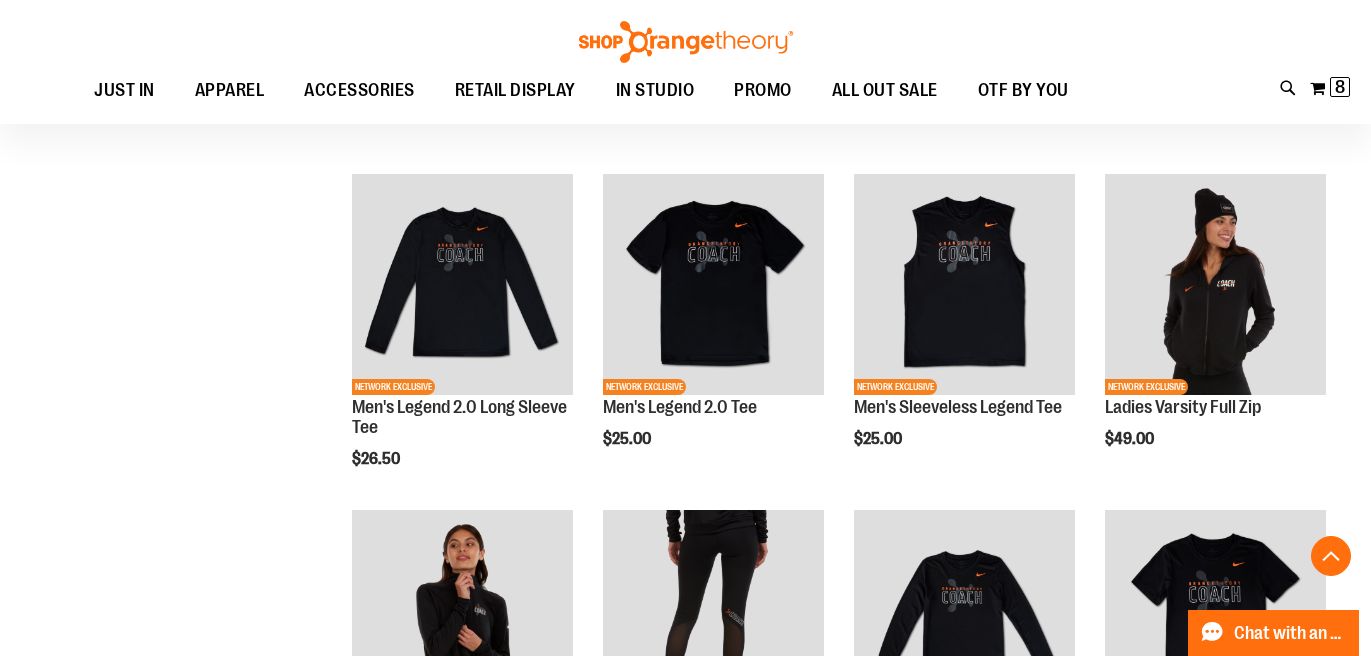 scroll, scrollTop: 687, scrollLeft: 0, axis: vertical 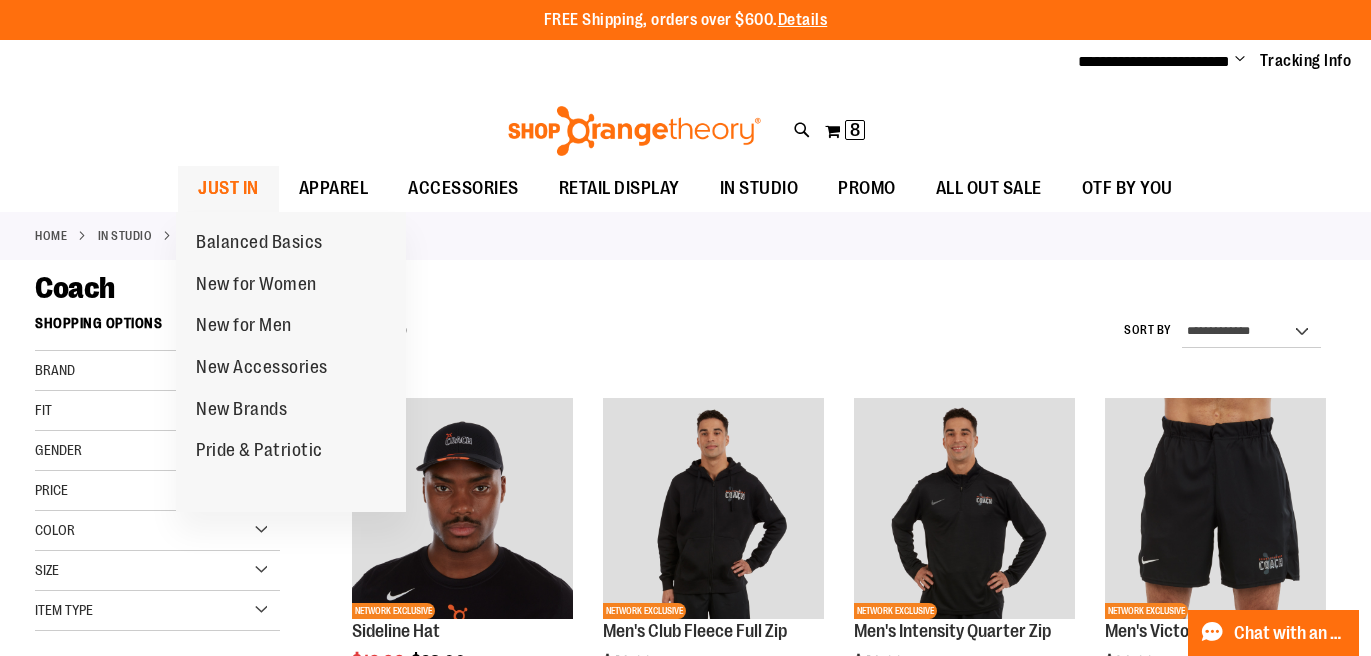 type on "**********" 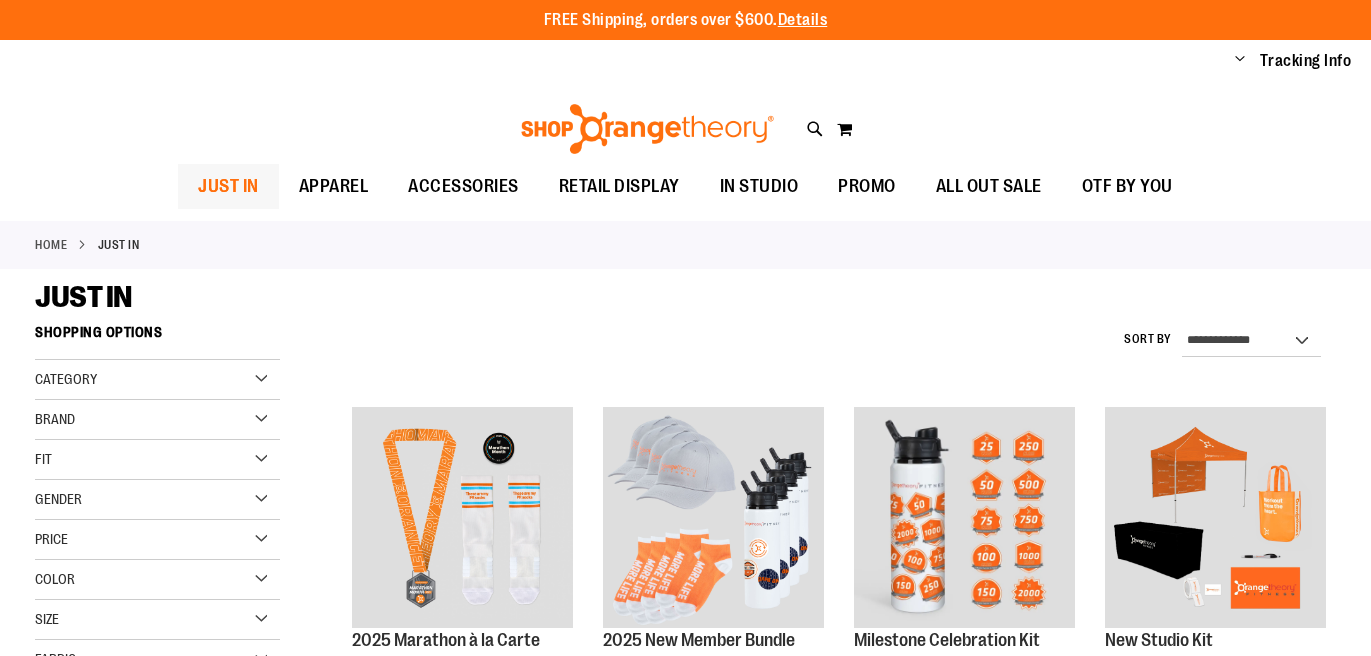 scroll, scrollTop: 0, scrollLeft: 0, axis: both 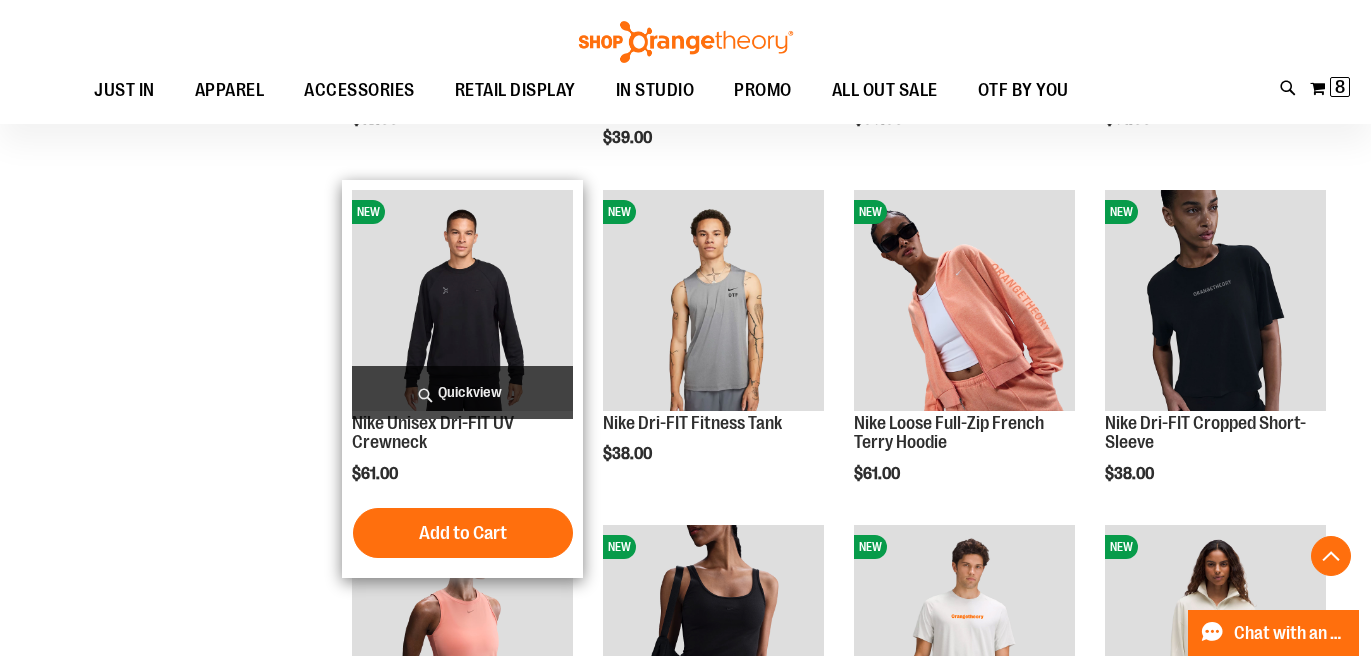 type on "**********" 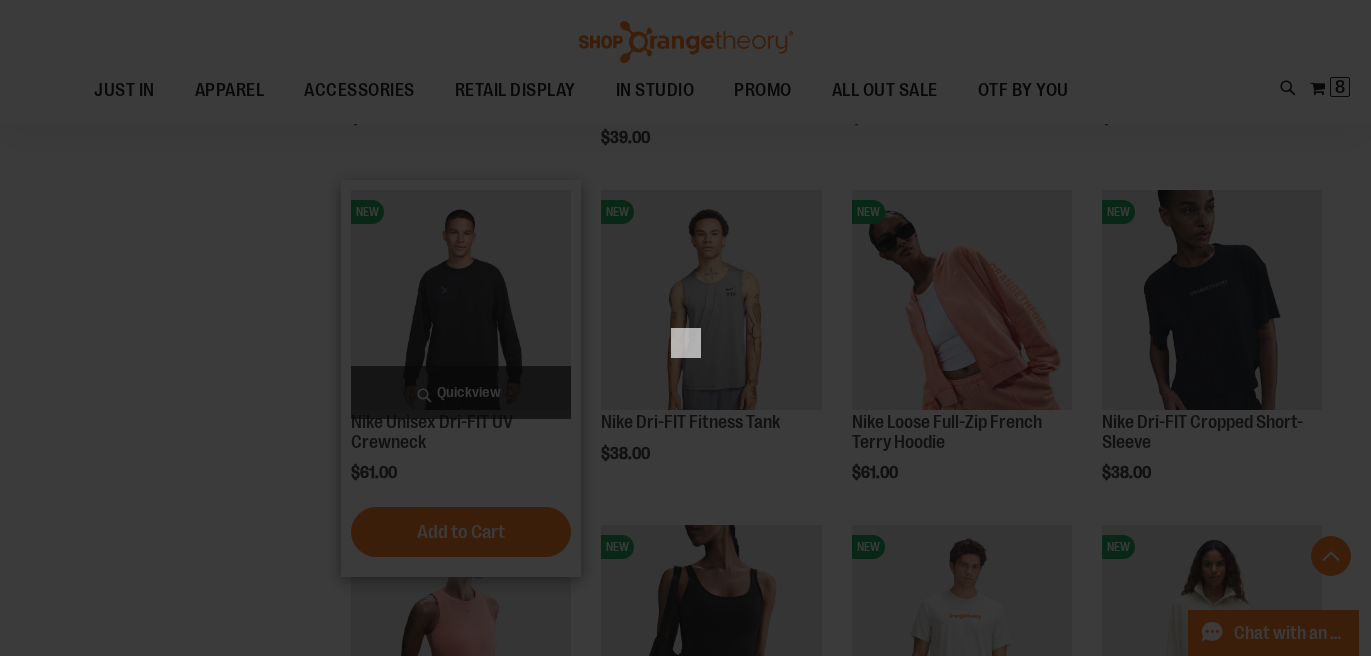 scroll, scrollTop: 0, scrollLeft: 0, axis: both 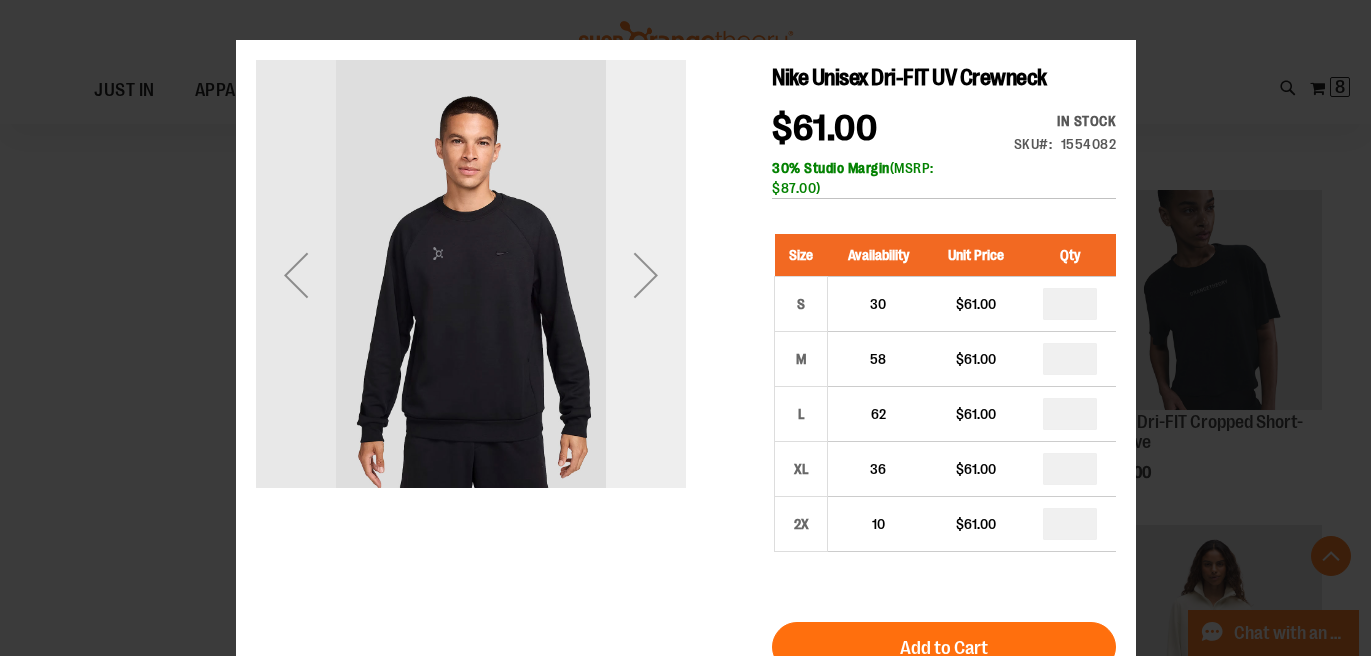click at bounding box center (645, 275) 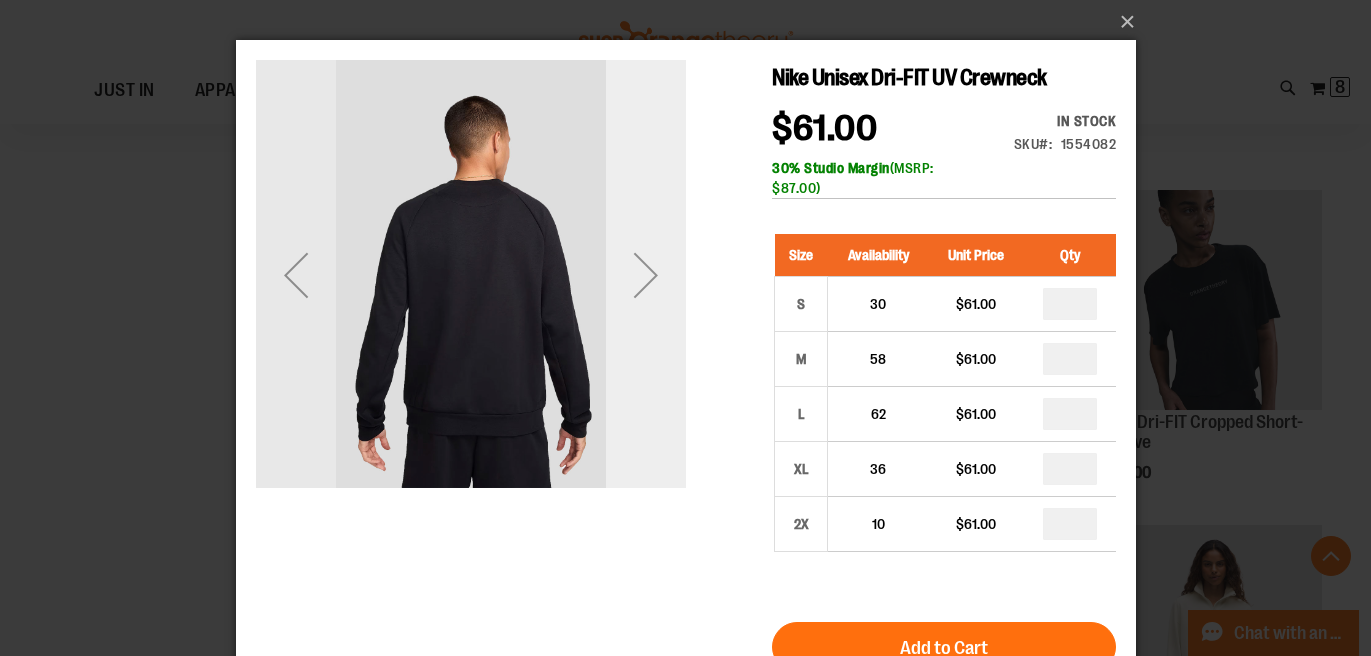 click at bounding box center (645, 275) 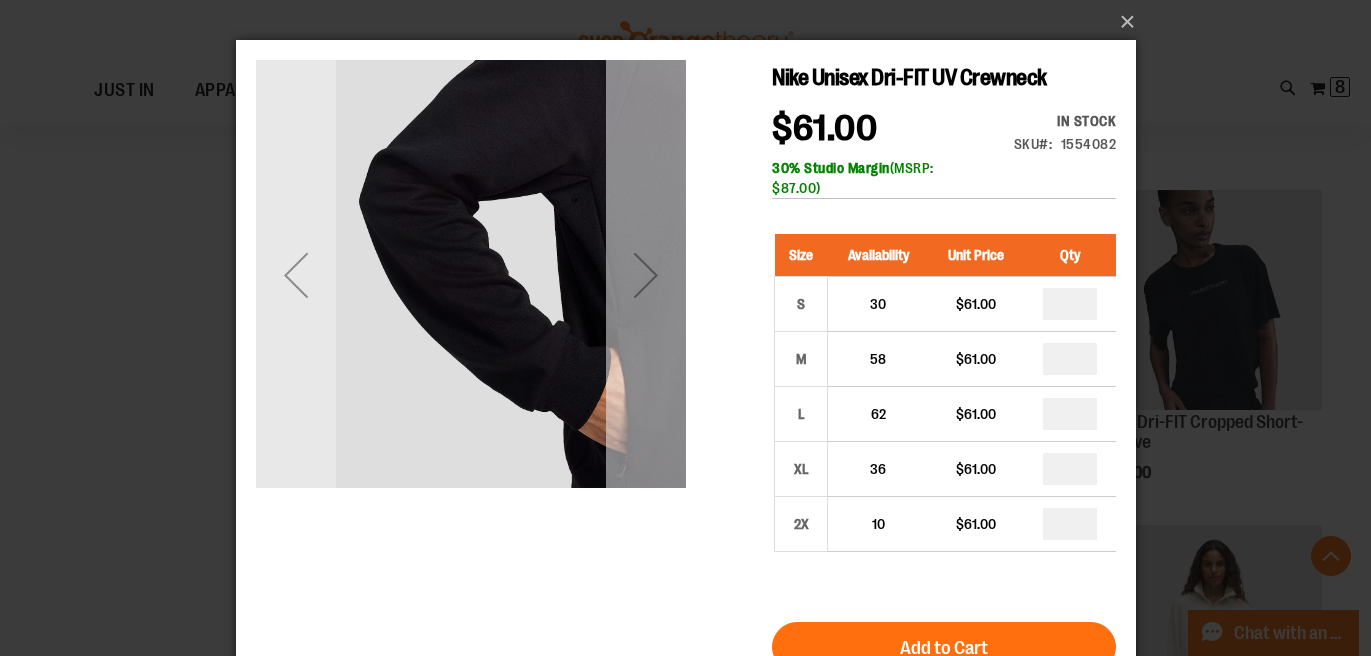 click at bounding box center (645, 275) 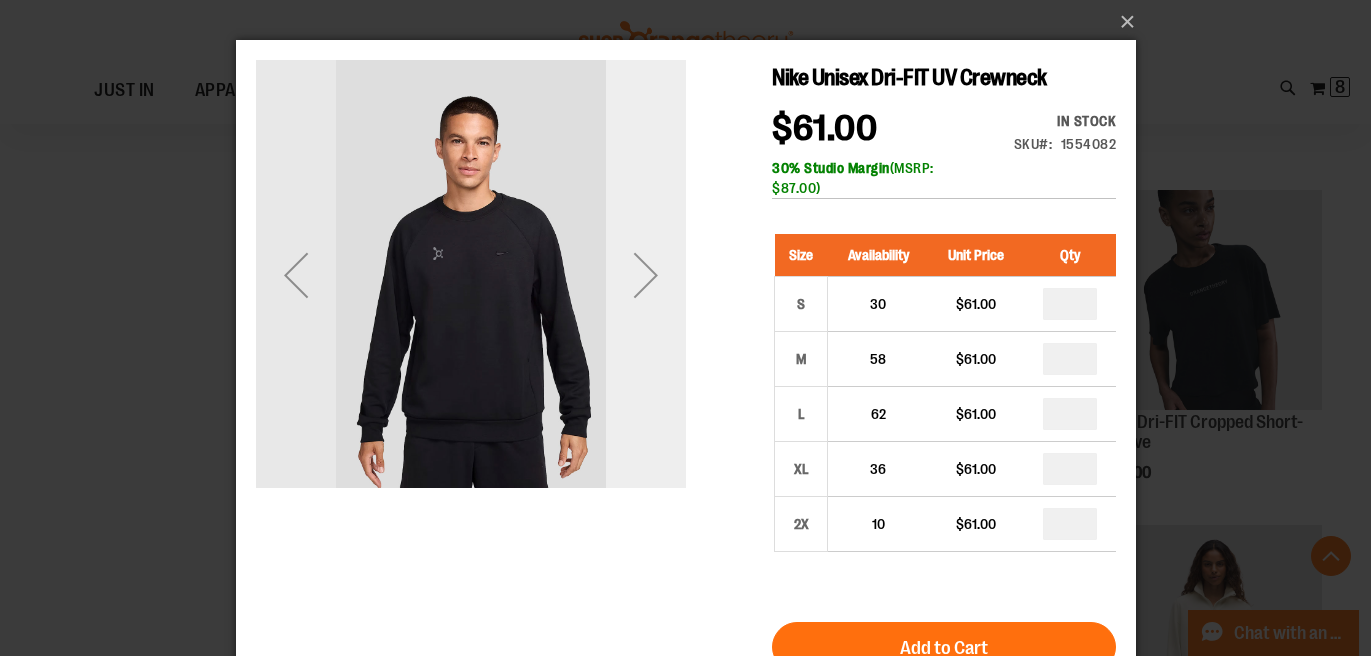 click at bounding box center (645, 275) 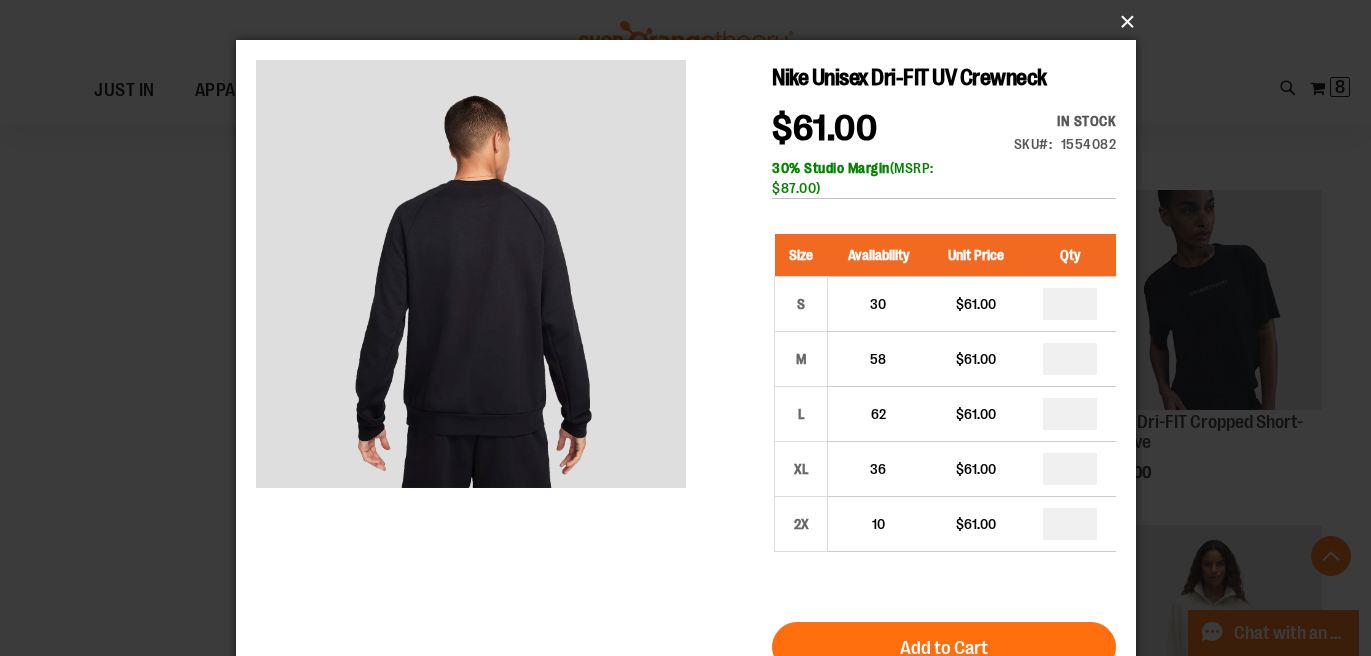 click on "×" at bounding box center [692, 22] 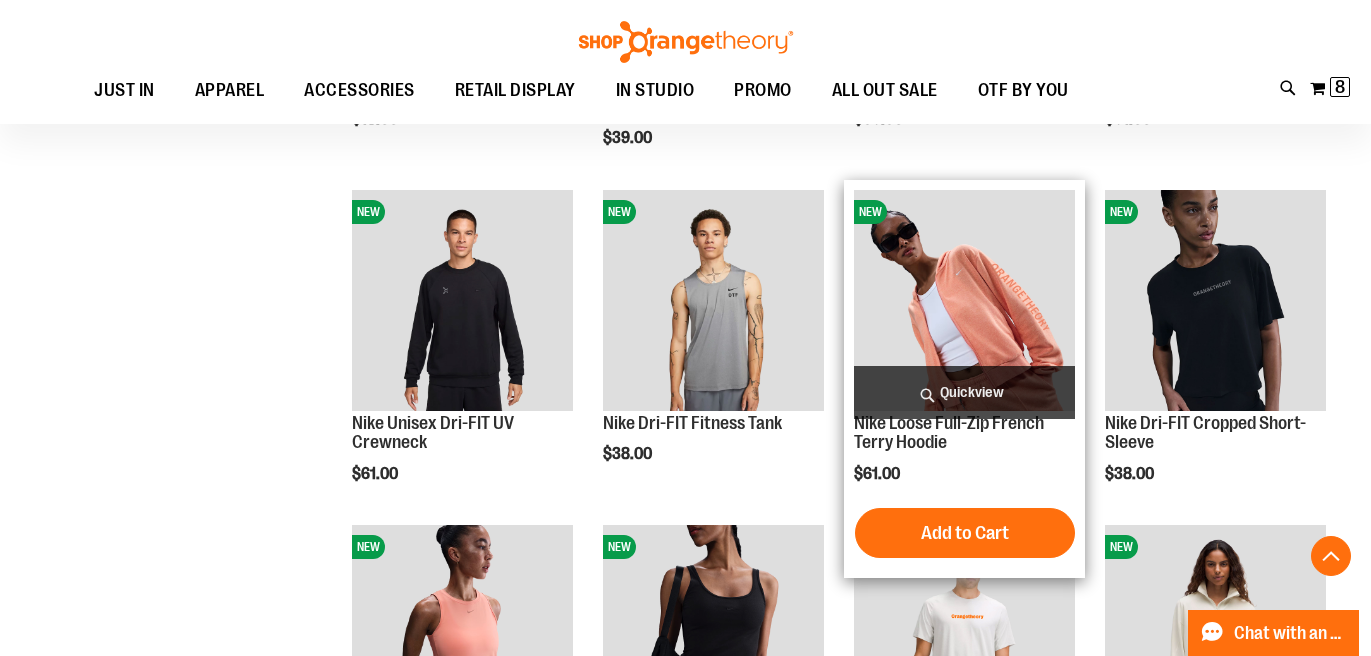 click on "Quickview" at bounding box center [964, 392] 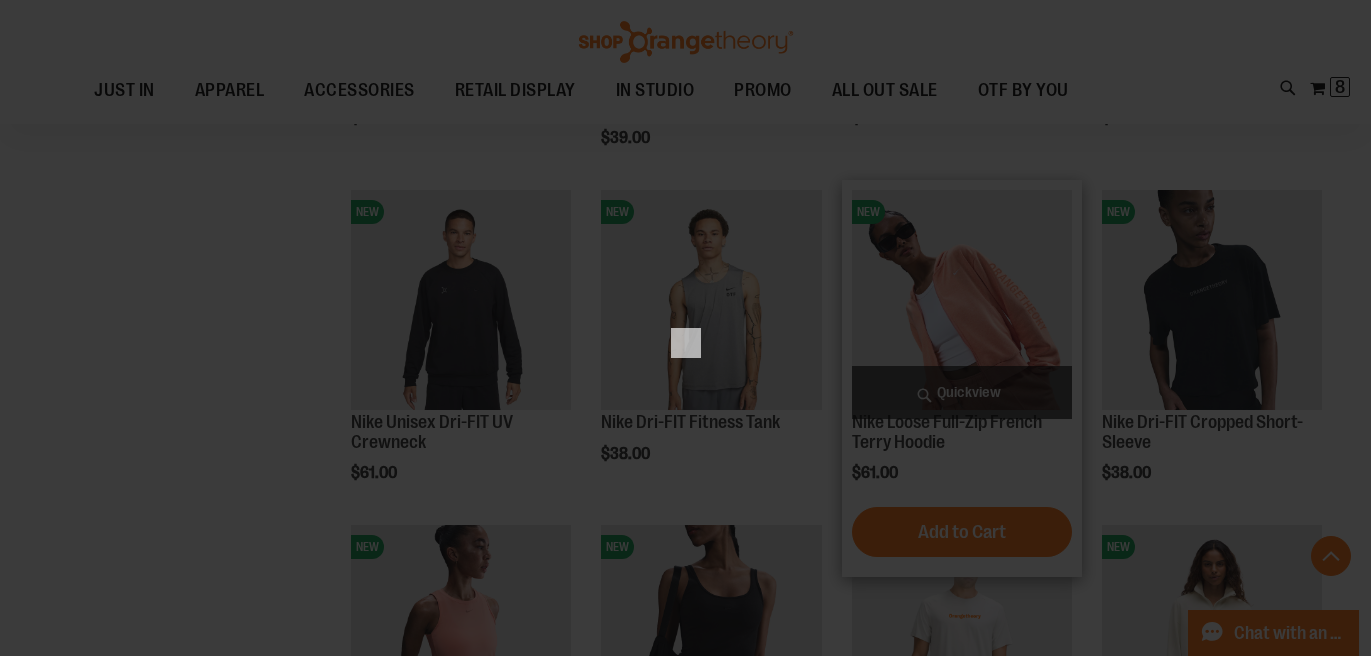scroll, scrollTop: 0, scrollLeft: 0, axis: both 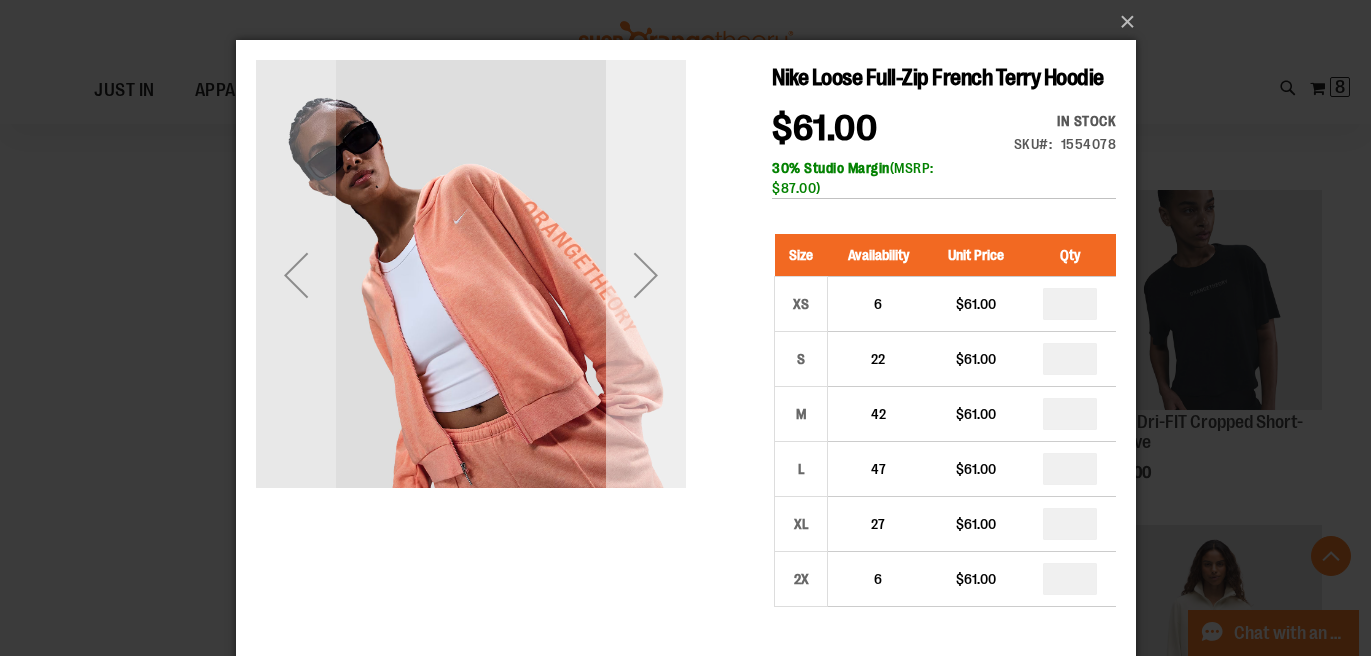 click at bounding box center [645, 275] 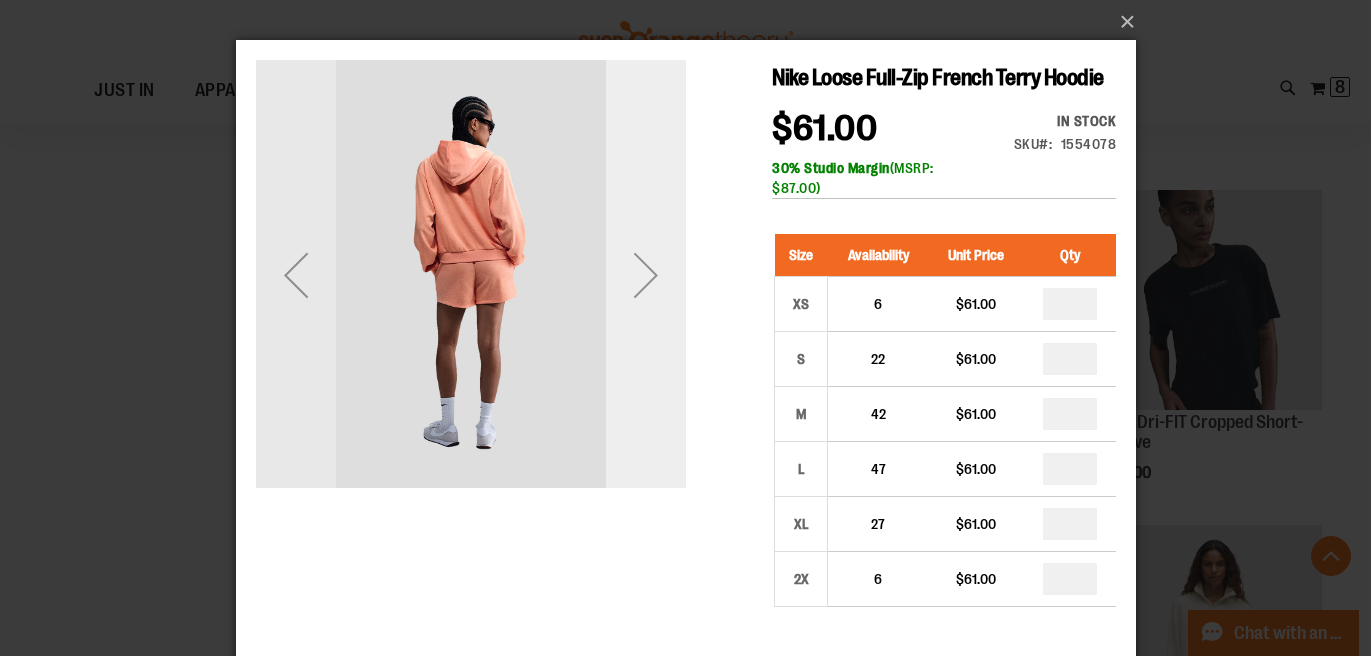 click at bounding box center [645, 275] 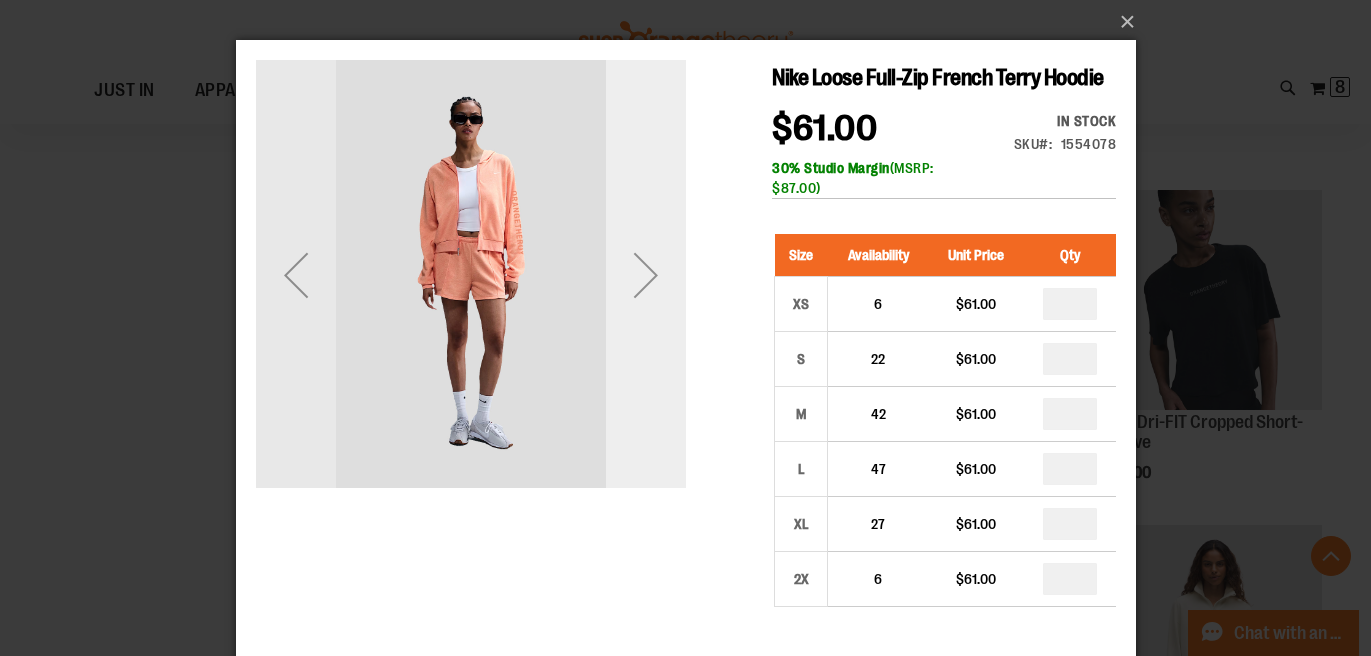 click at bounding box center [645, 275] 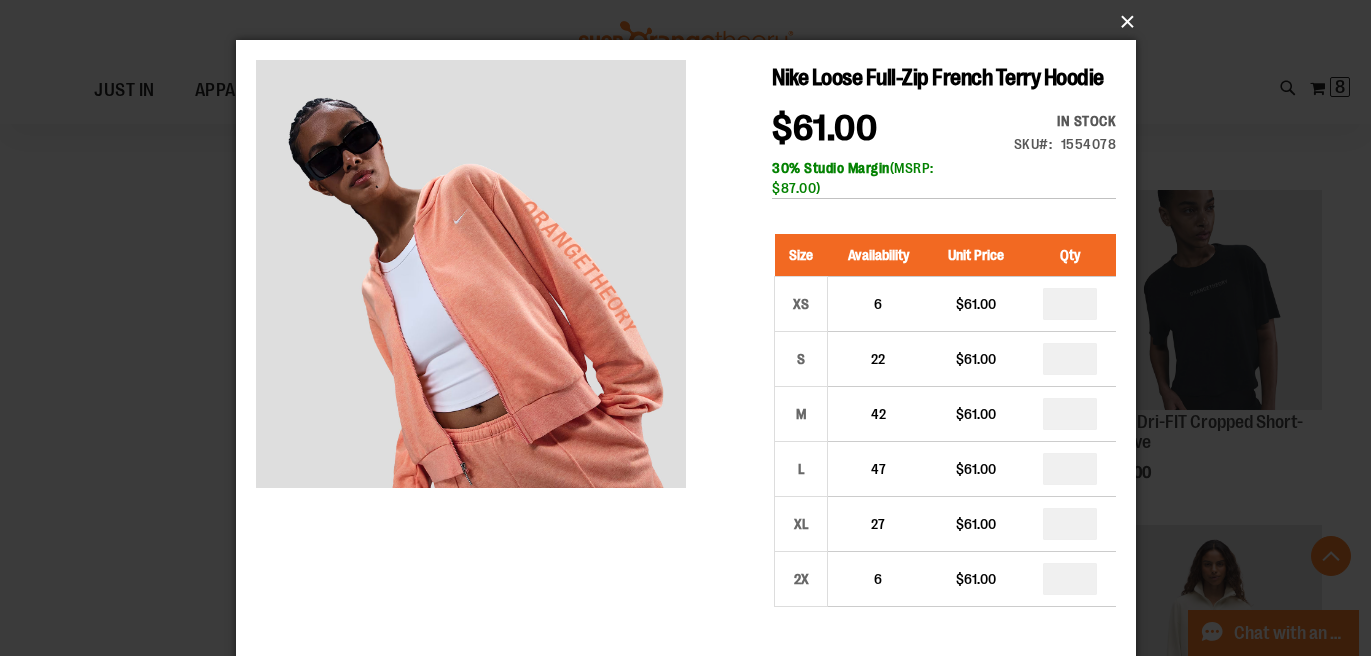 click on "×" at bounding box center (692, 22) 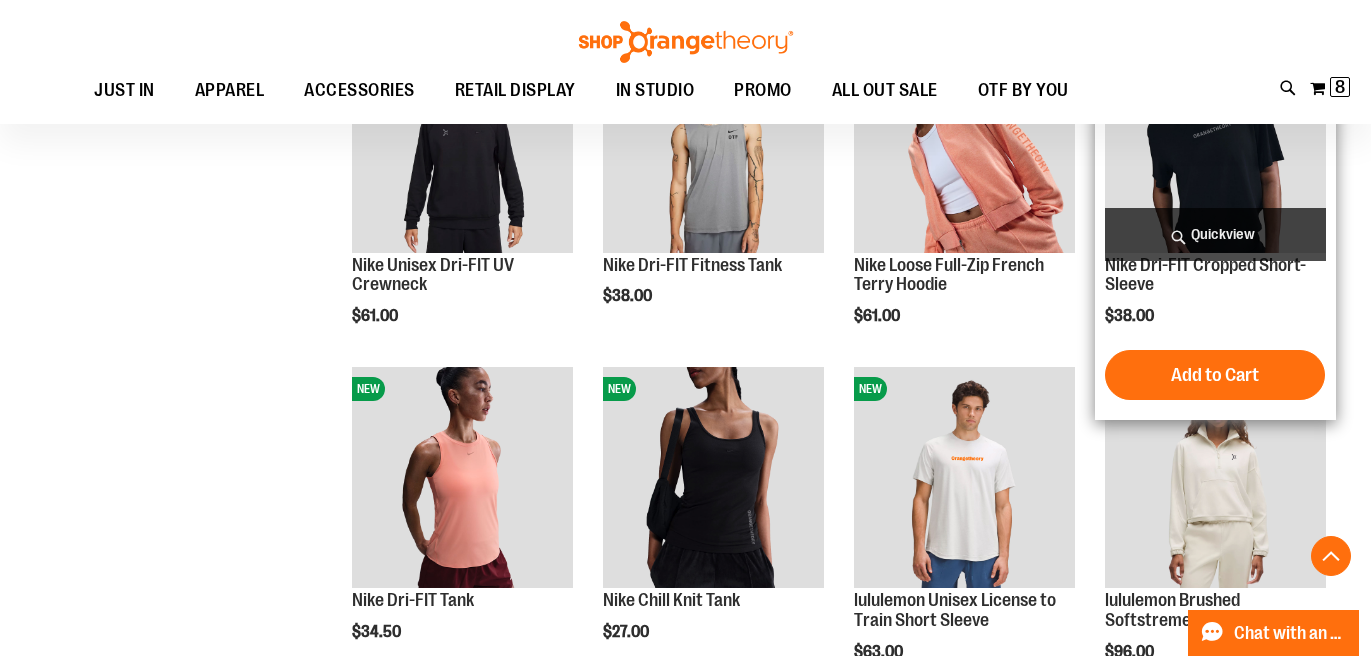 scroll, scrollTop: 1407, scrollLeft: 0, axis: vertical 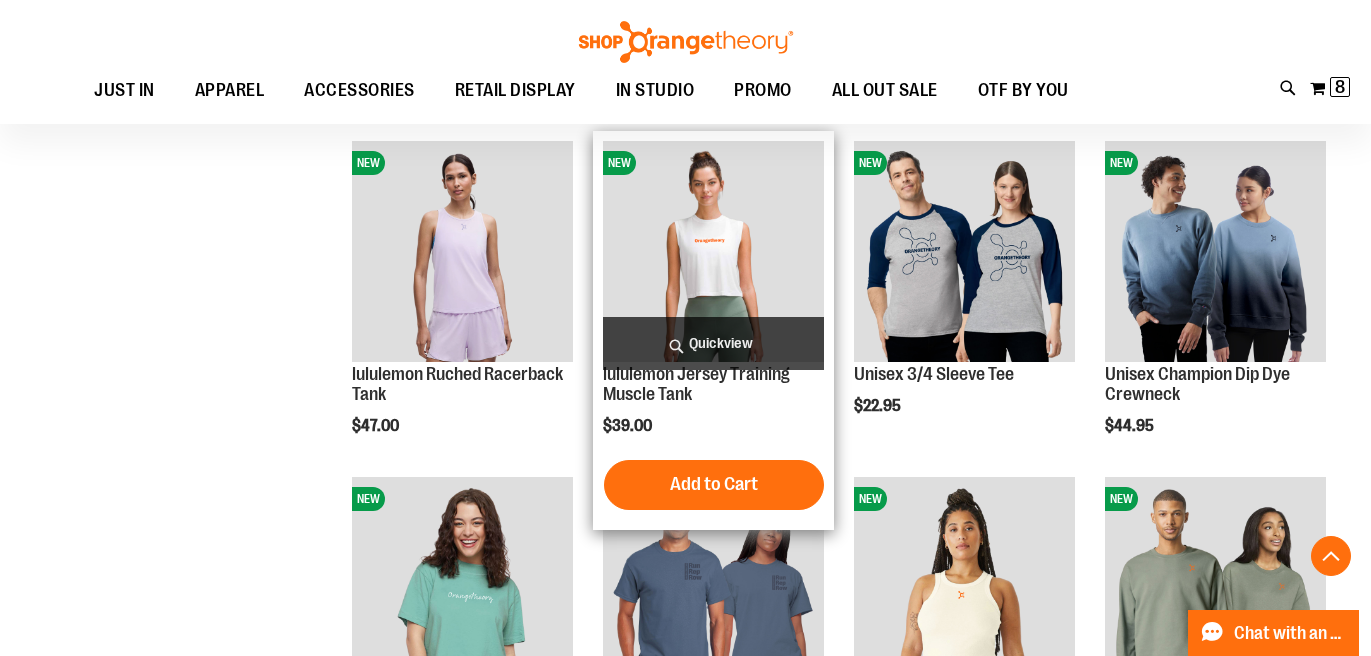 click on "Quickview" at bounding box center (713, 343) 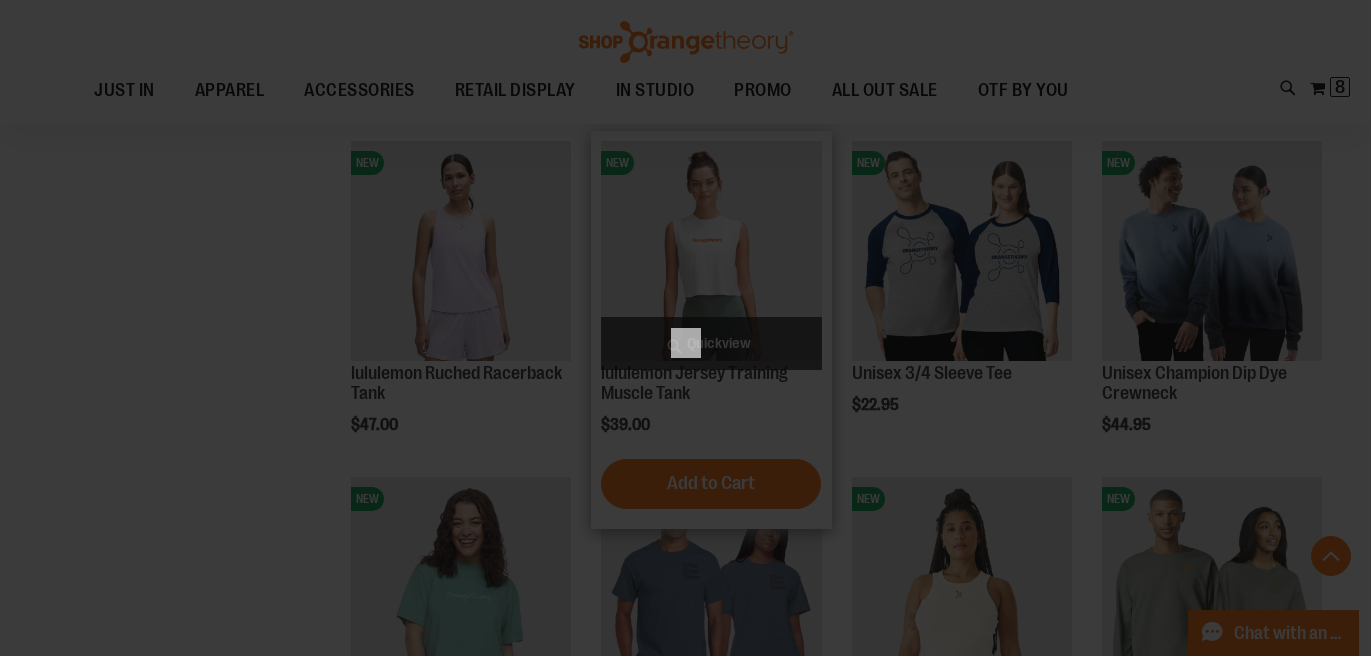 scroll, scrollTop: 0, scrollLeft: 0, axis: both 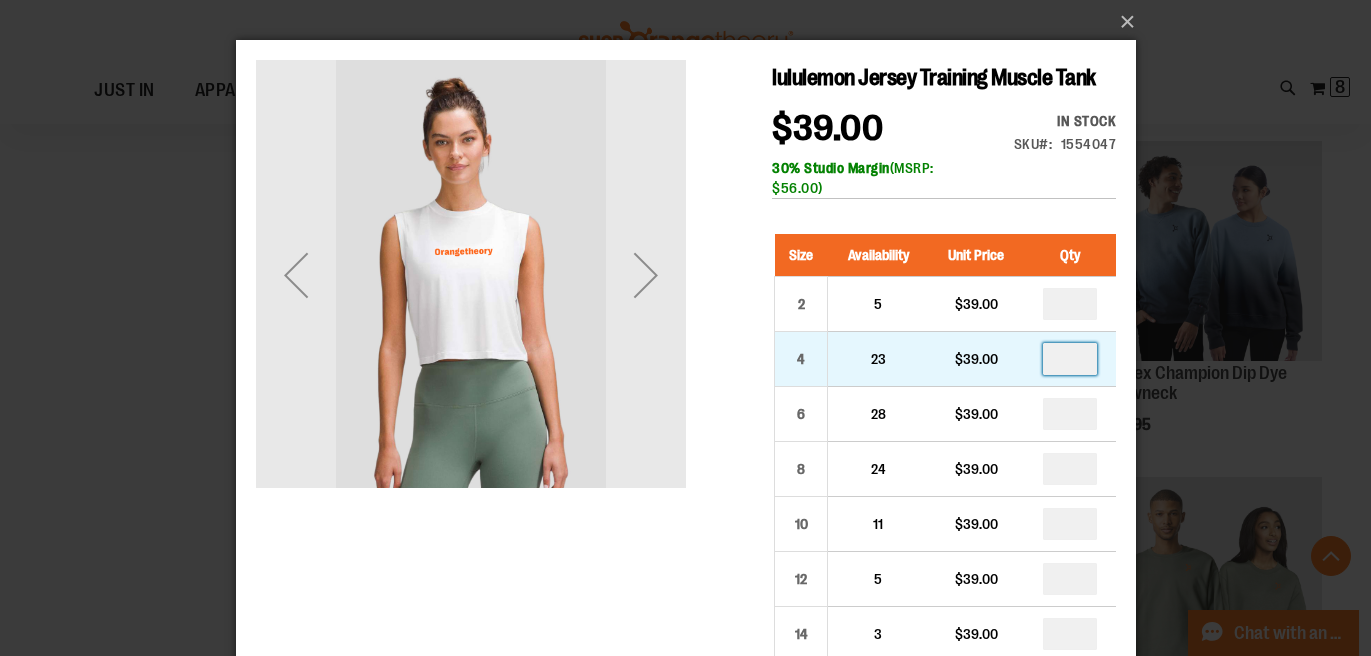 click at bounding box center [1069, 359] 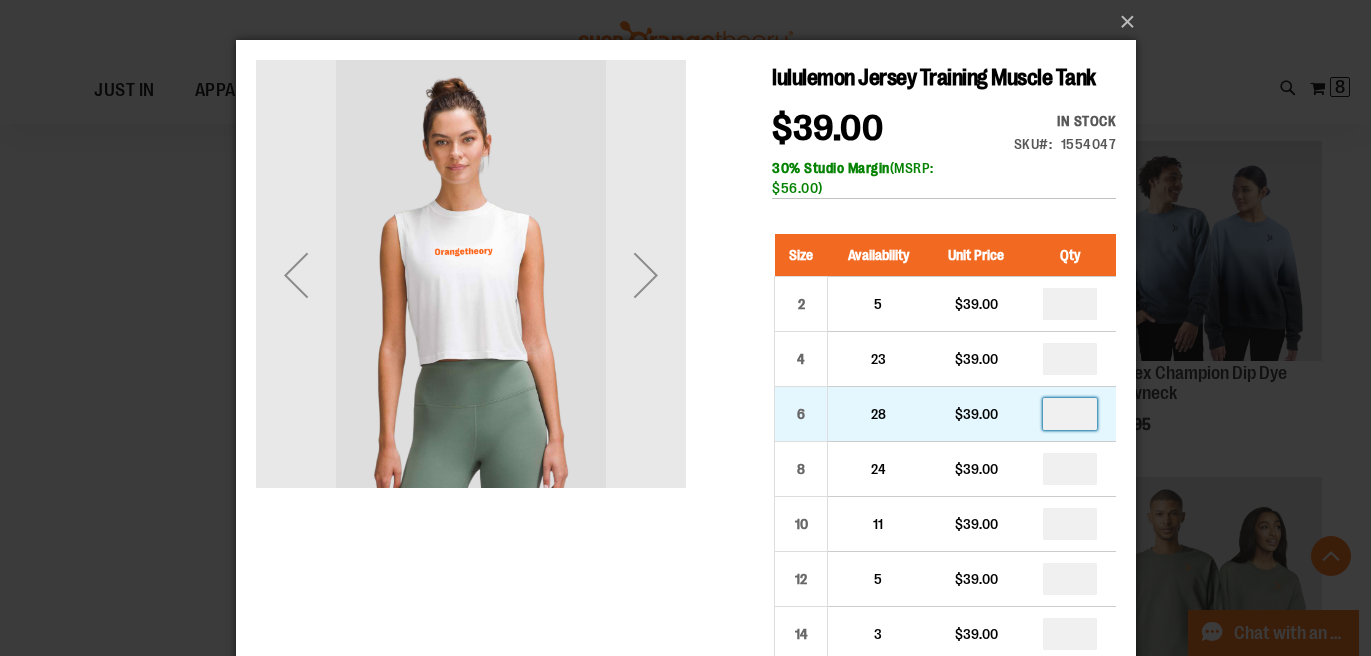 click at bounding box center (1069, 414) 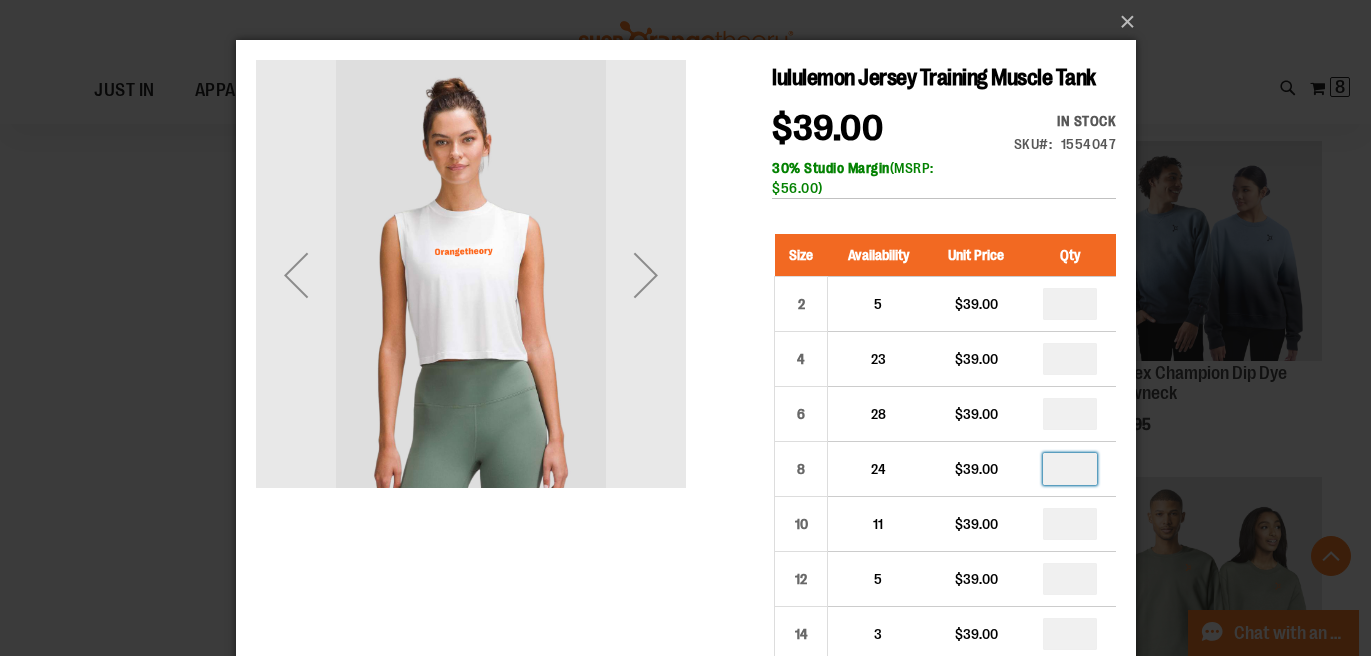 click at bounding box center (1069, 469) 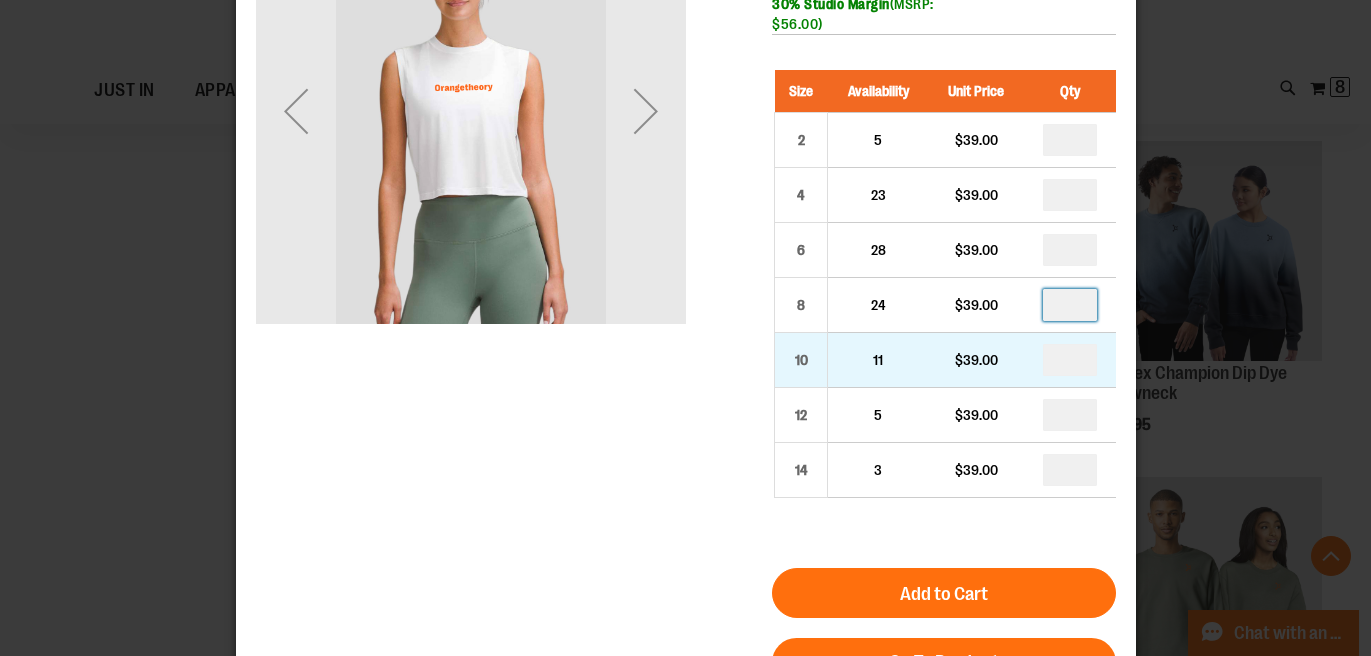 scroll, scrollTop: 166, scrollLeft: 0, axis: vertical 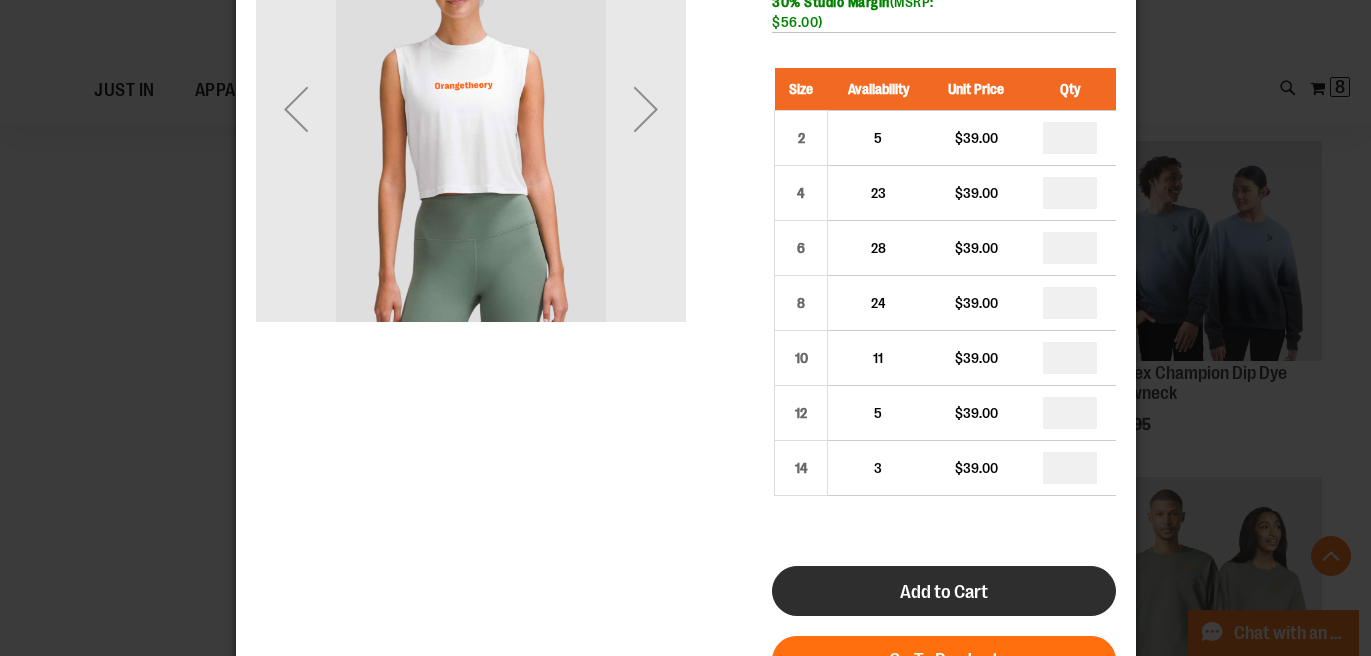 click on "Add to Cart" at bounding box center [943, 592] 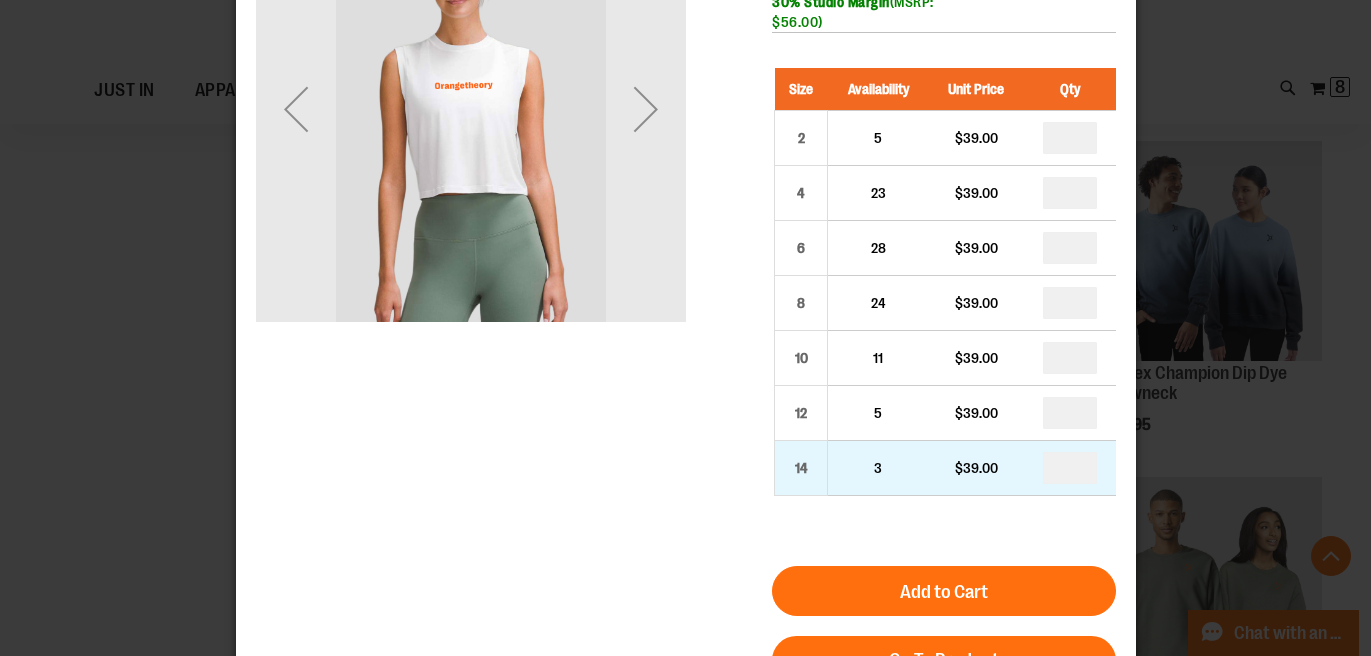 scroll, scrollTop: 0, scrollLeft: 0, axis: both 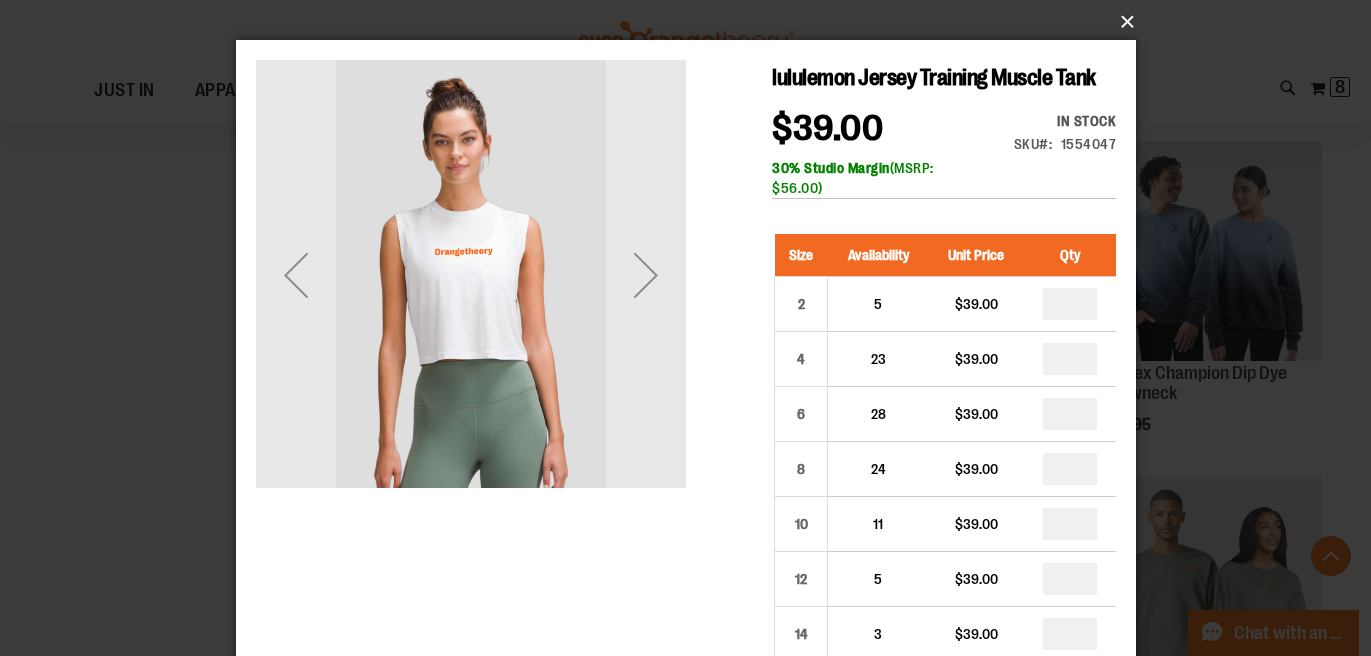 click on "×" at bounding box center (692, 22) 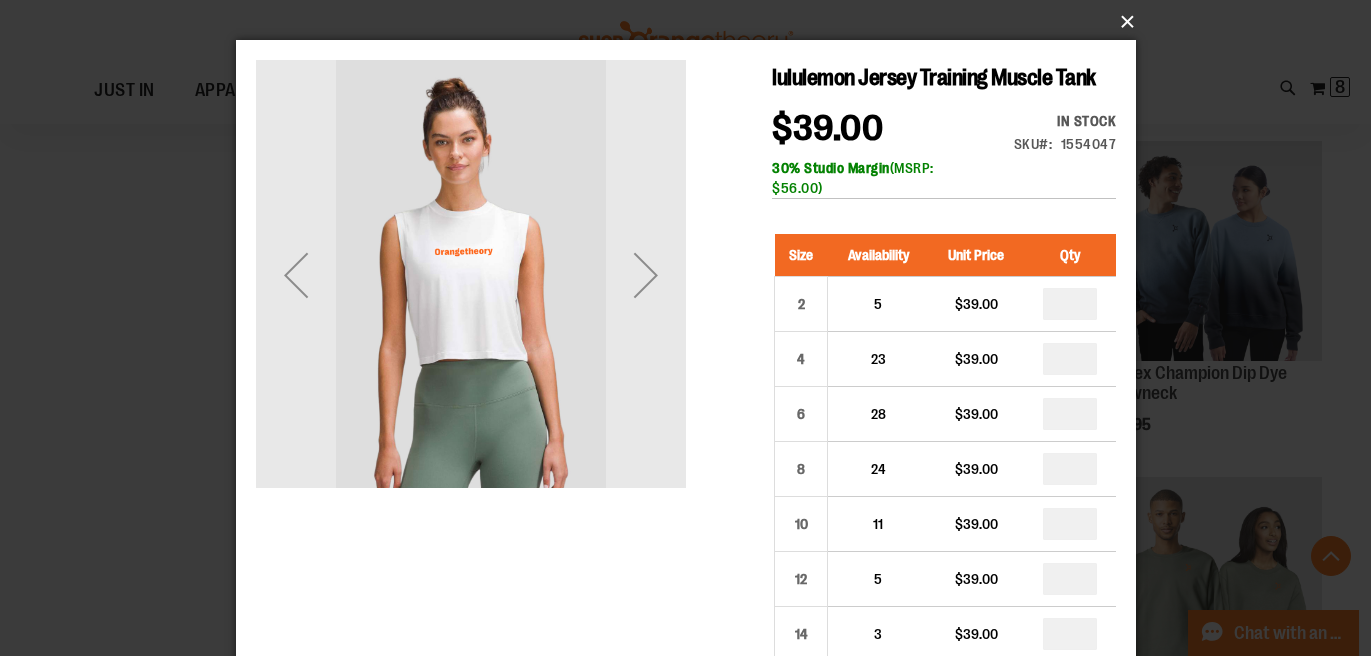 click on "×" at bounding box center (692, 22) 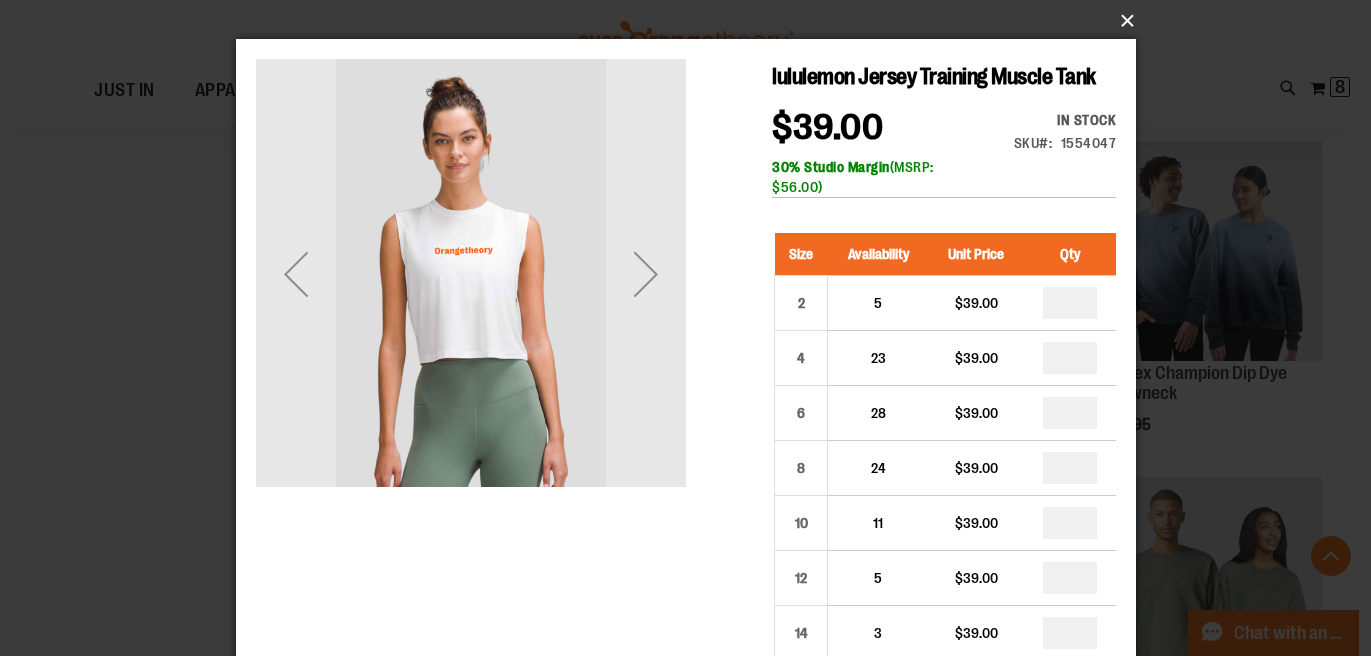 scroll, scrollTop: 0, scrollLeft: 0, axis: both 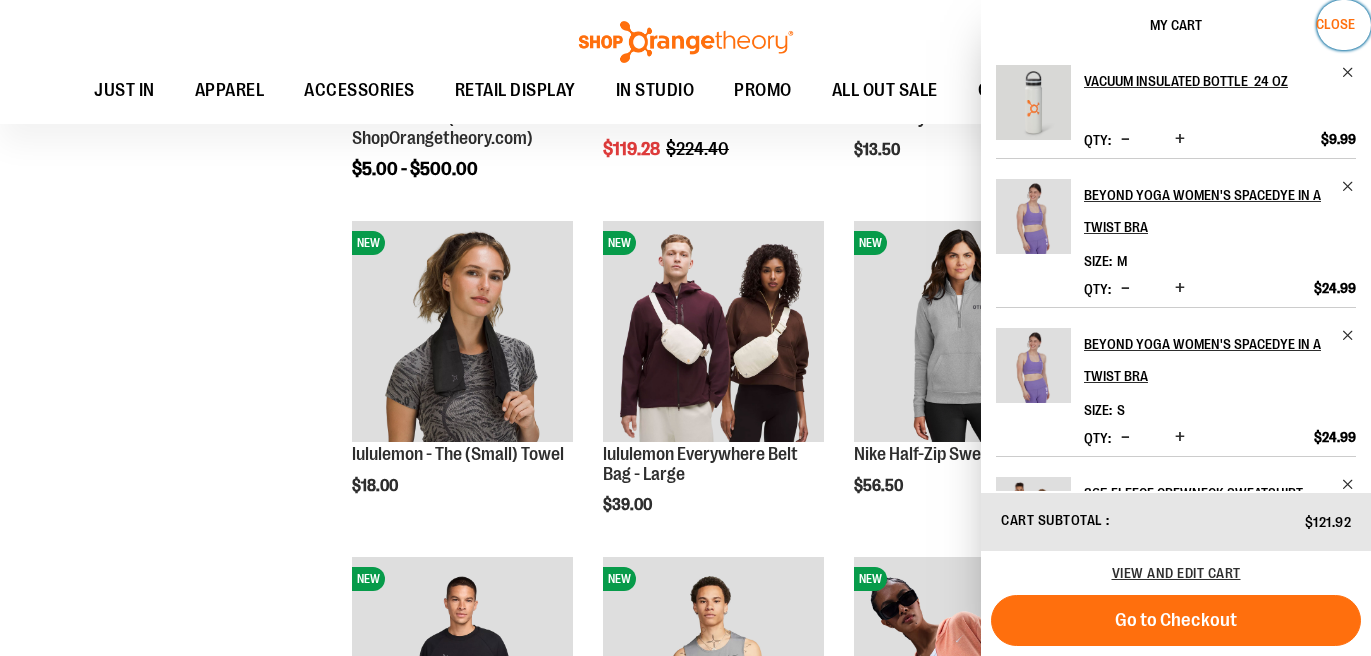 click on "Close" at bounding box center (1335, 24) 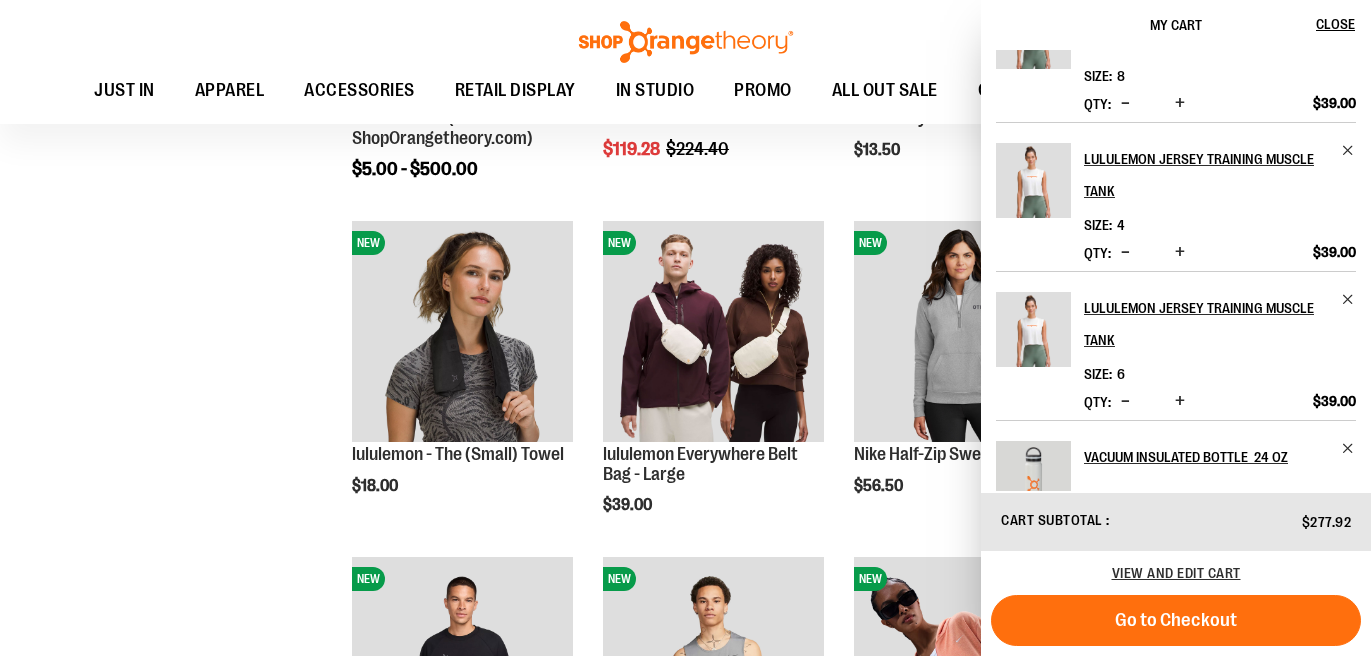 scroll, scrollTop: 73, scrollLeft: 0, axis: vertical 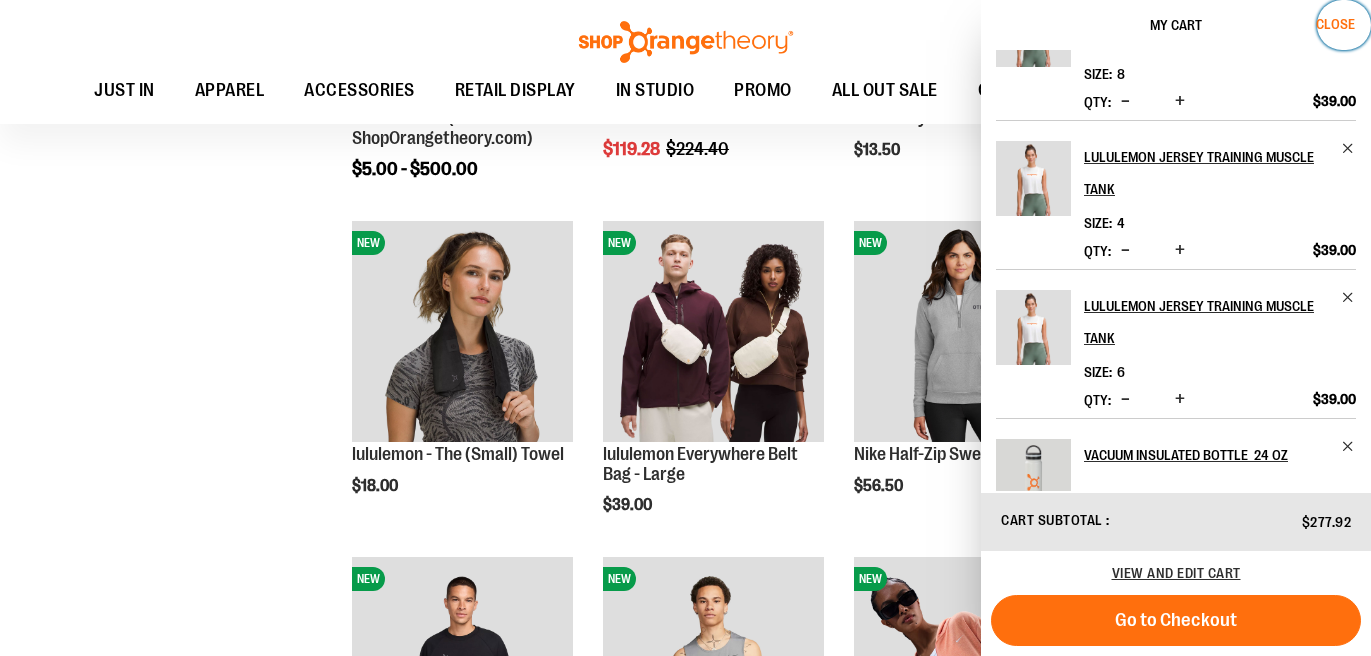 click on "Close" at bounding box center [1335, 24] 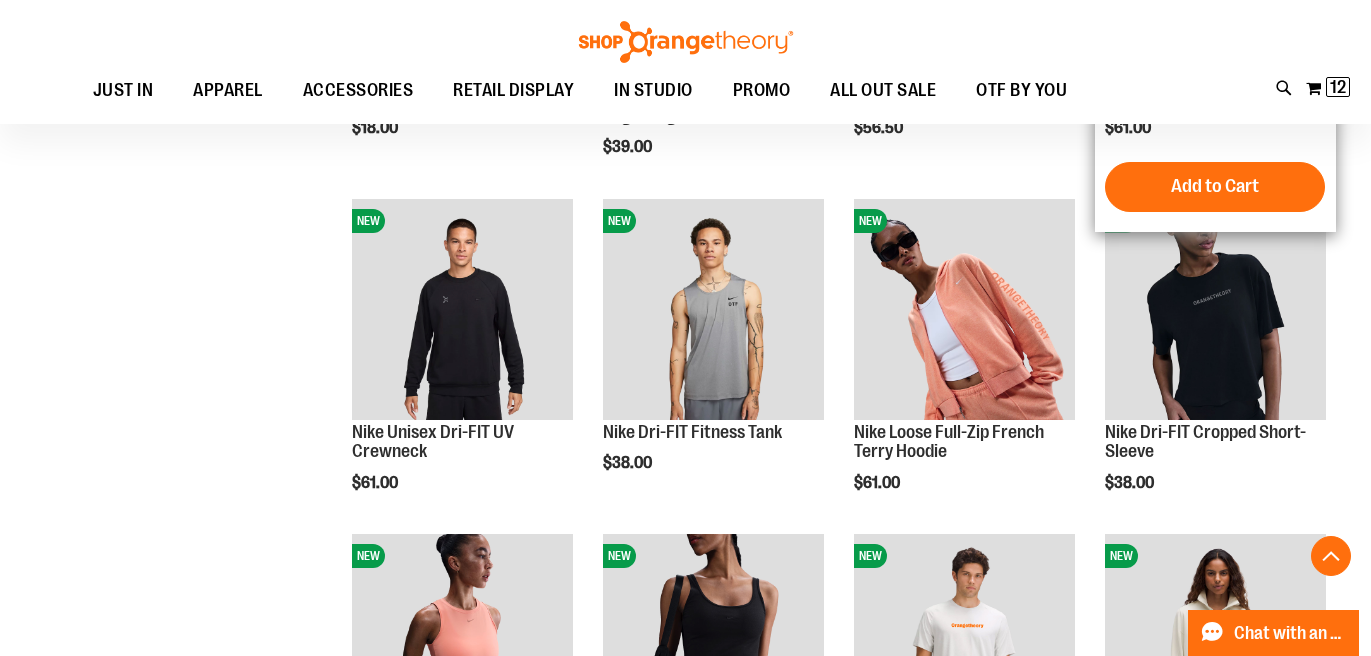scroll, scrollTop: 1216, scrollLeft: 0, axis: vertical 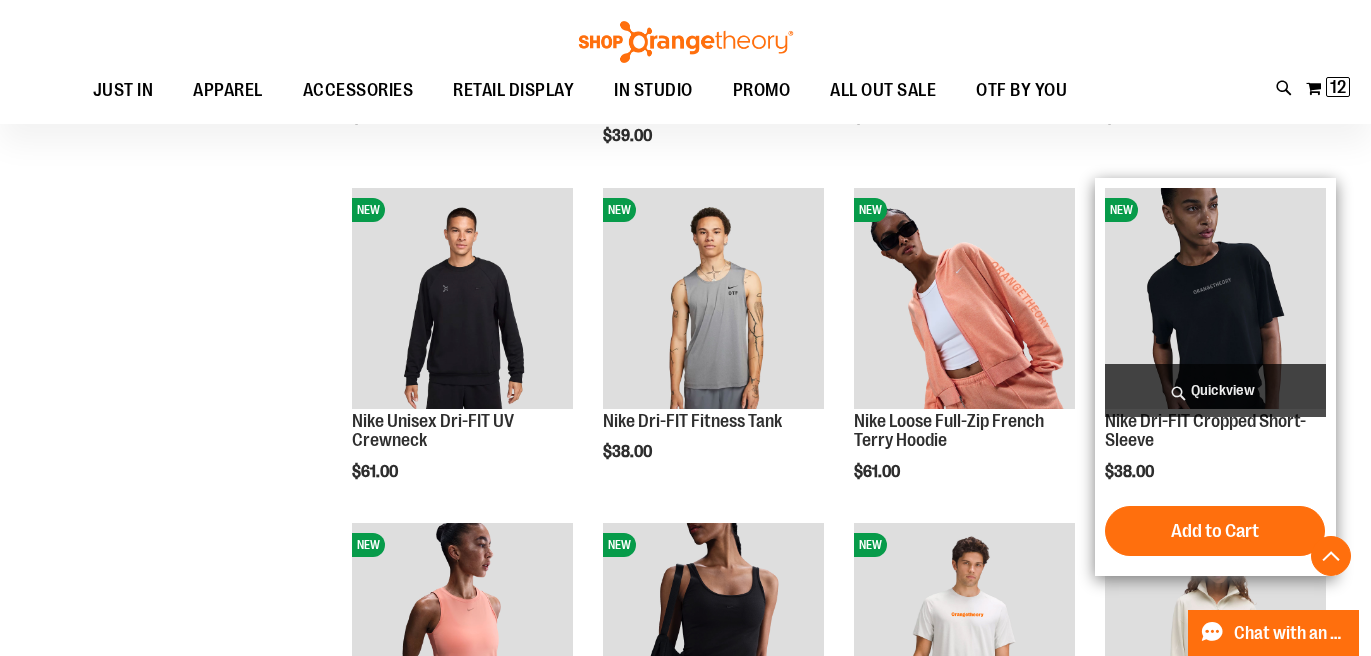click on "Quickview" at bounding box center (1215, 390) 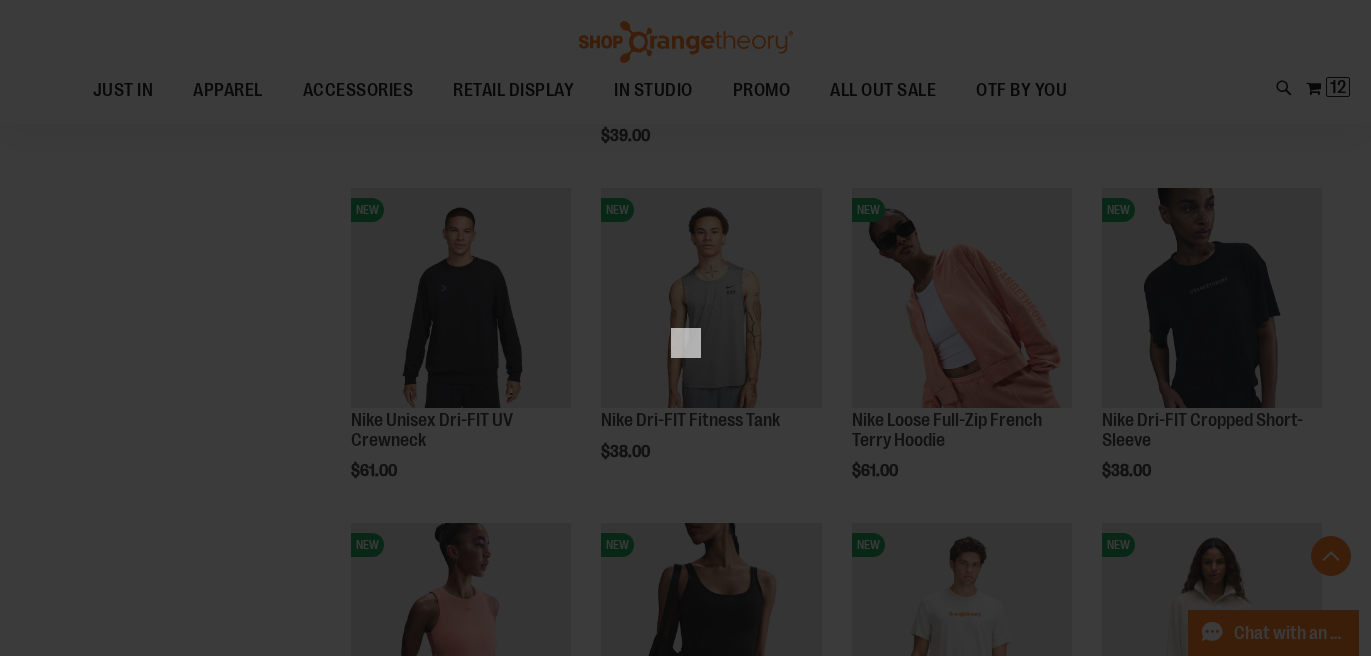 scroll, scrollTop: 0, scrollLeft: 0, axis: both 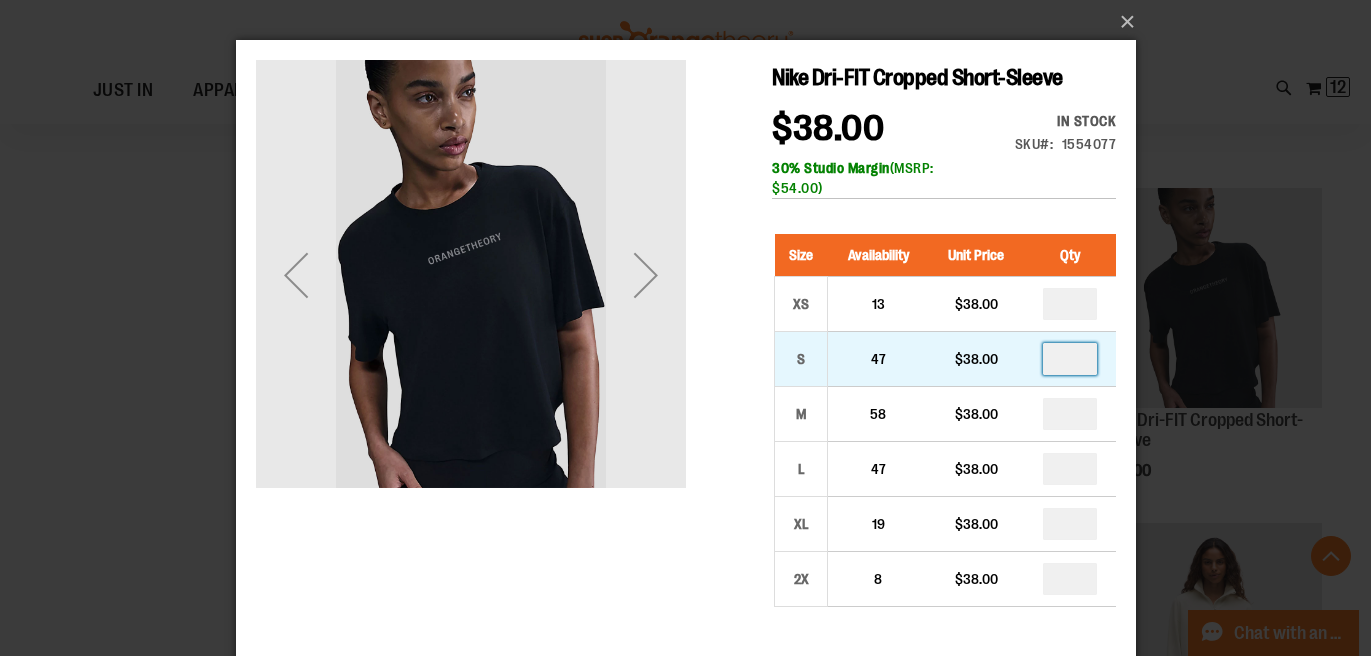 click at bounding box center [1069, 359] 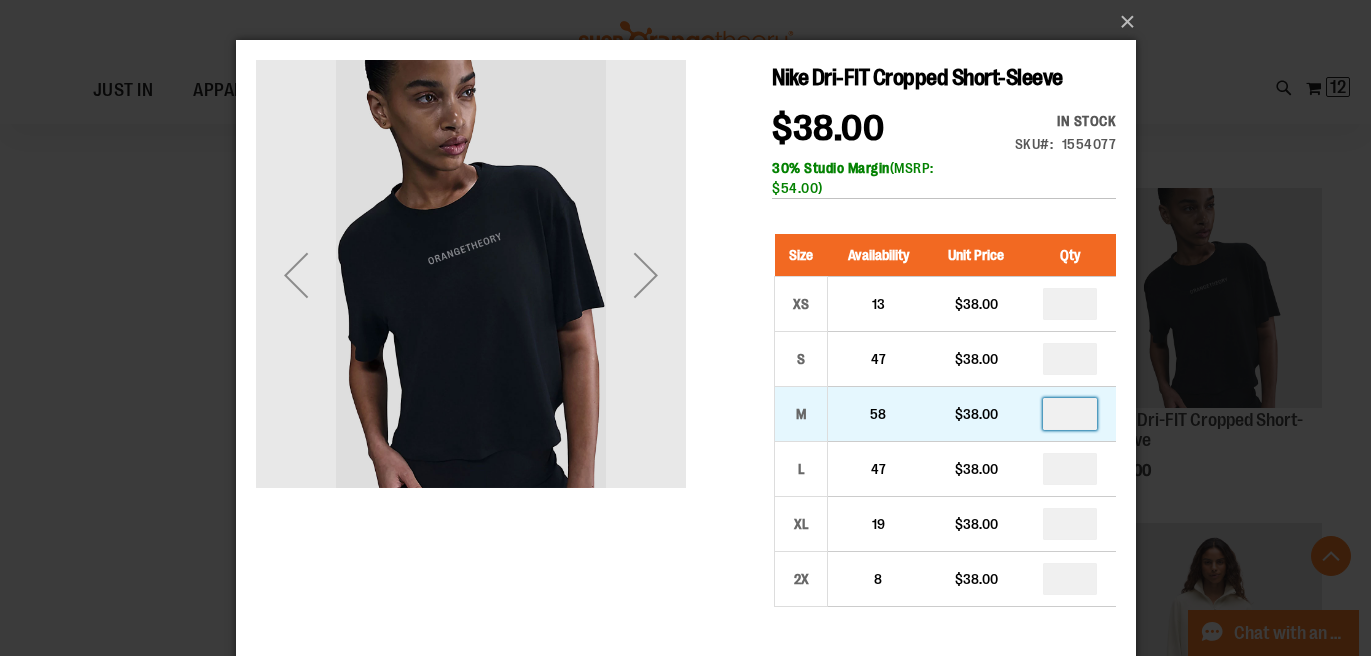 click at bounding box center (1069, 414) 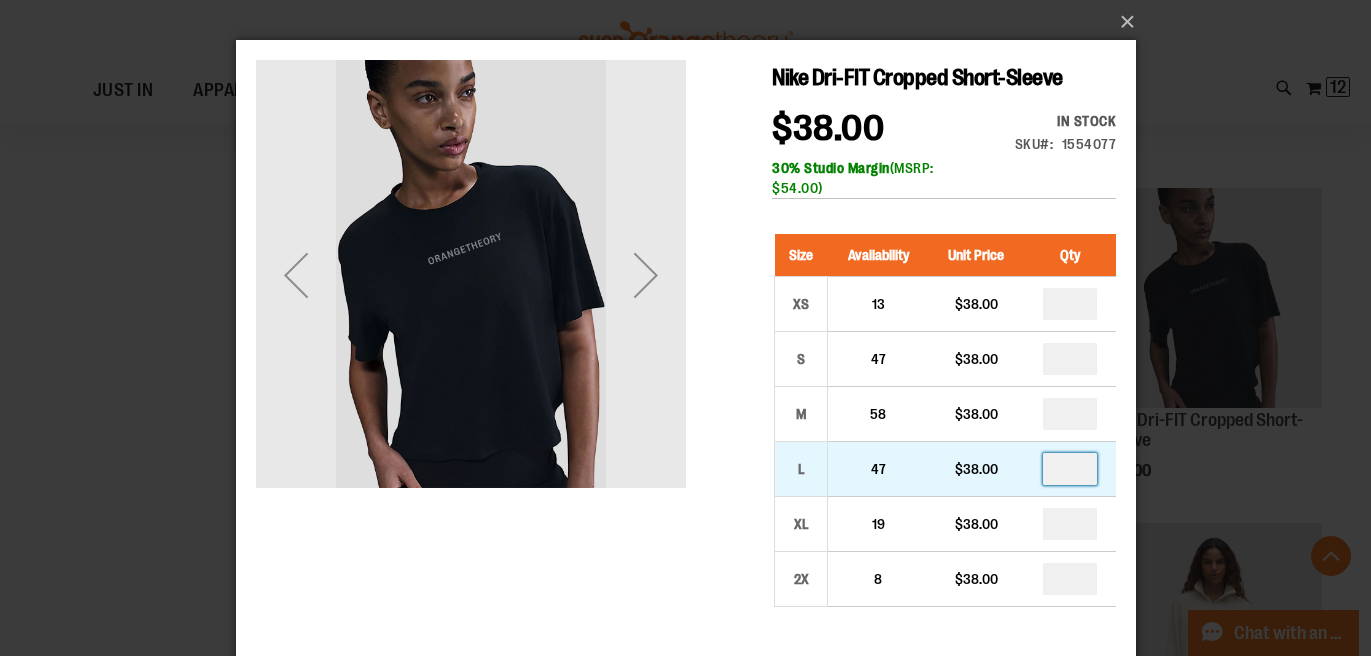 click at bounding box center (1069, 469) 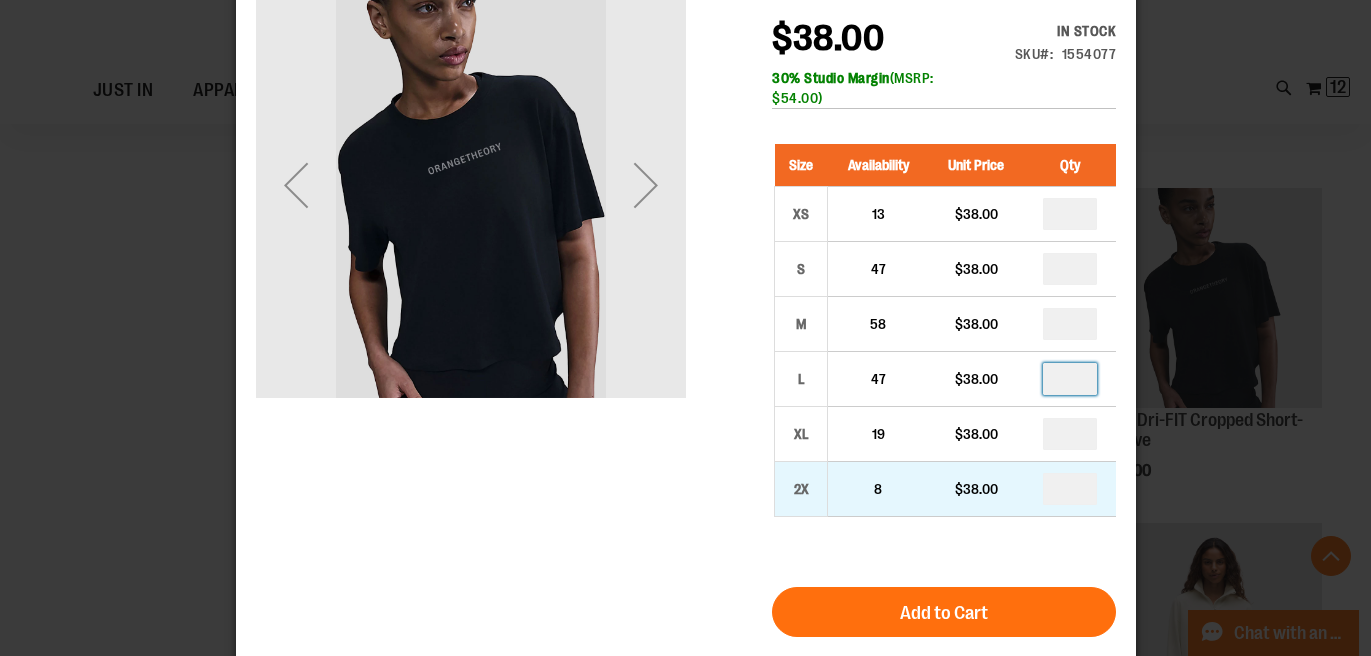 scroll, scrollTop: 92, scrollLeft: 0, axis: vertical 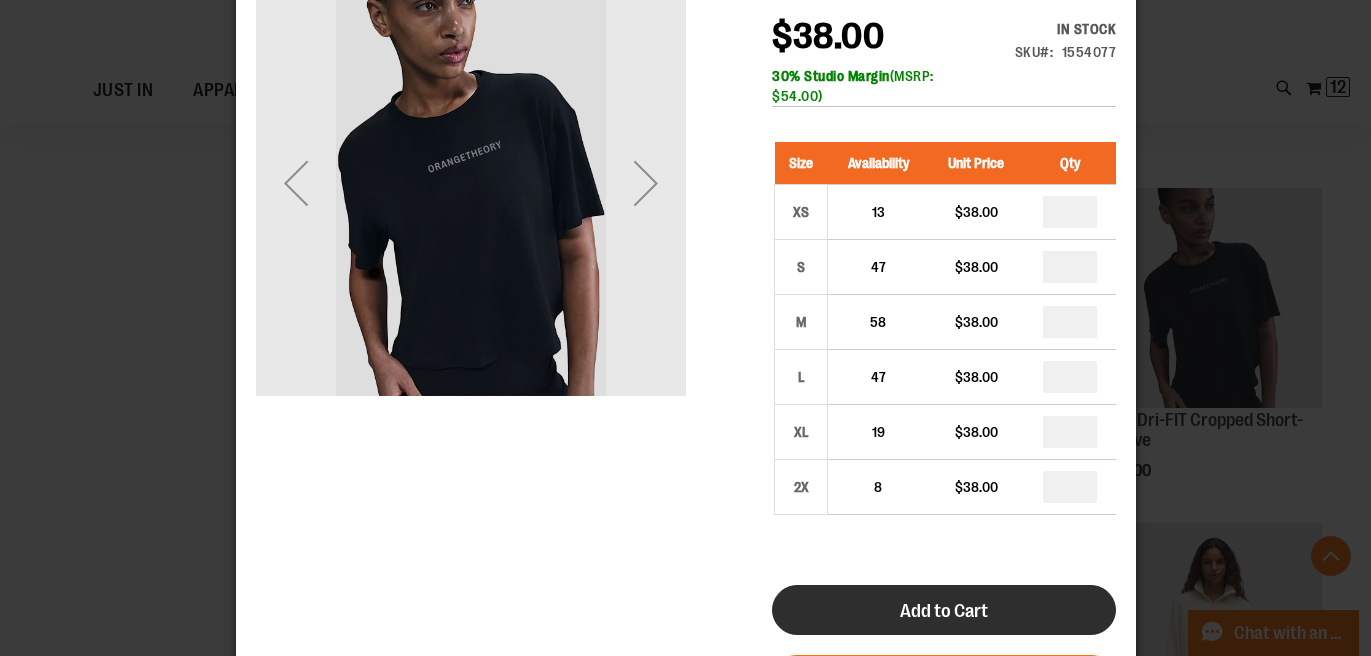 click on "Add to Cart" at bounding box center [943, 610] 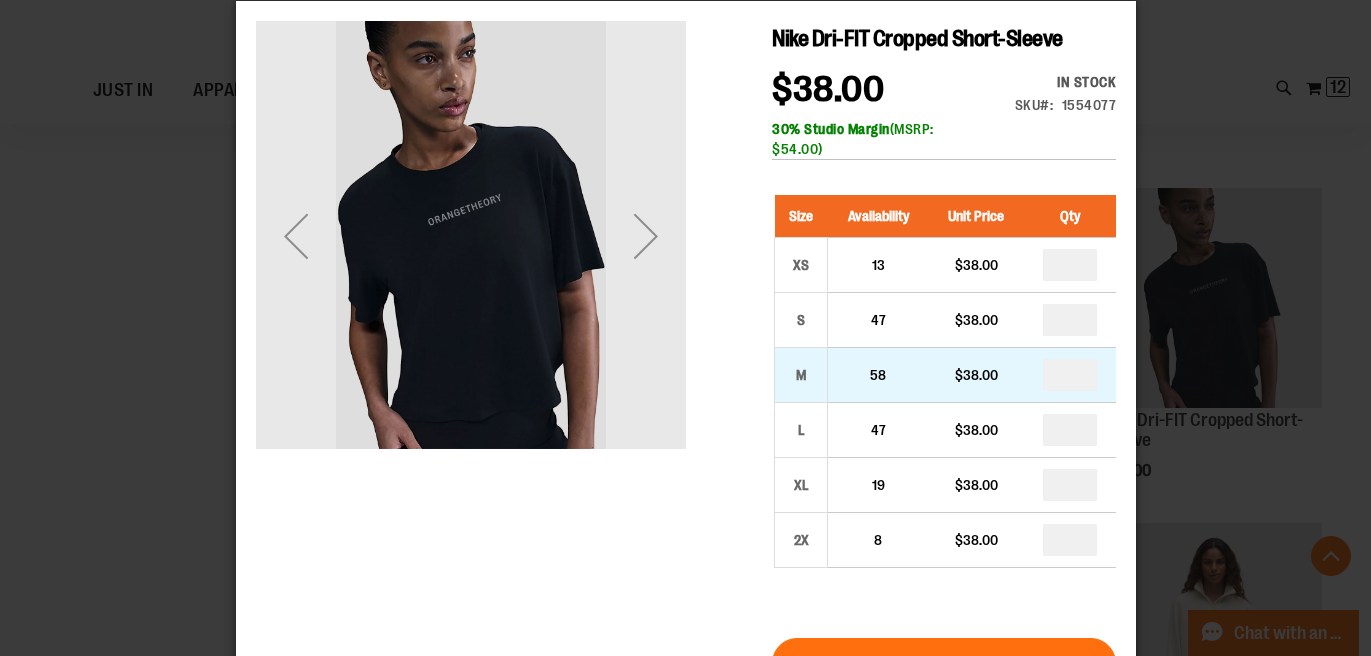 scroll, scrollTop: 41, scrollLeft: 0, axis: vertical 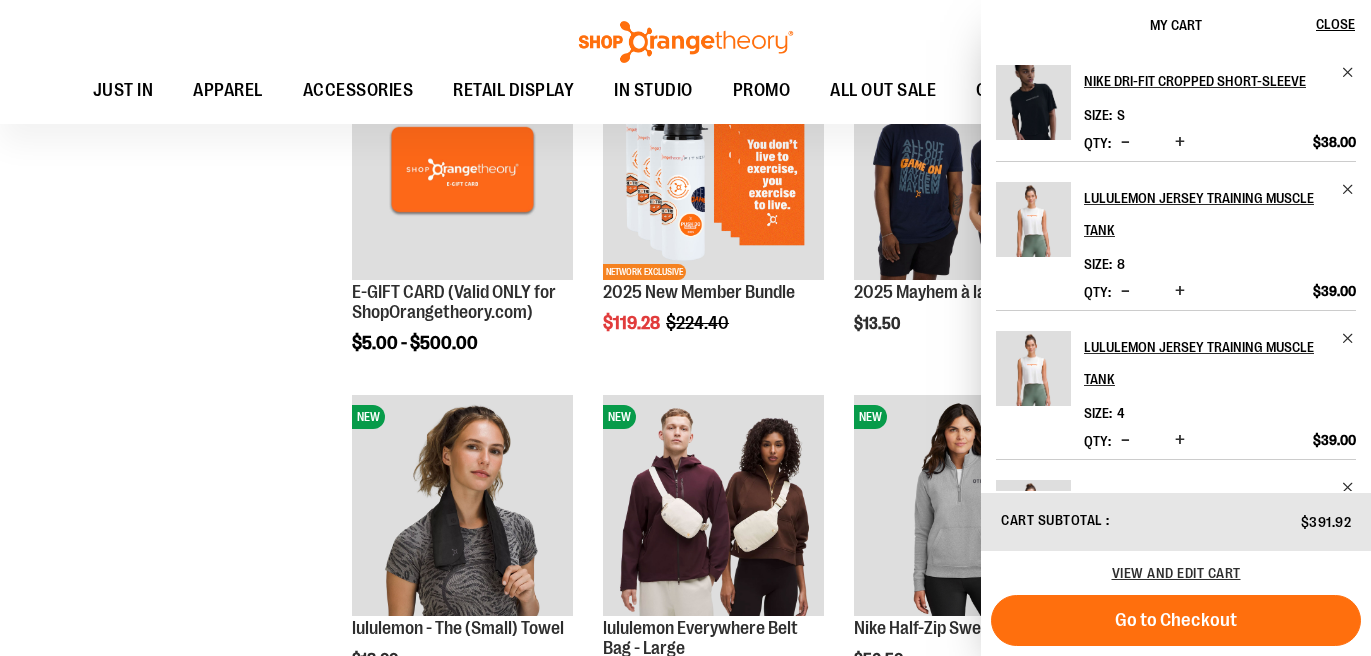 click on "**********" at bounding box center [685, 1242] 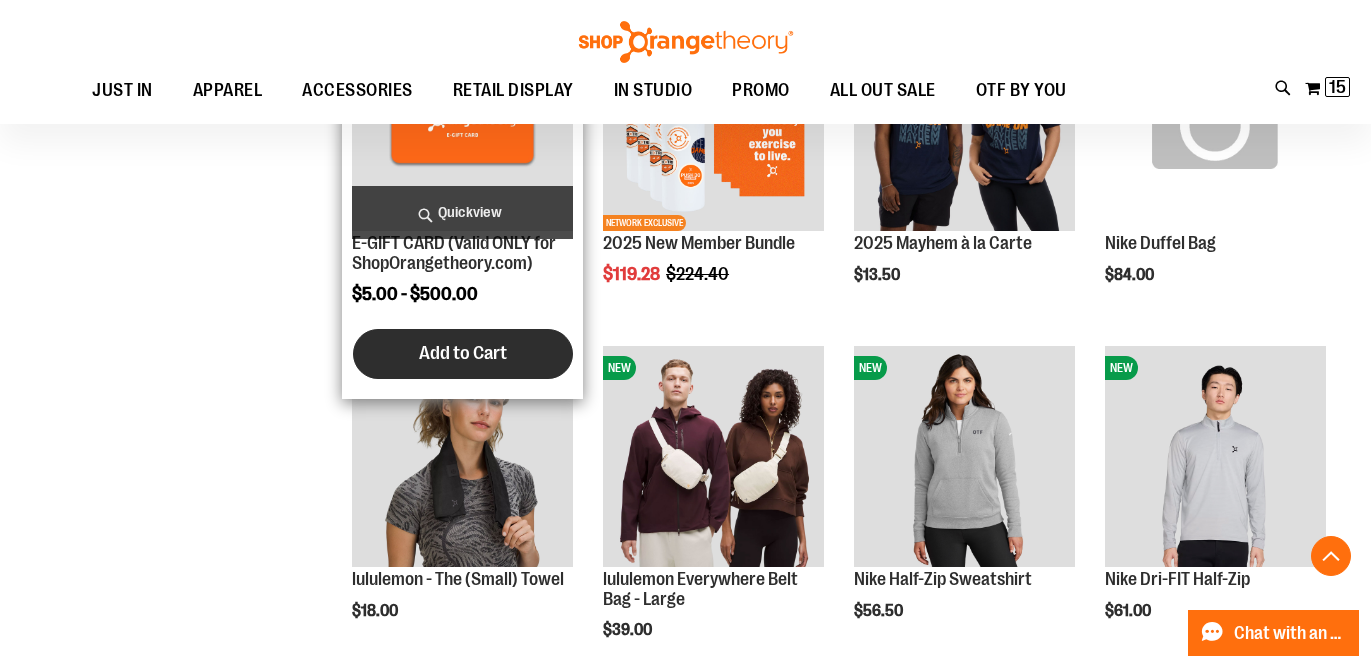 scroll, scrollTop: 813, scrollLeft: 0, axis: vertical 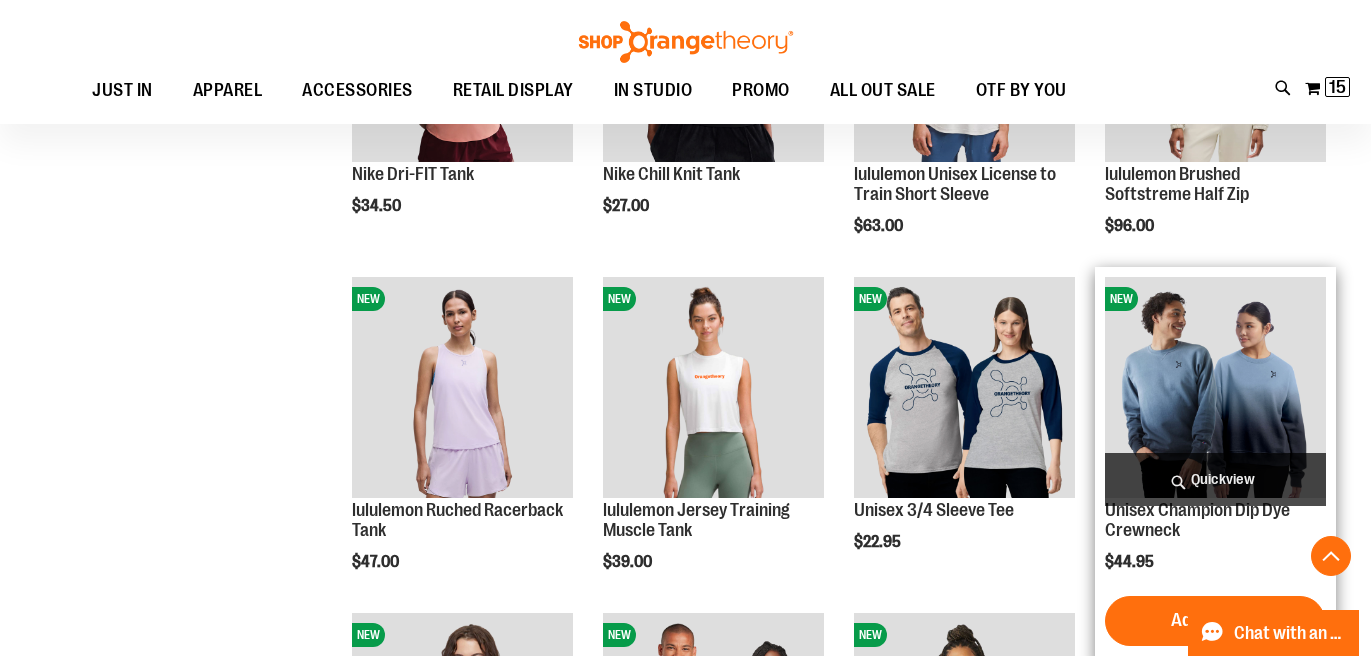 click on "Quickview" at bounding box center (1215, 479) 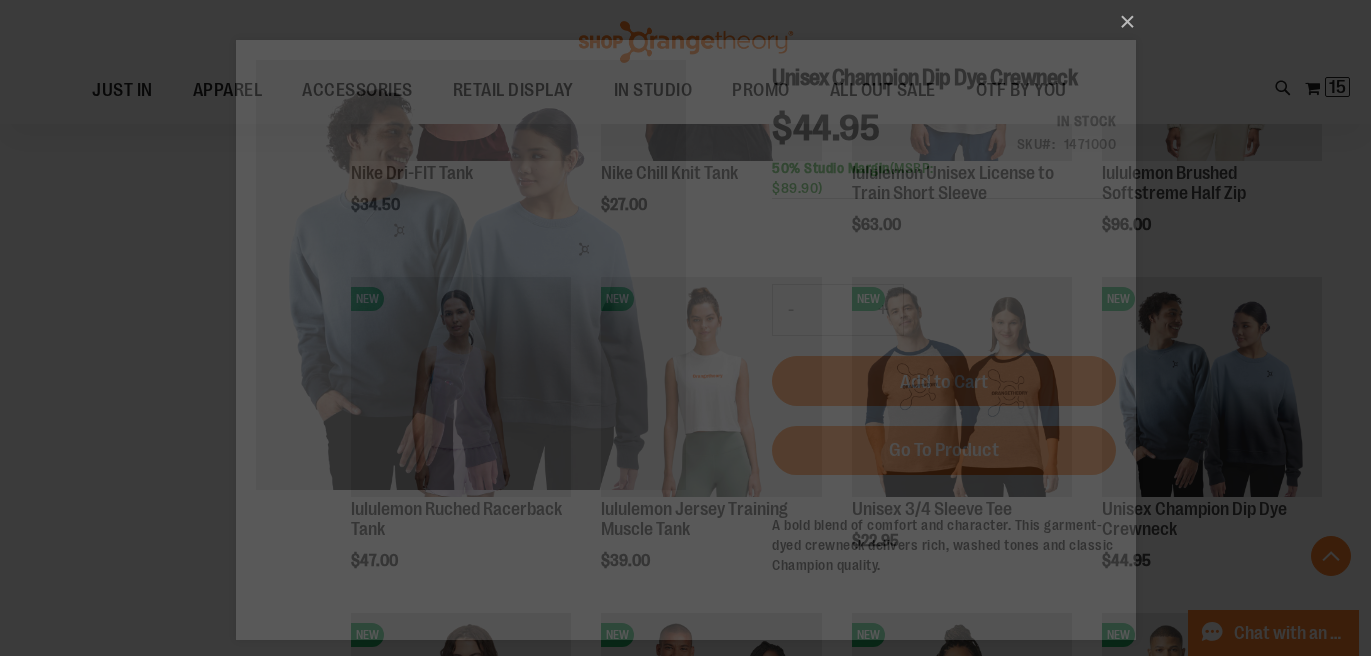 scroll, scrollTop: 0, scrollLeft: 0, axis: both 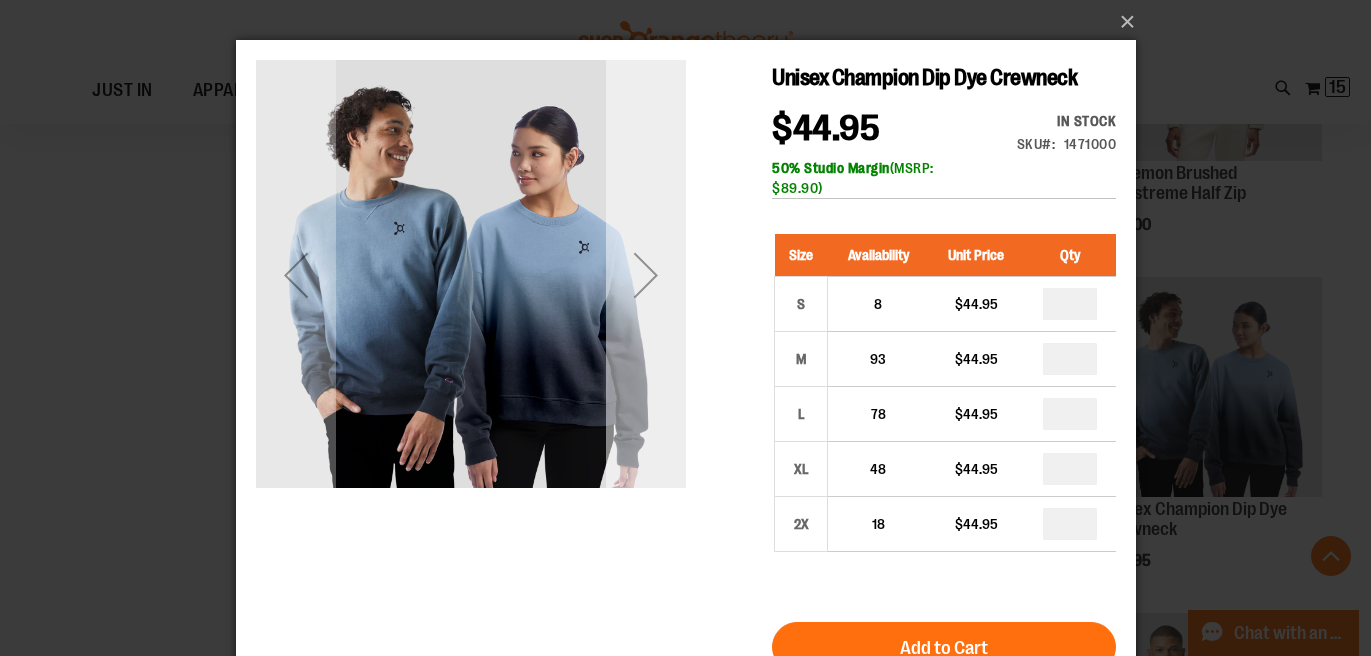 click at bounding box center [645, 275] 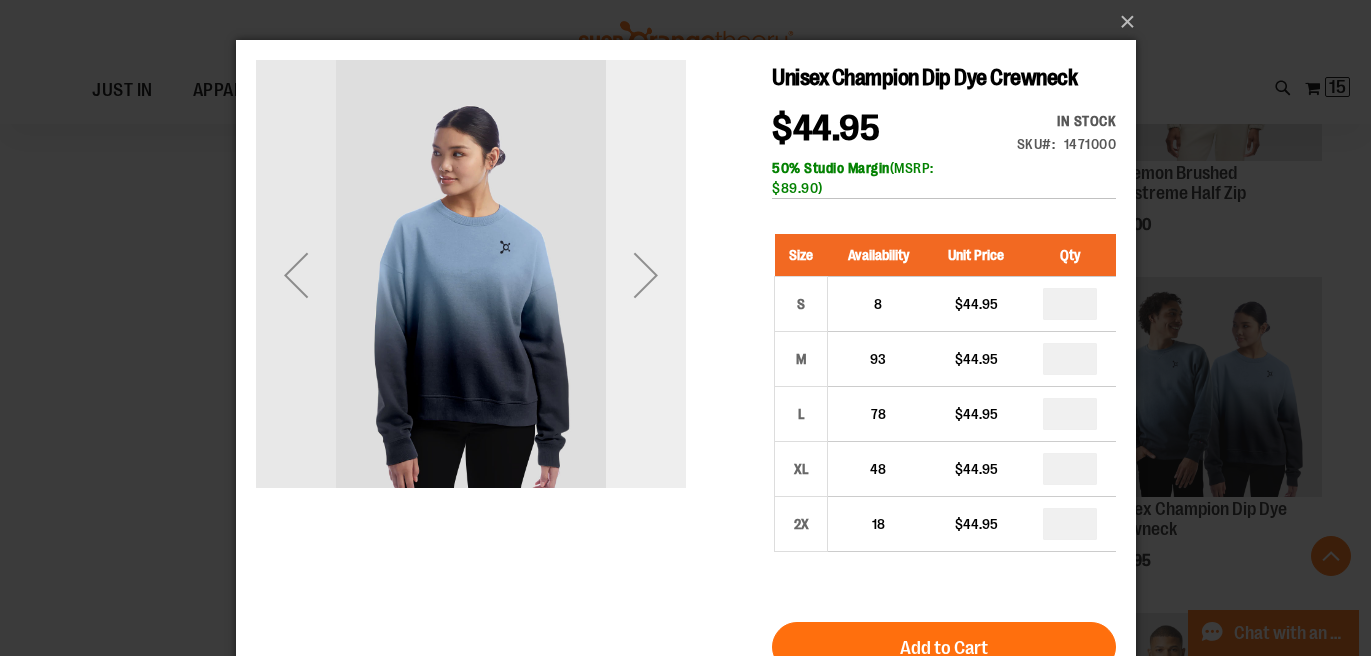 click at bounding box center (645, 275) 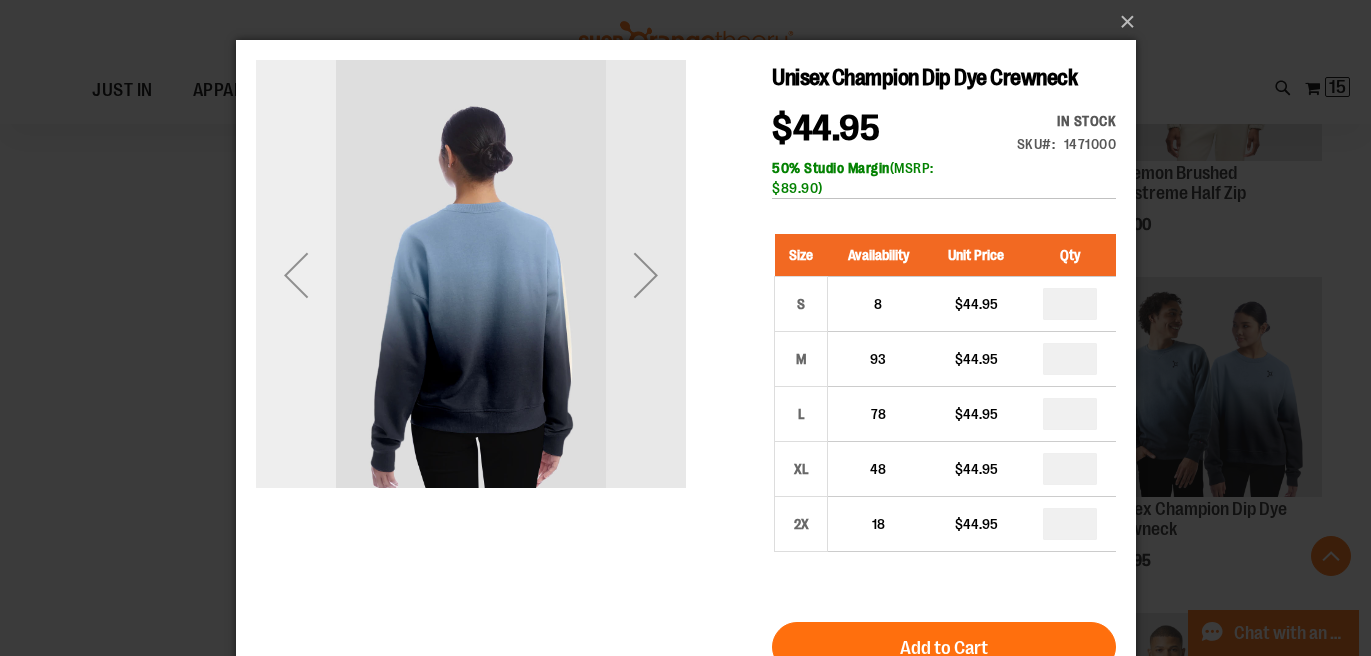 click at bounding box center [295, 275] 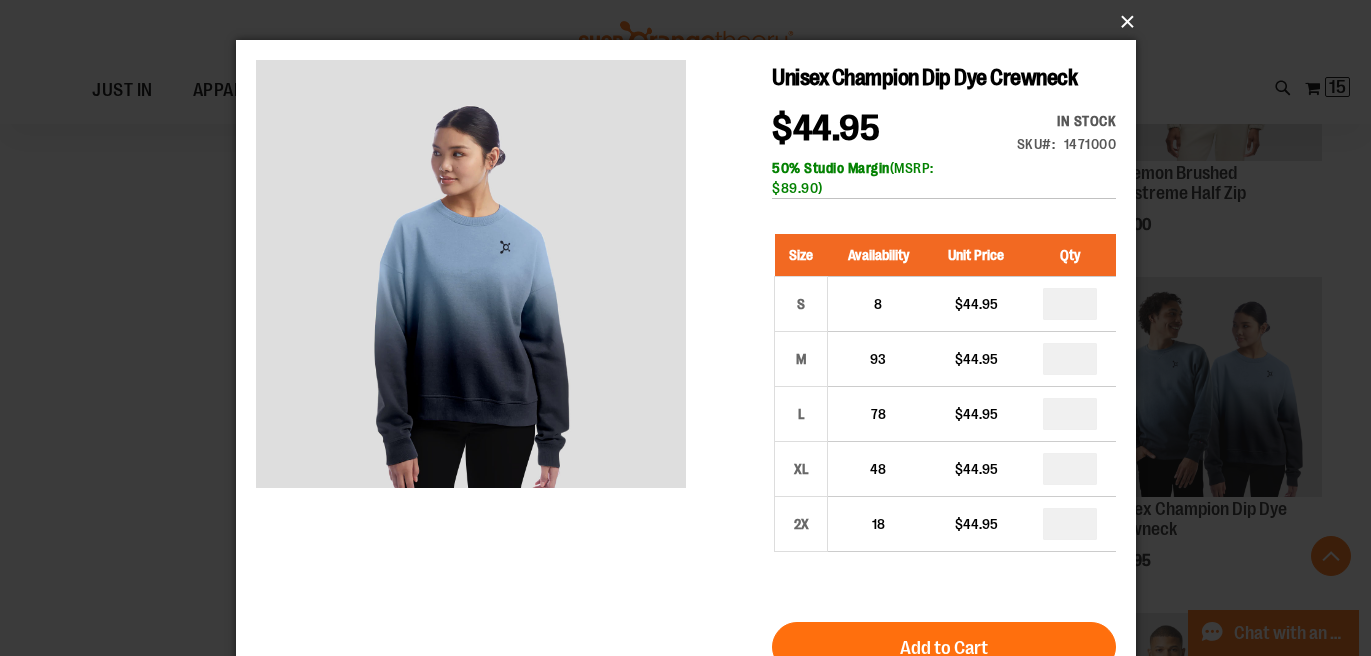 click on "×" at bounding box center [692, 22] 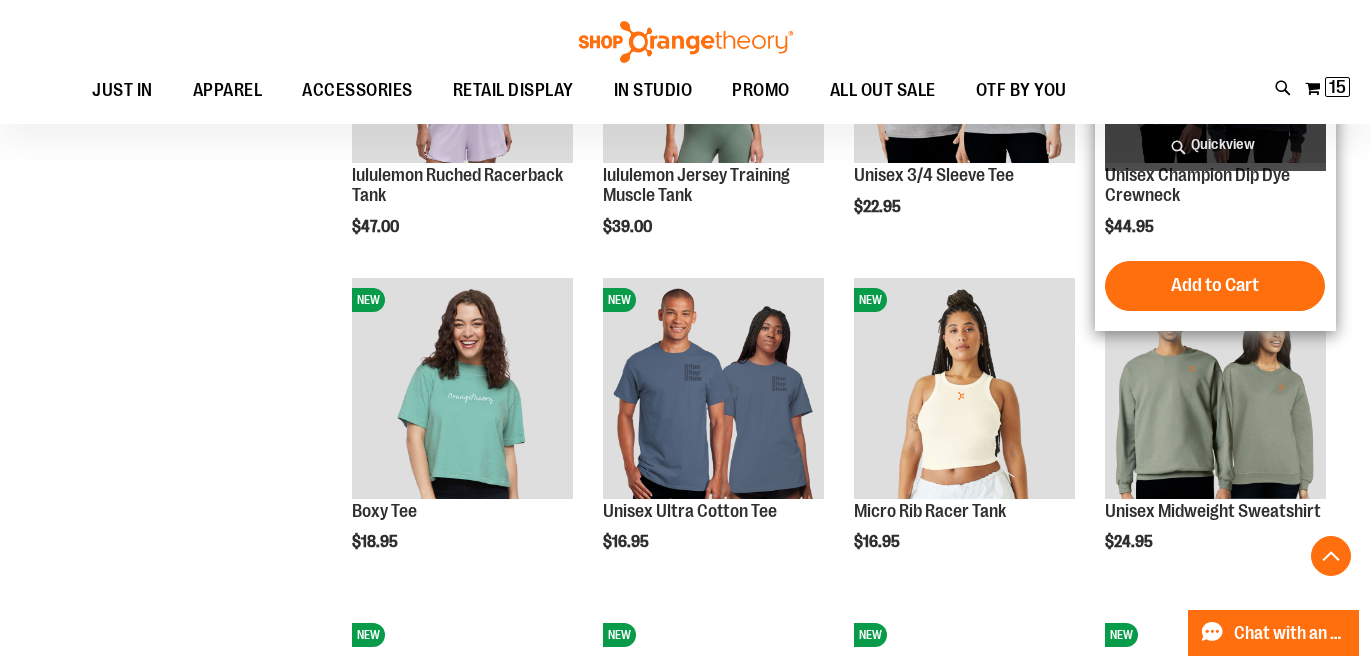 scroll, scrollTop: 2134, scrollLeft: 0, axis: vertical 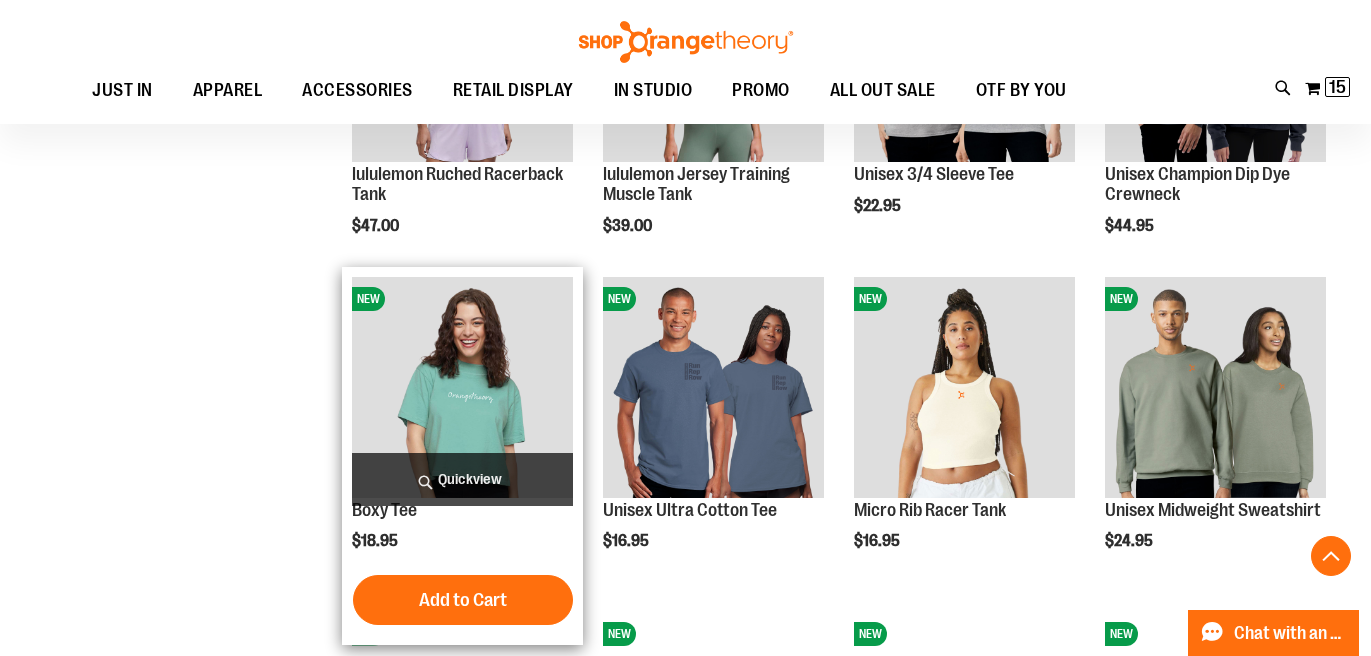 click on "Quickview" at bounding box center [462, 479] 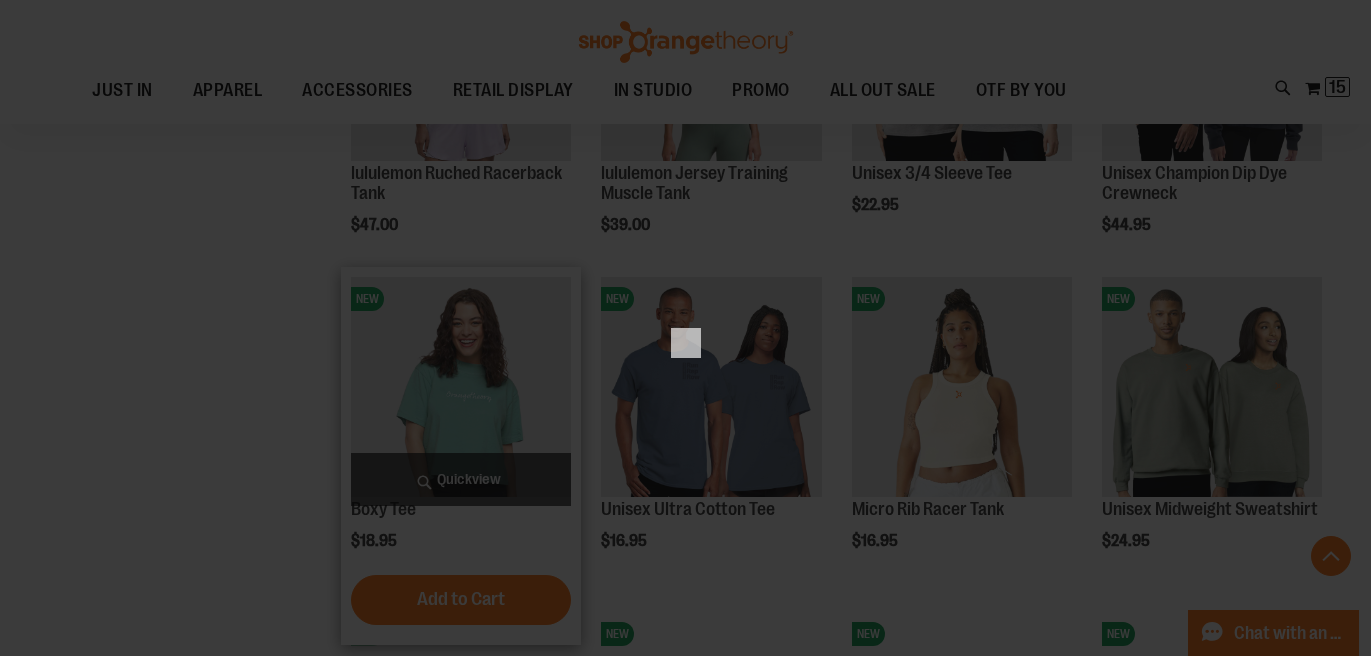 scroll, scrollTop: 0, scrollLeft: 0, axis: both 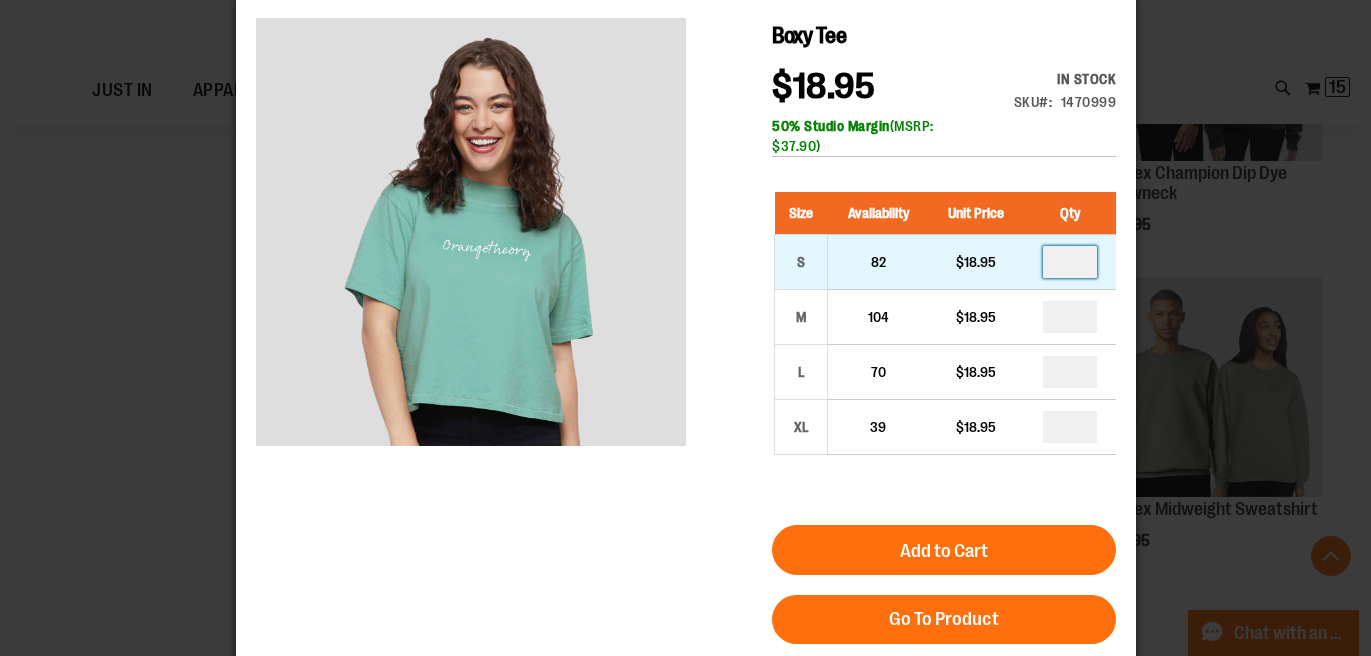 click at bounding box center (1069, 262) 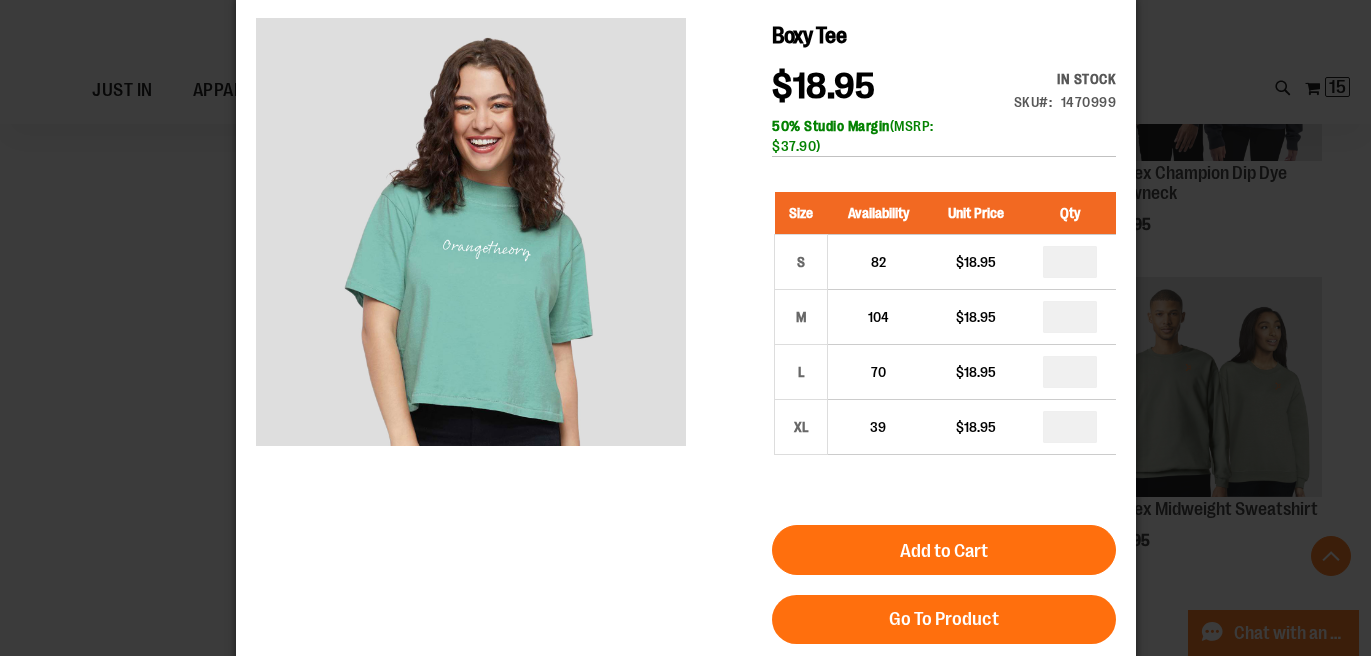 type on "*" 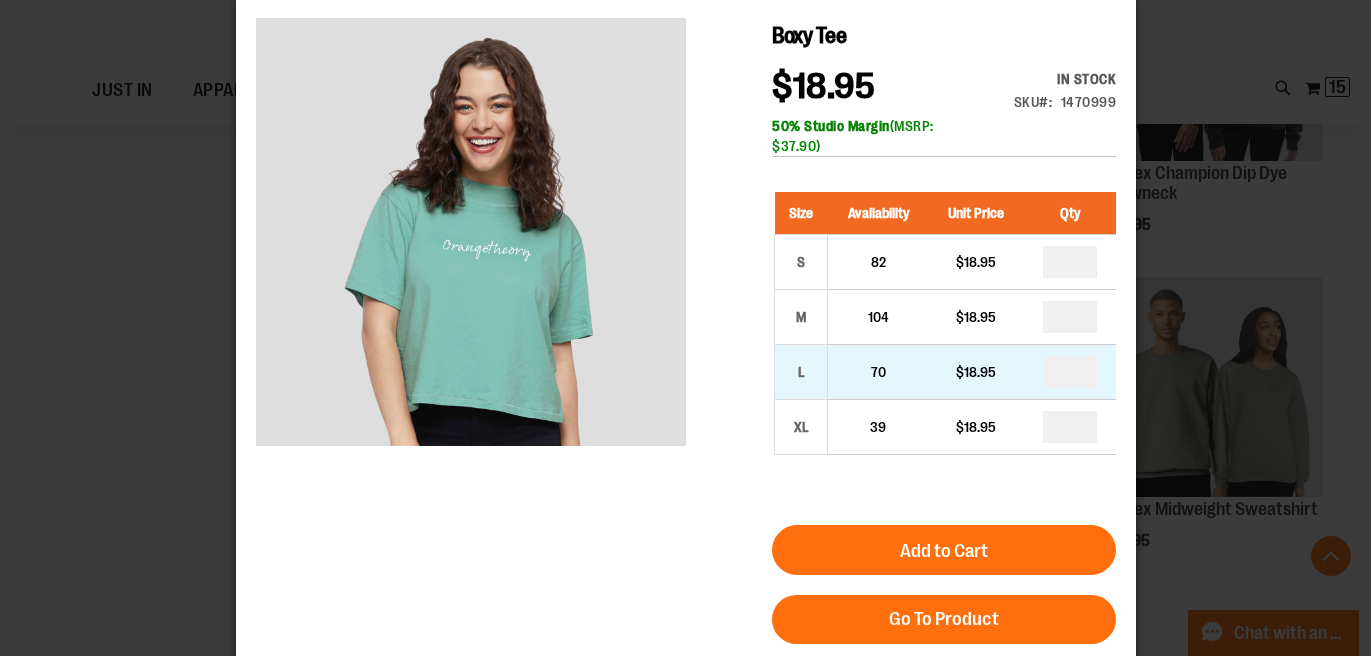 type on "*" 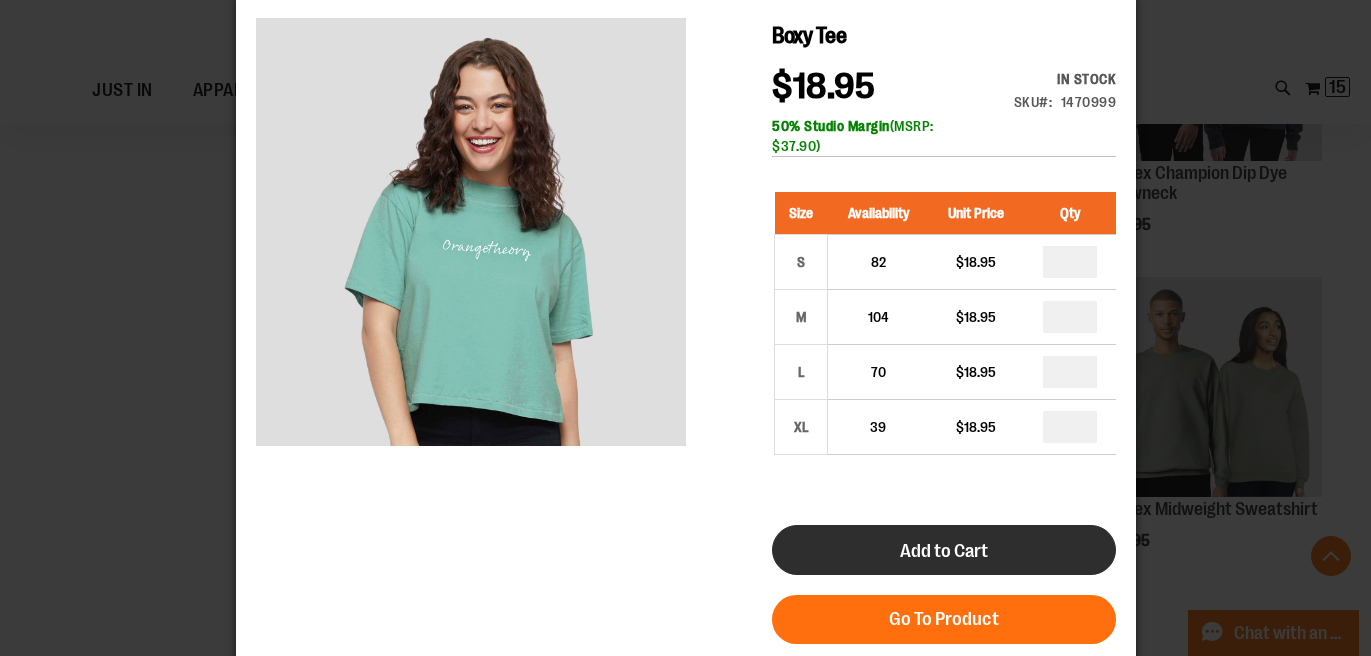 click on "Add to Cart" at bounding box center [943, 550] 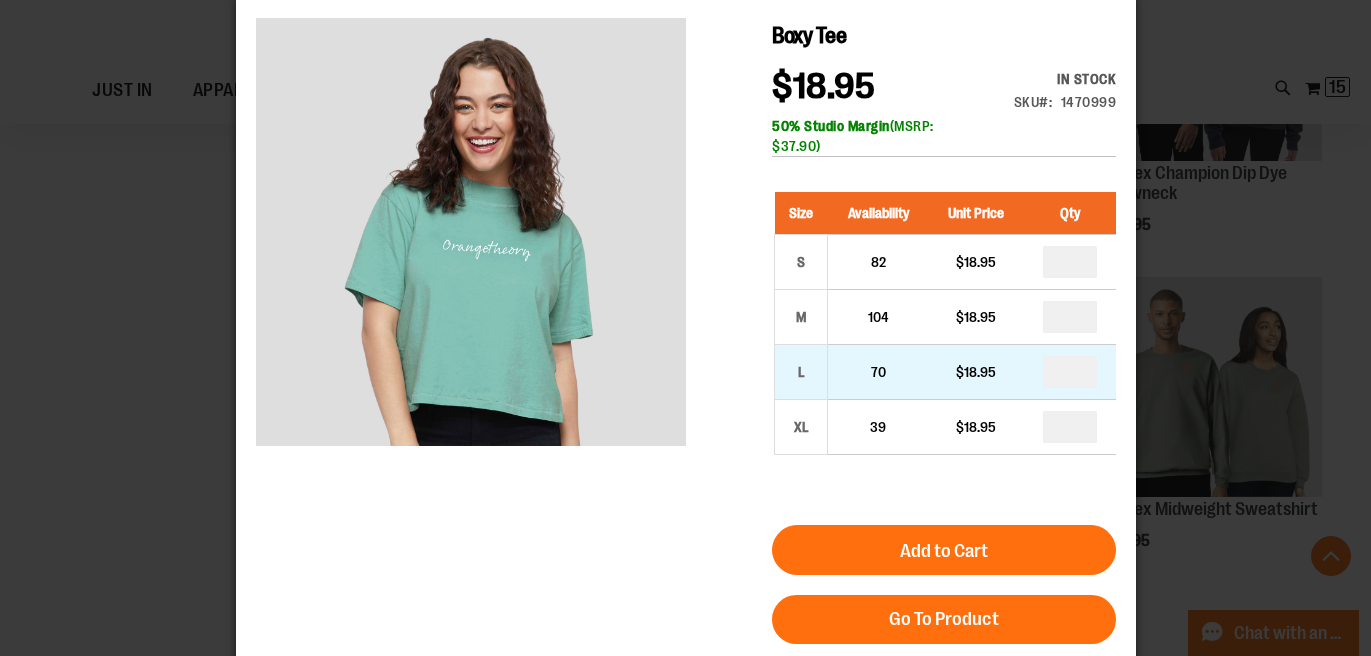 scroll, scrollTop: 0, scrollLeft: 0, axis: both 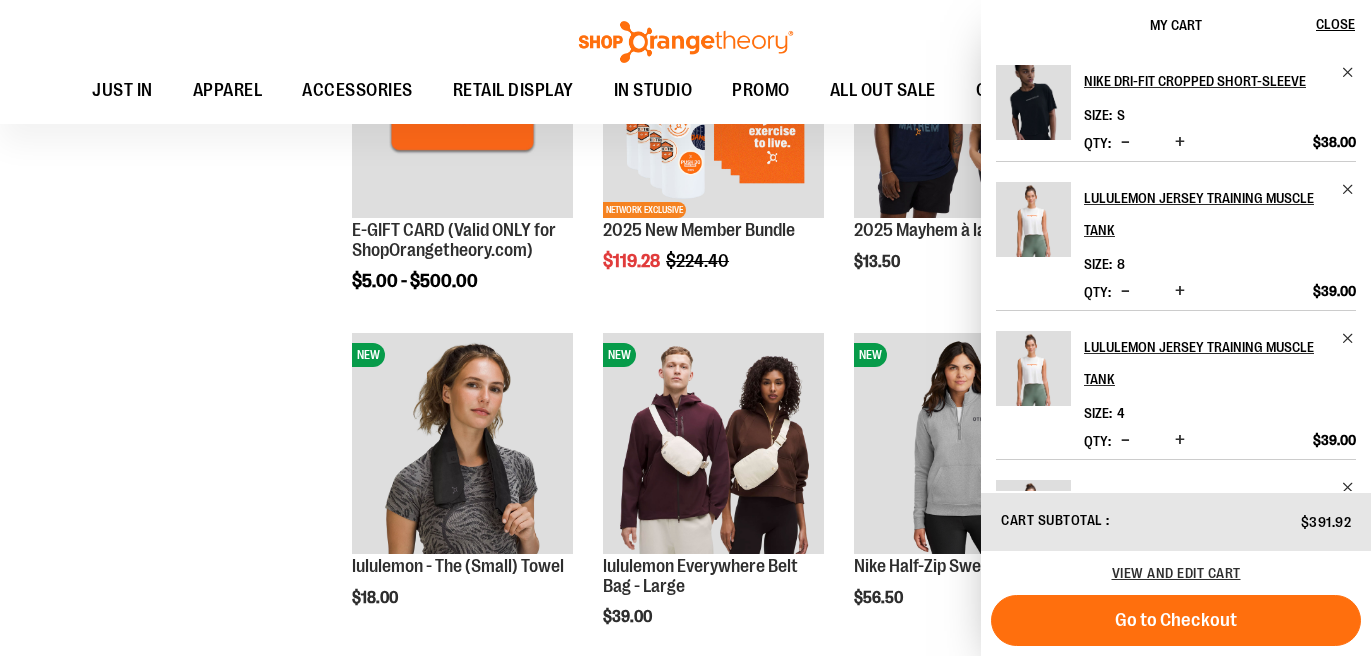 click on "**********" at bounding box center [685, 1180] 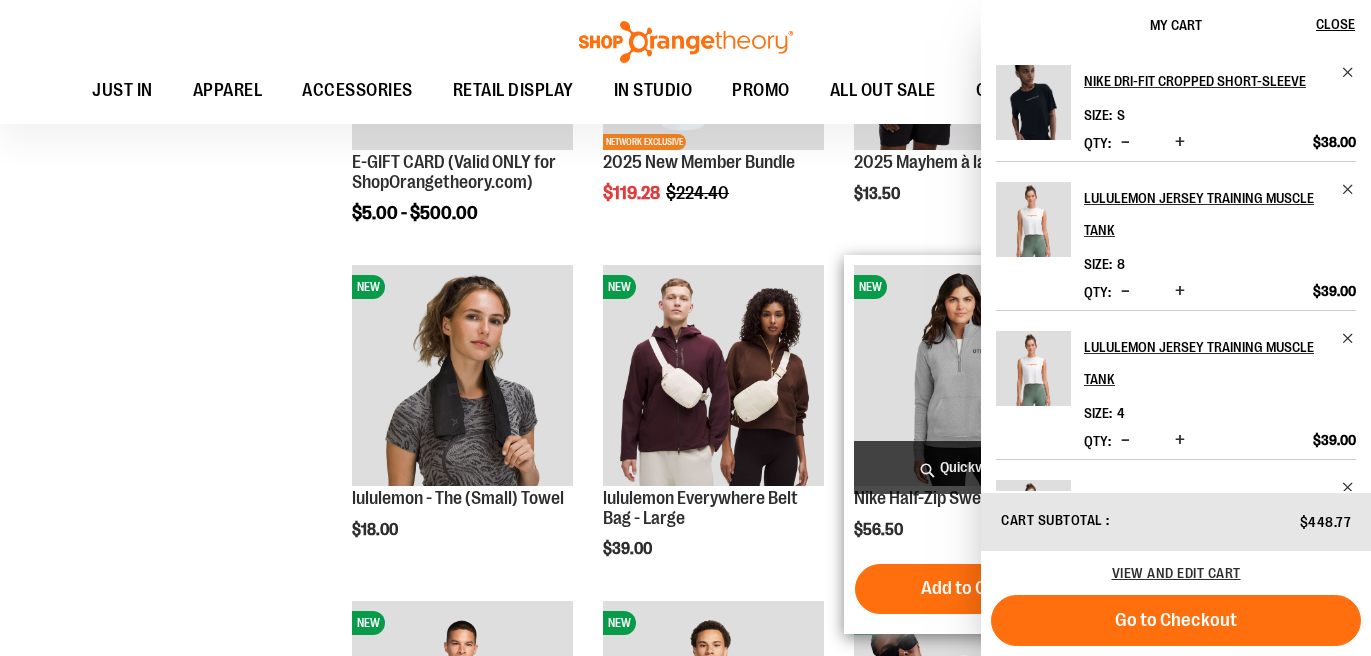 scroll, scrollTop: 805, scrollLeft: 0, axis: vertical 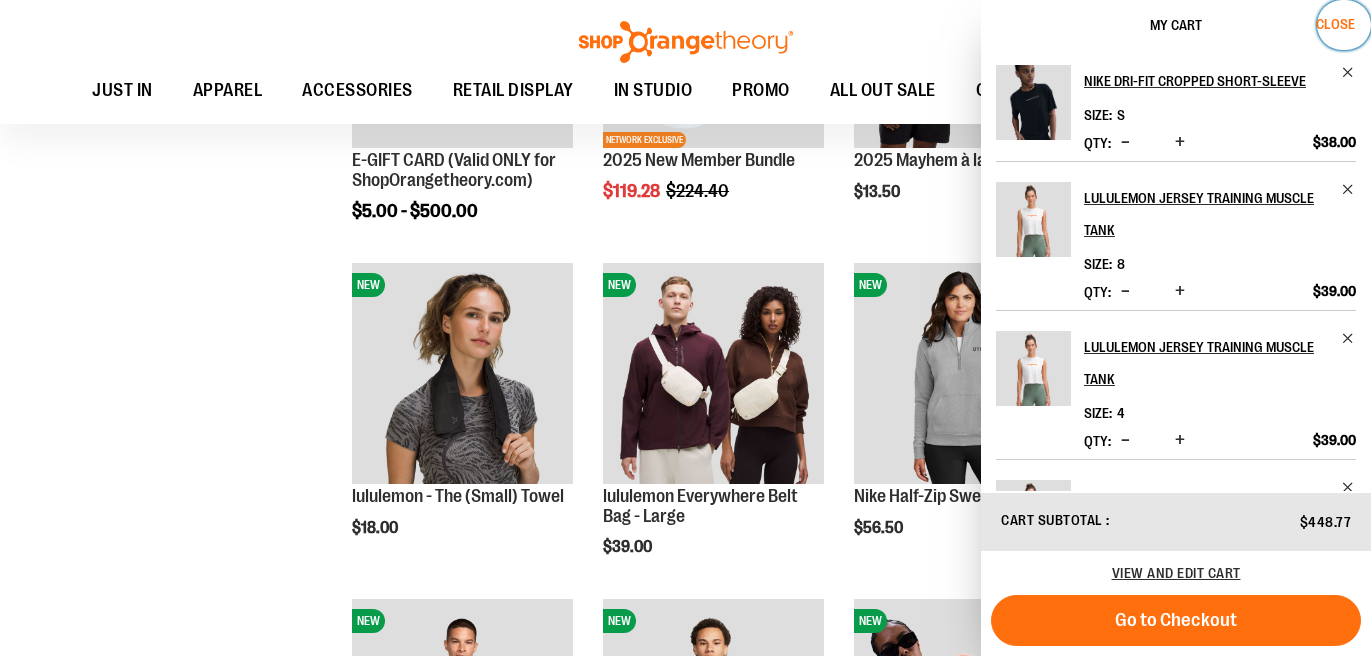 click on "Close" at bounding box center (1335, 24) 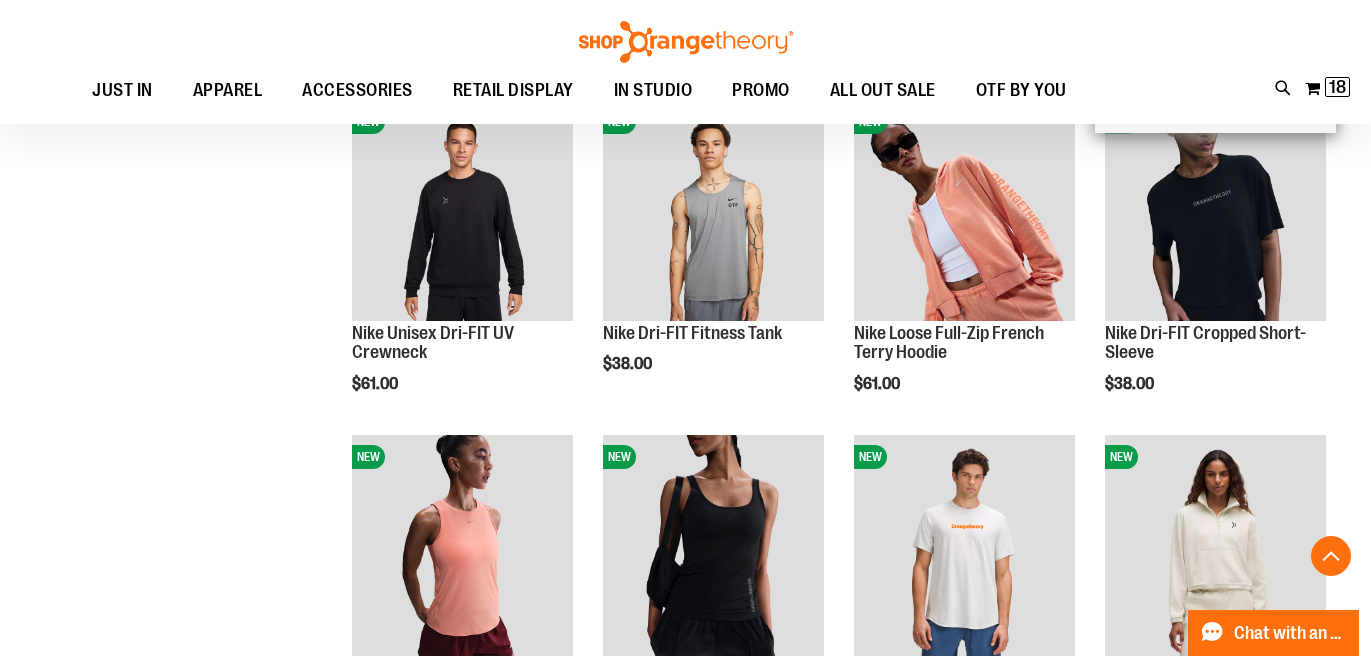 scroll, scrollTop: 1477, scrollLeft: 0, axis: vertical 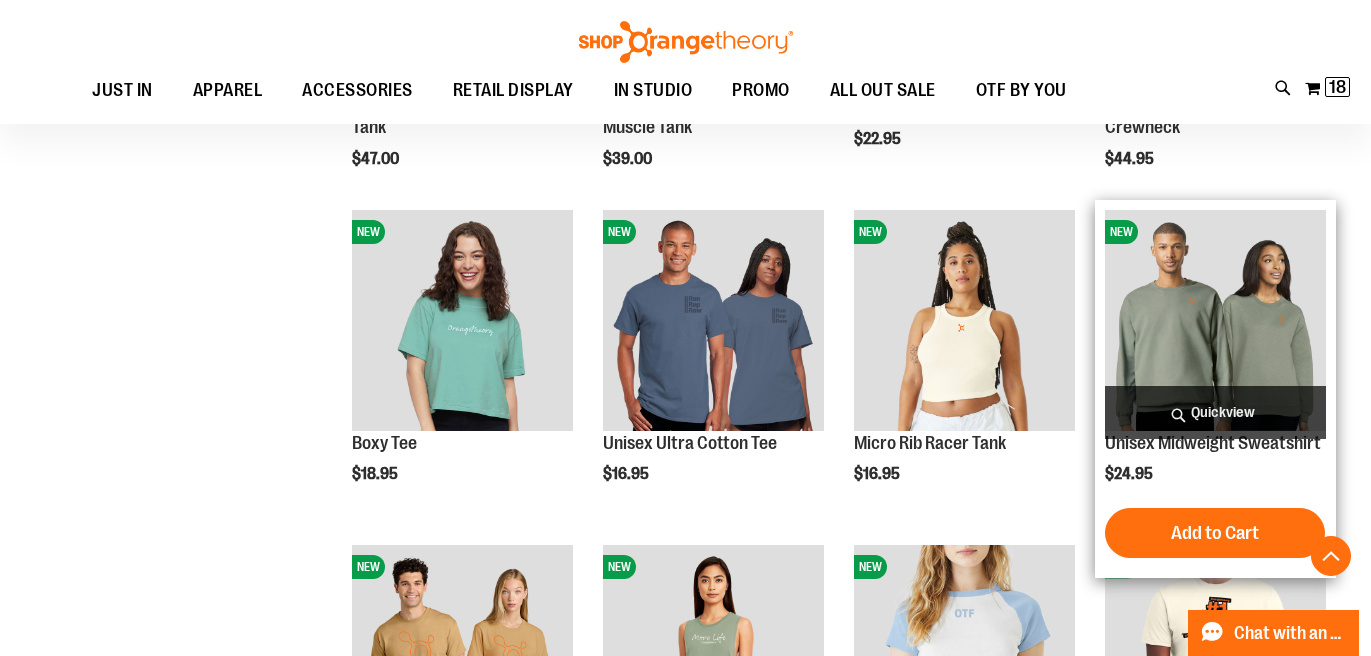 click on "Quickview" at bounding box center (1215, 412) 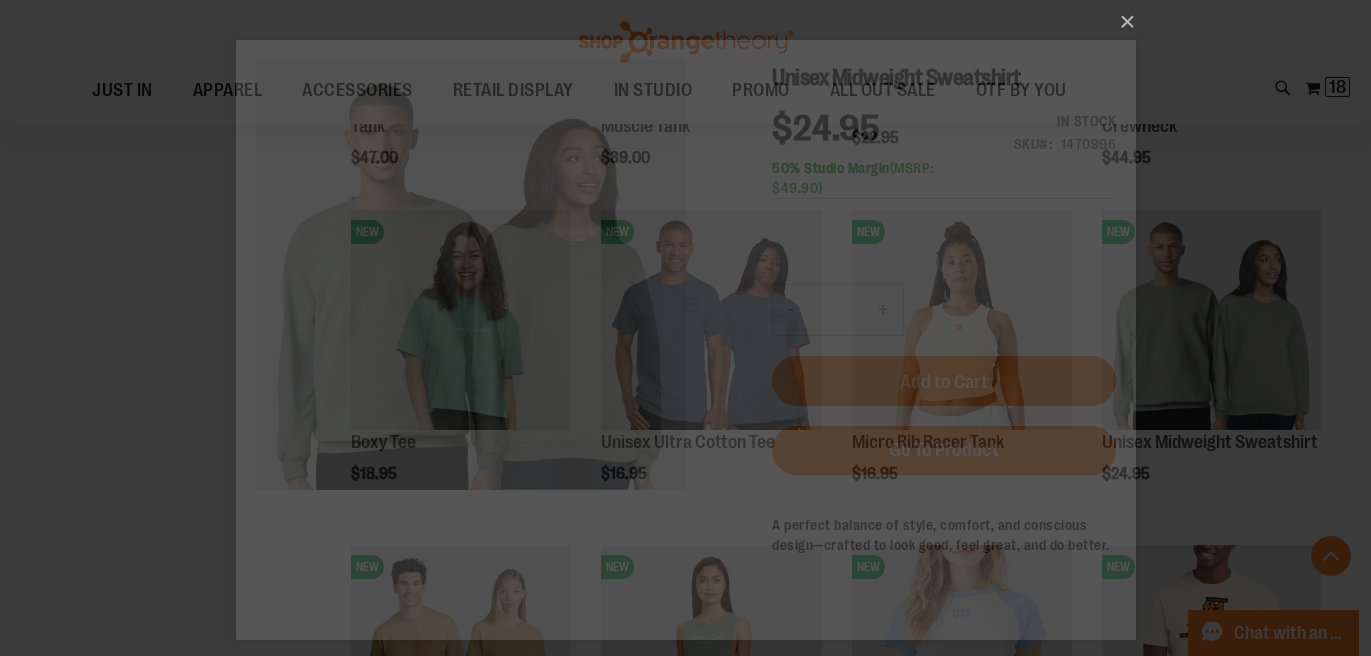 scroll, scrollTop: 0, scrollLeft: 0, axis: both 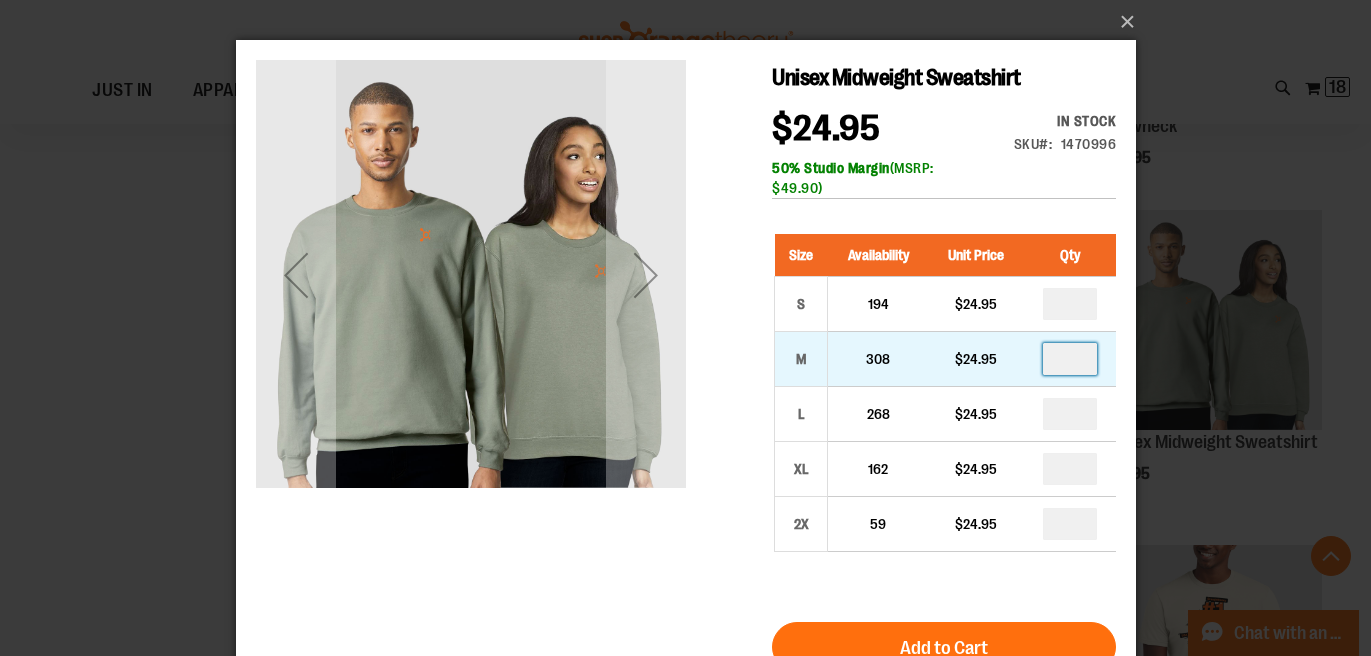 click at bounding box center (1069, 359) 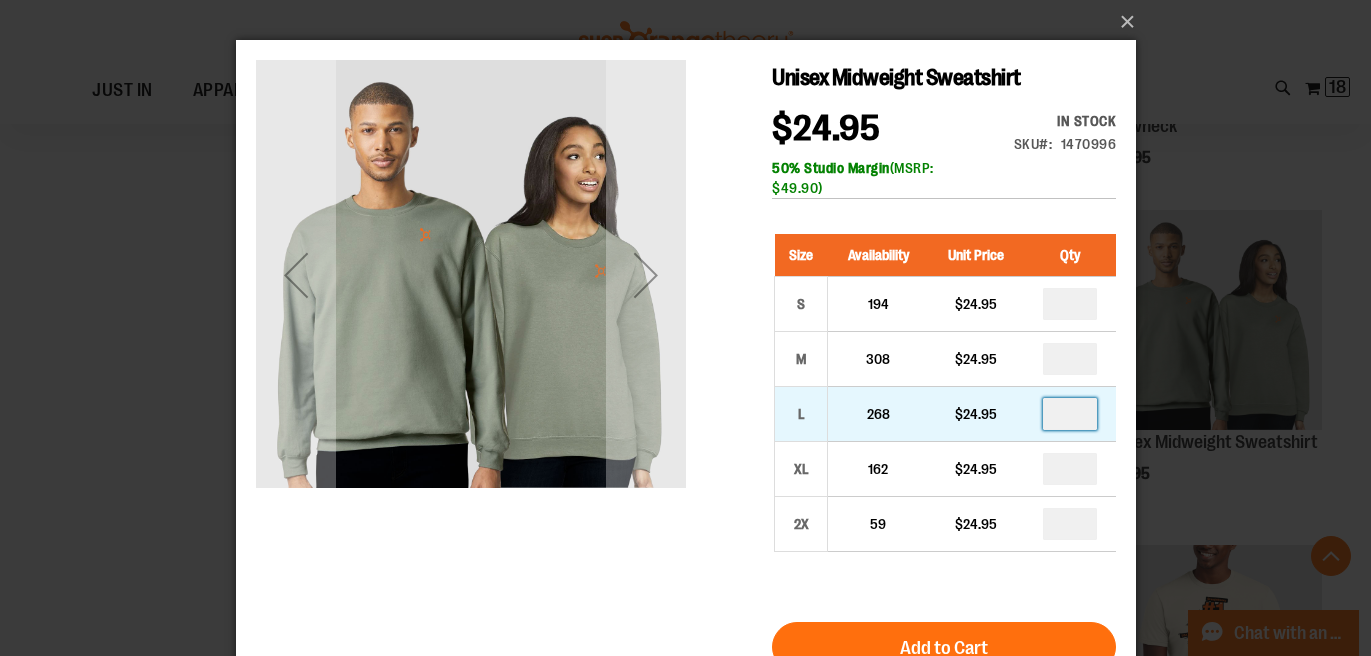 click at bounding box center (1069, 414) 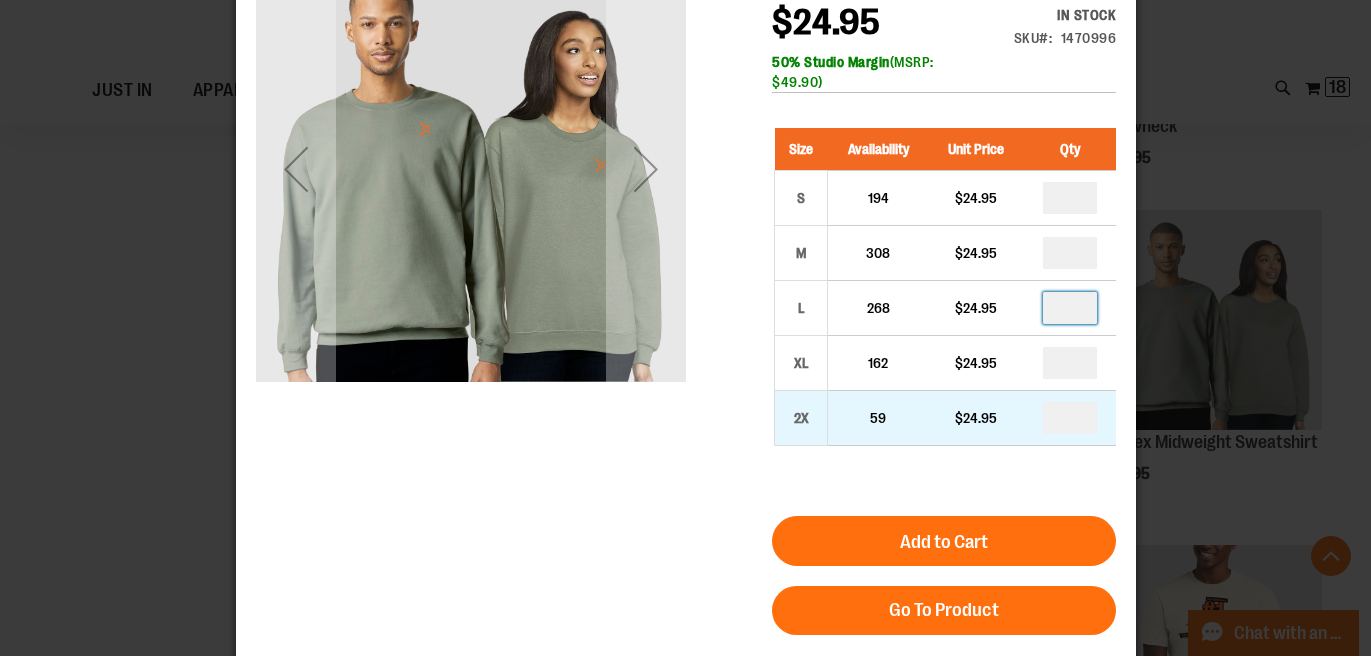 scroll, scrollTop: 108, scrollLeft: 0, axis: vertical 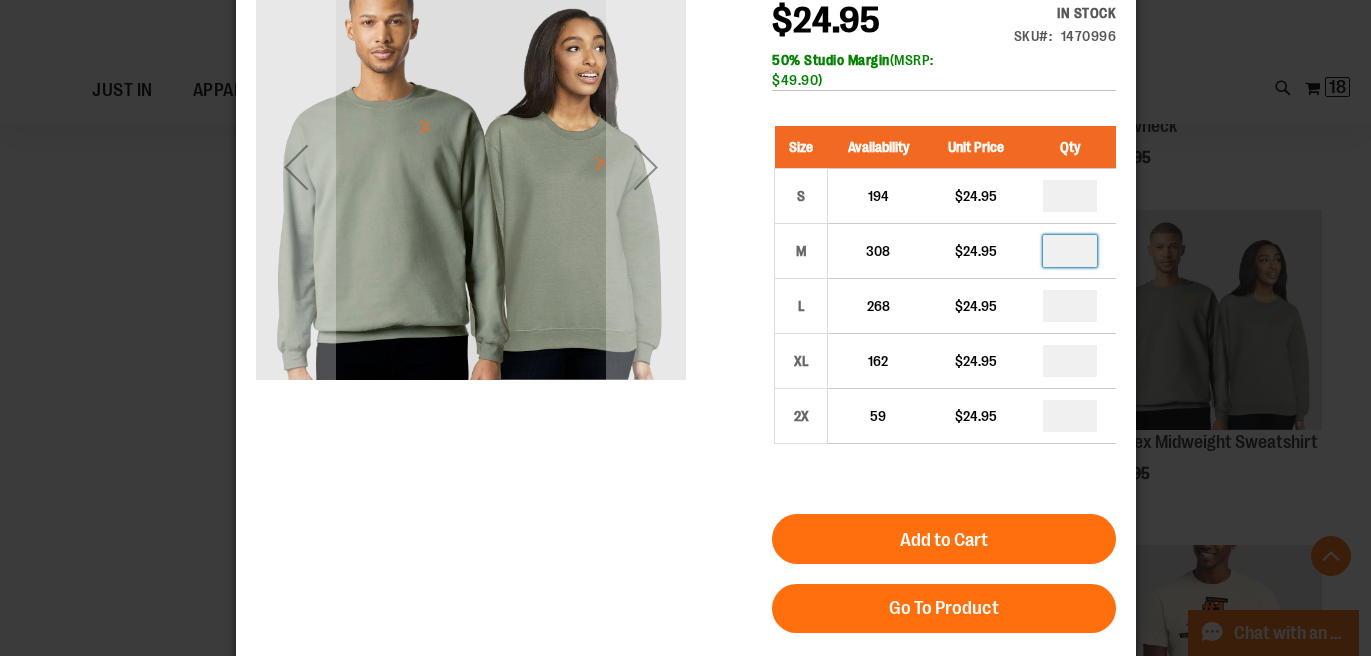 click on "*" at bounding box center (1069, 251) 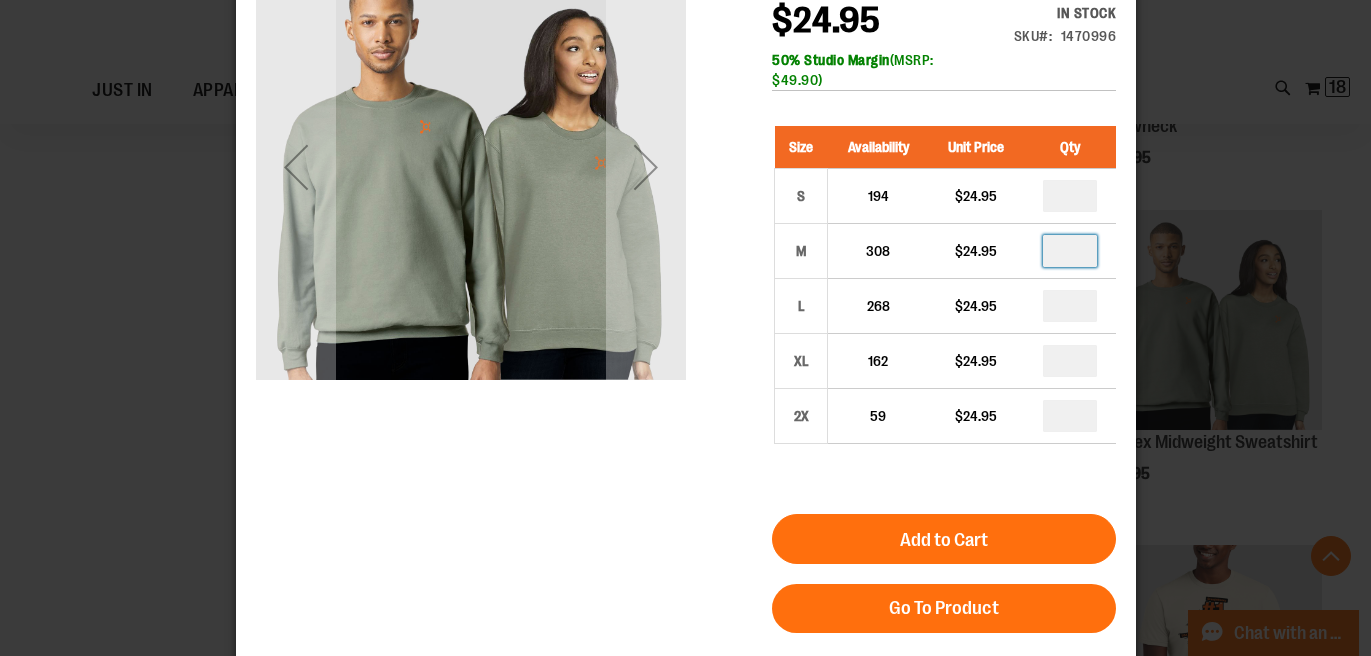 type on "*" 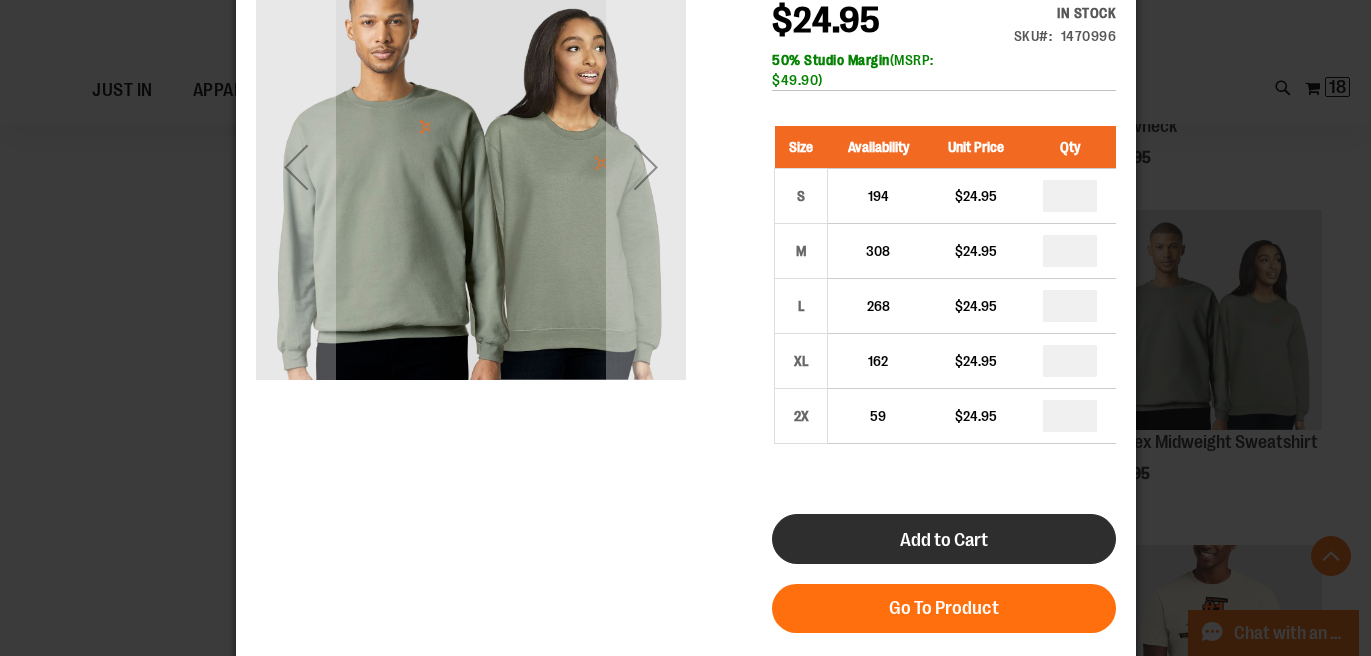 click on "Add to Cart" at bounding box center (943, 539) 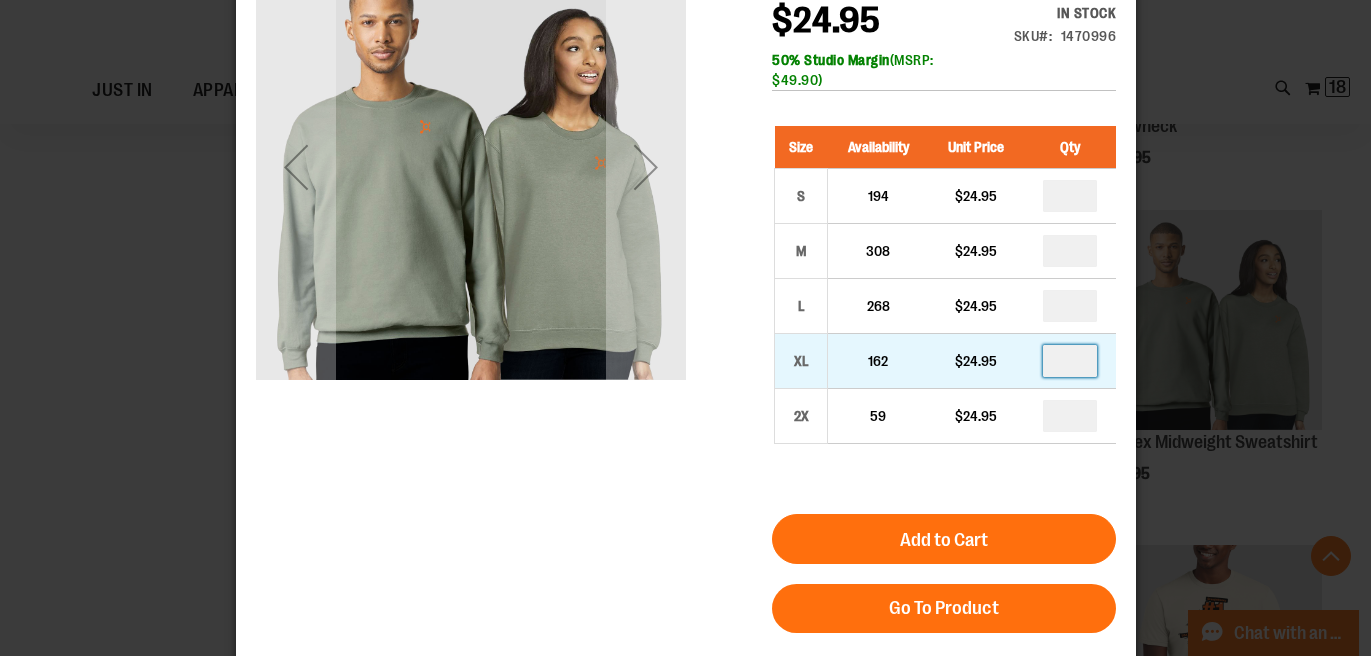 click at bounding box center [1069, 361] 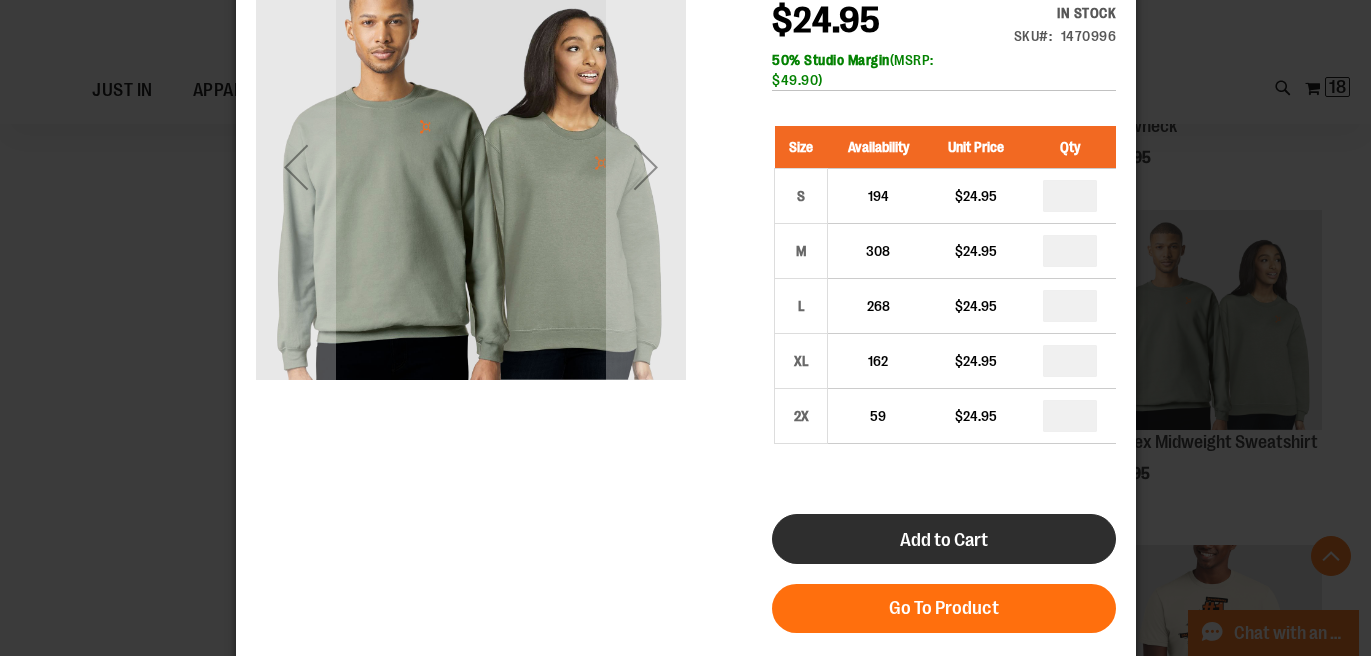 click on "Add to Cart" at bounding box center [943, 539] 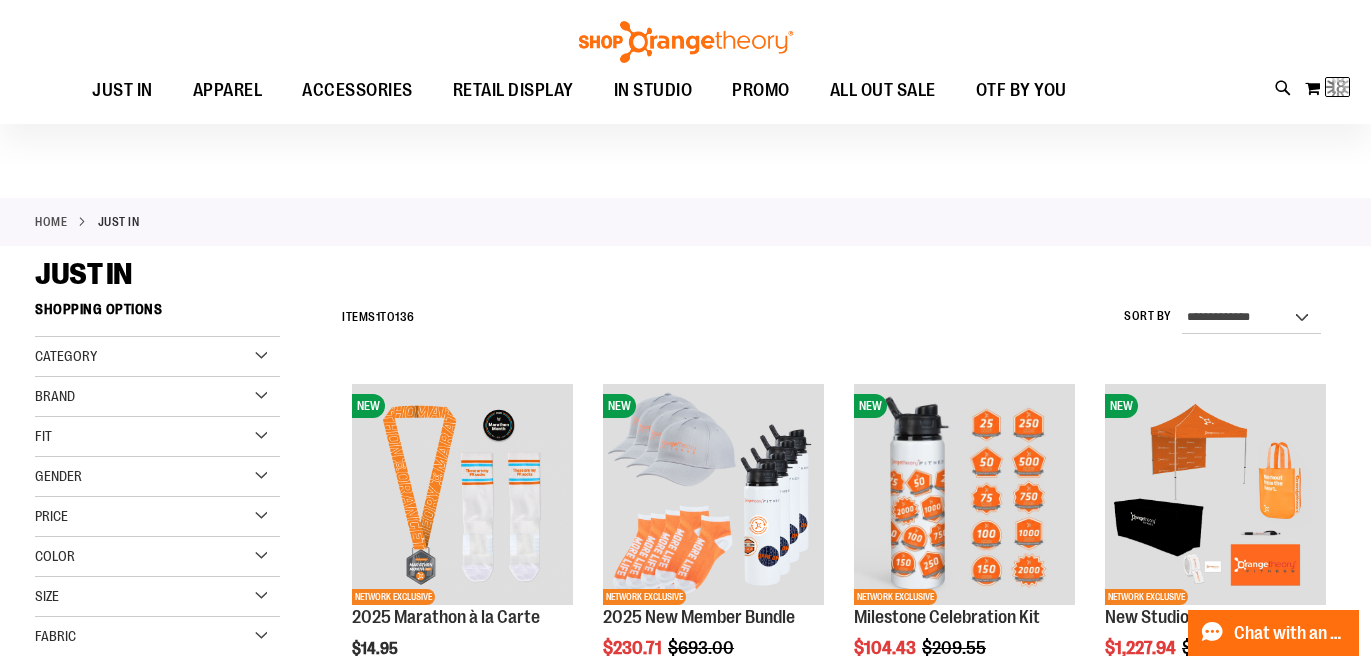 scroll, scrollTop: 0, scrollLeft: 0, axis: both 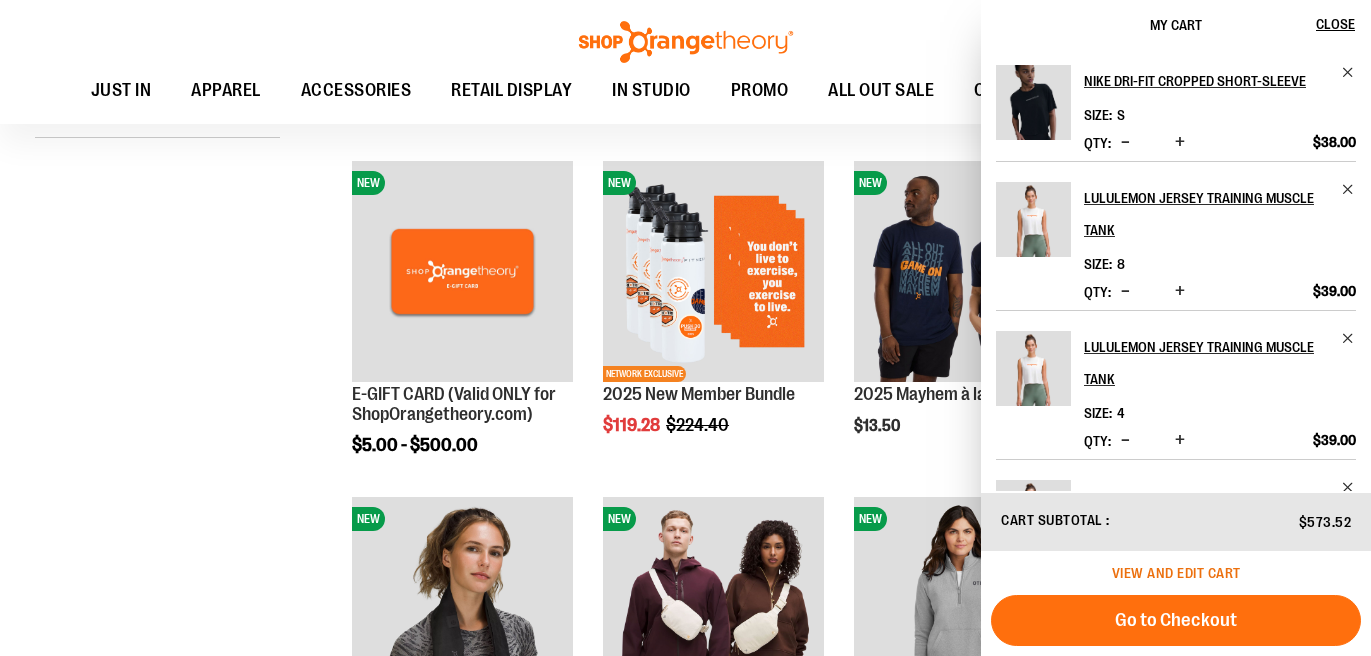 click on "View and edit cart" at bounding box center (1176, 573) 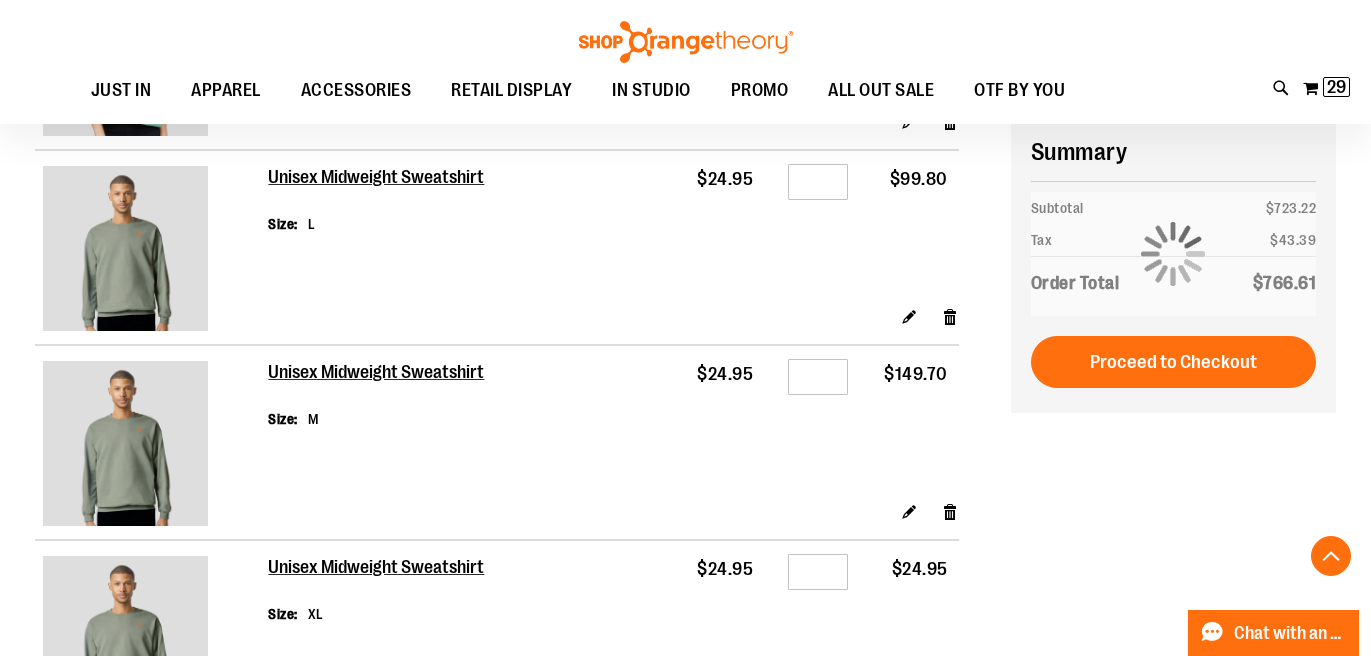scroll, scrollTop: 3113, scrollLeft: 0, axis: vertical 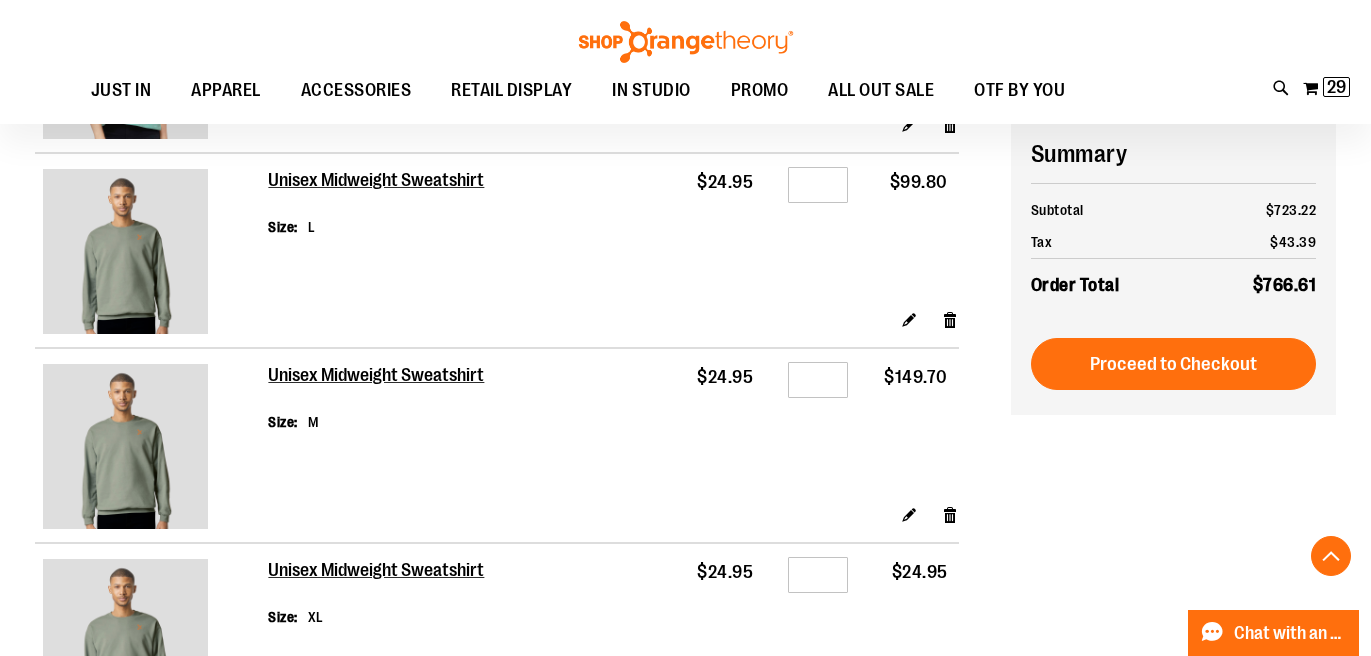 type on "**********" 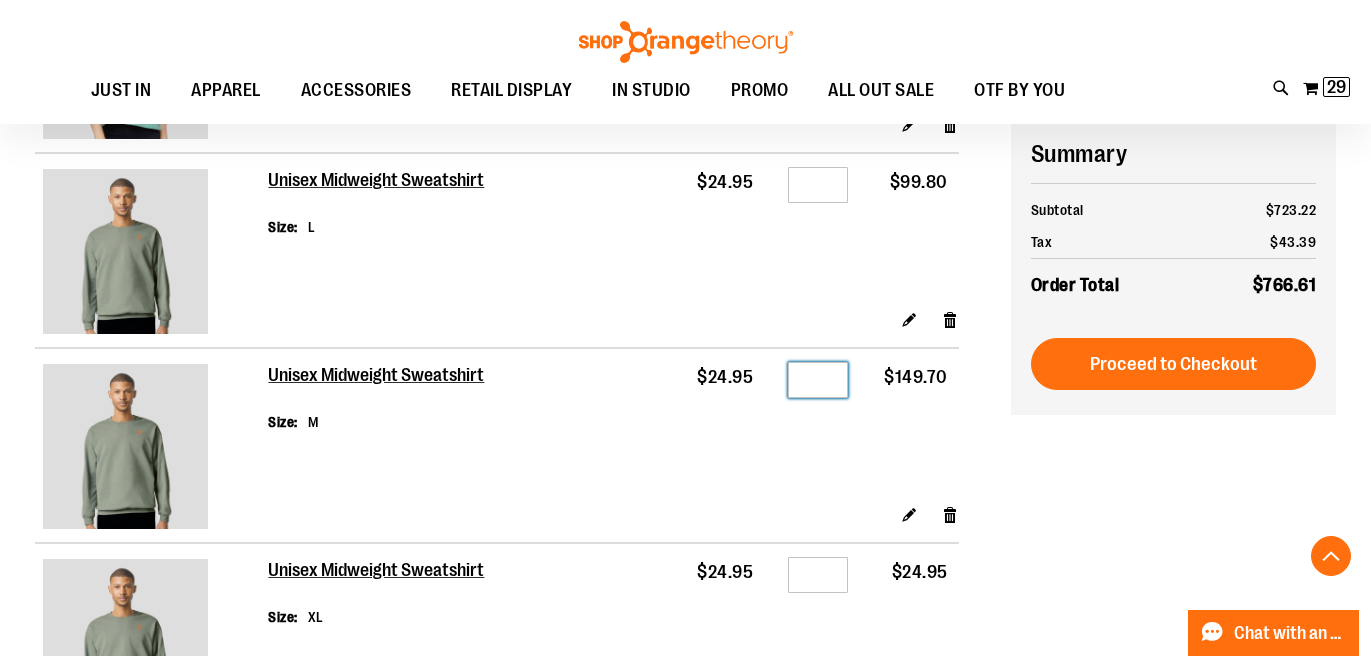 click on "*" at bounding box center (818, 380) 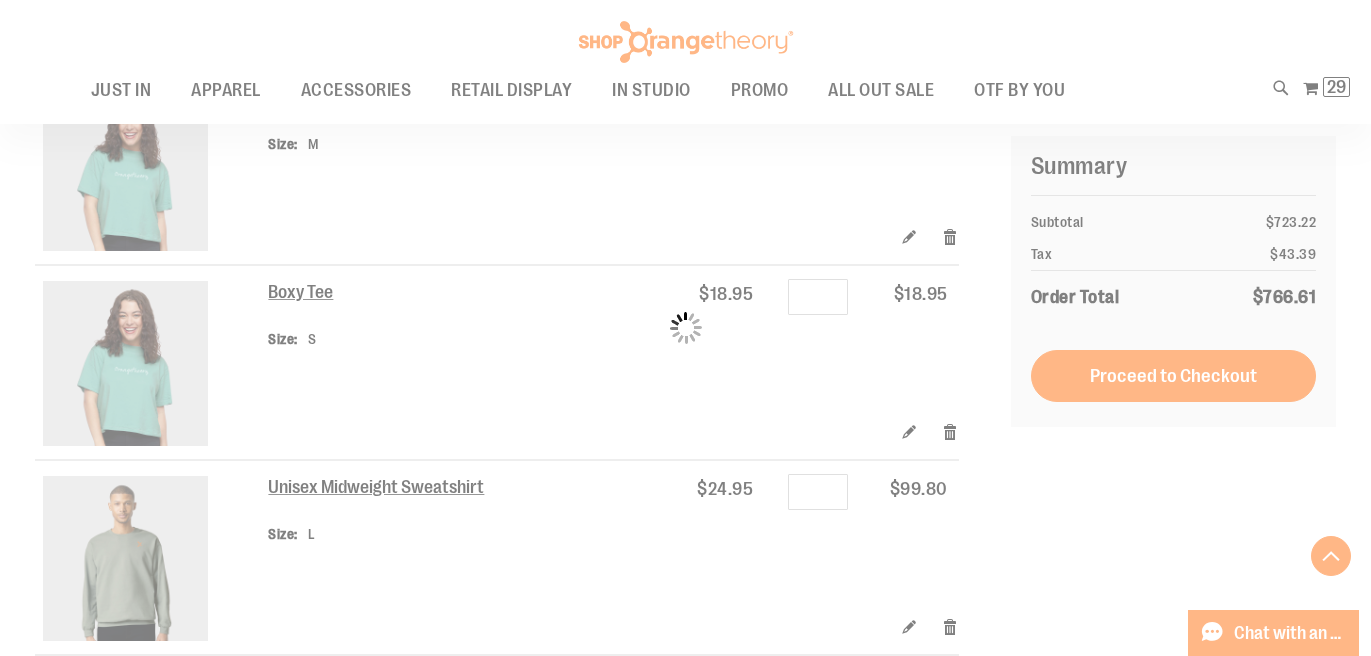 scroll, scrollTop: 2801, scrollLeft: 0, axis: vertical 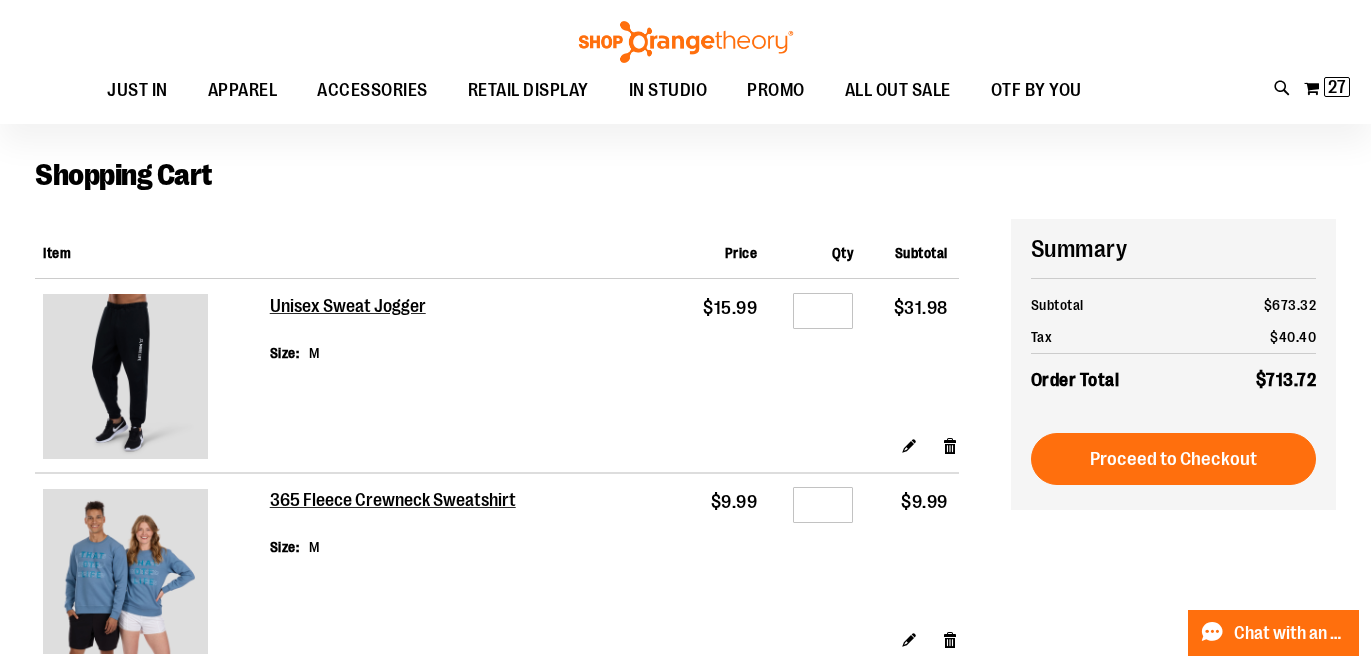 type on "**********" 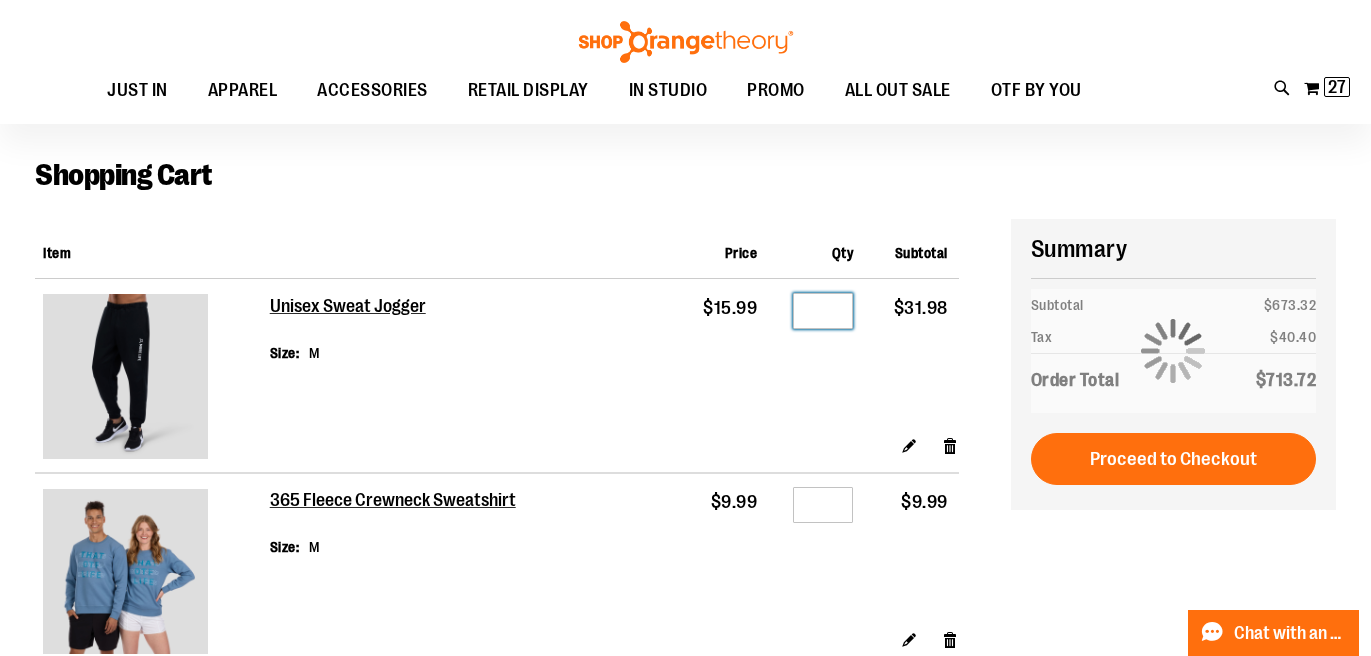 click on "*" at bounding box center [823, 311] 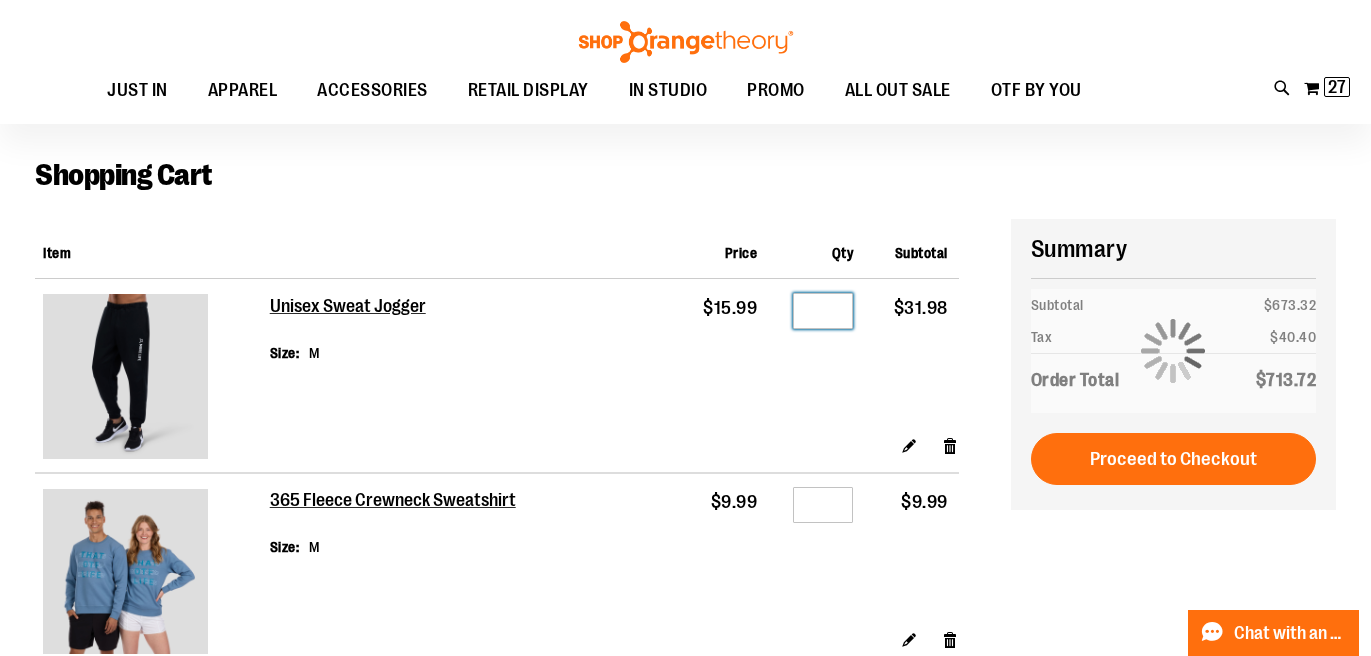 type on "*" 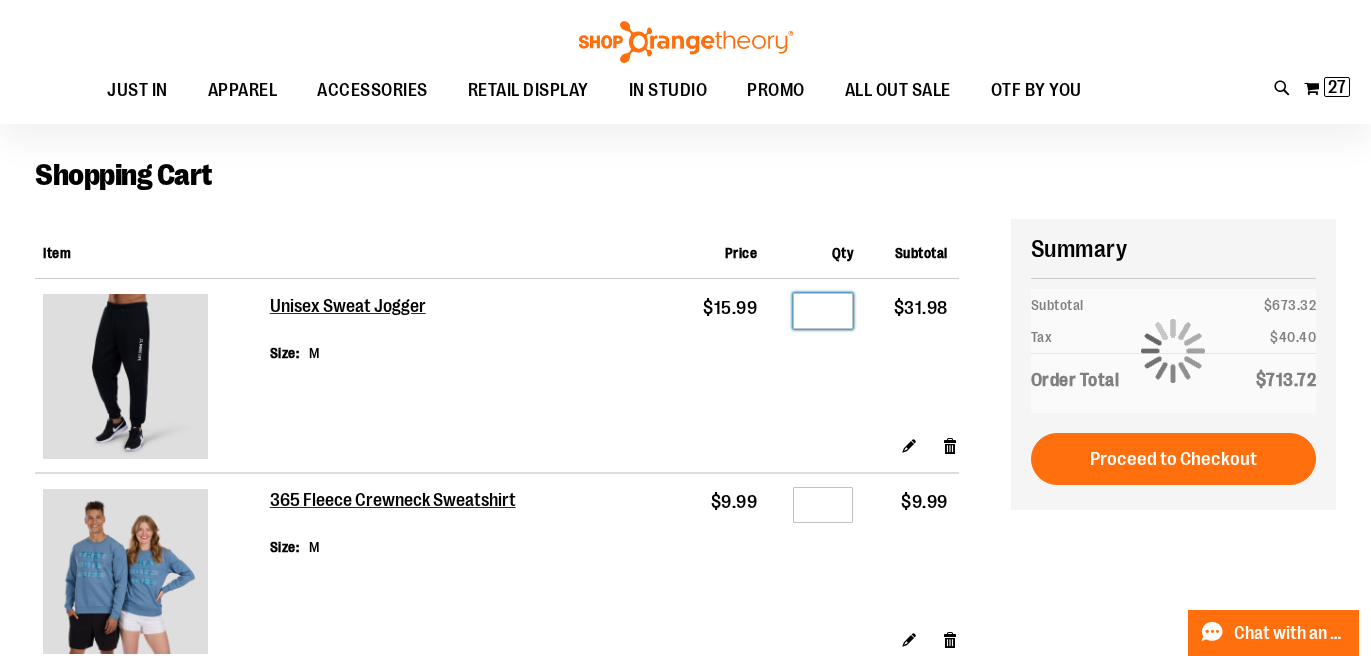 click on "Update Shopping Cart" at bounding box center (862, 3825) 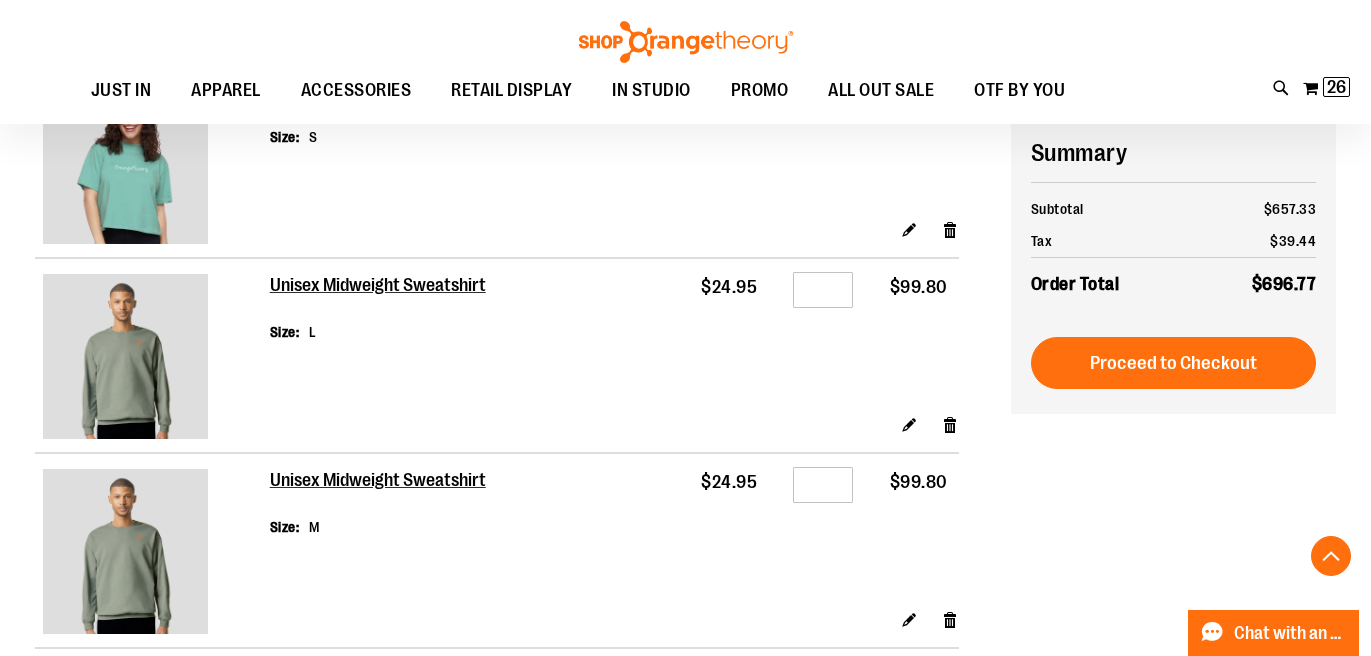 scroll, scrollTop: 3007, scrollLeft: 0, axis: vertical 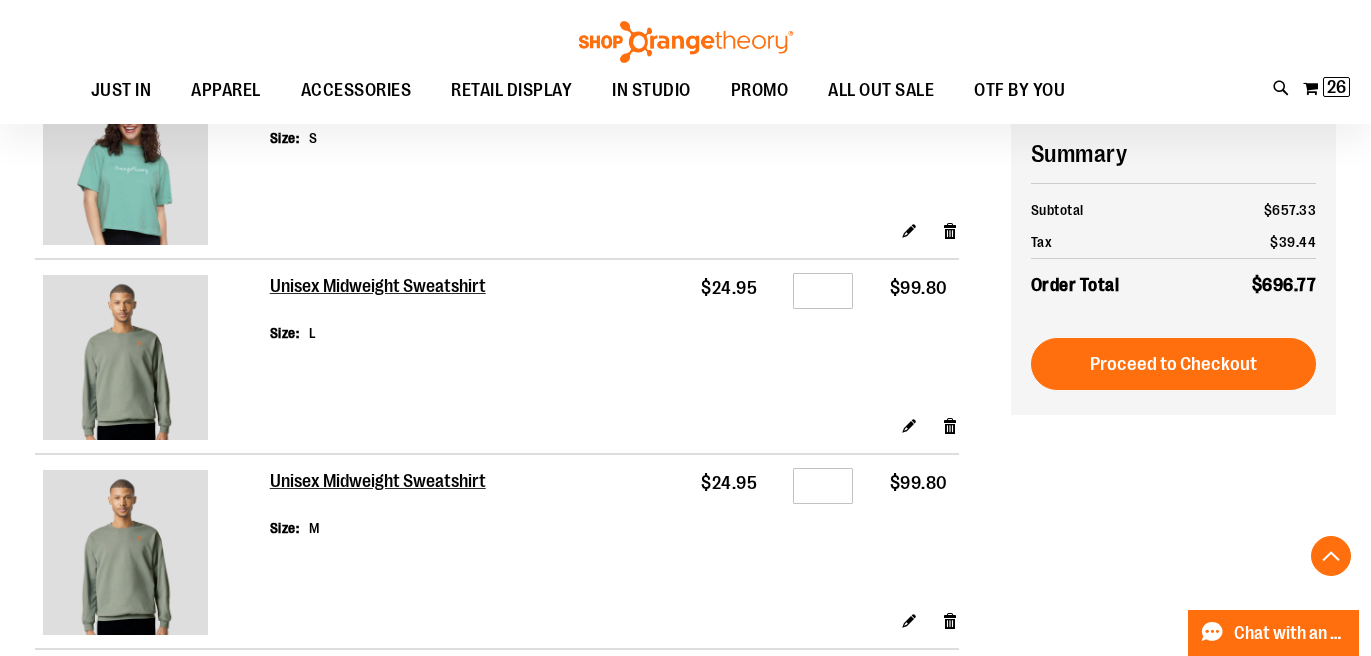 type on "**********" 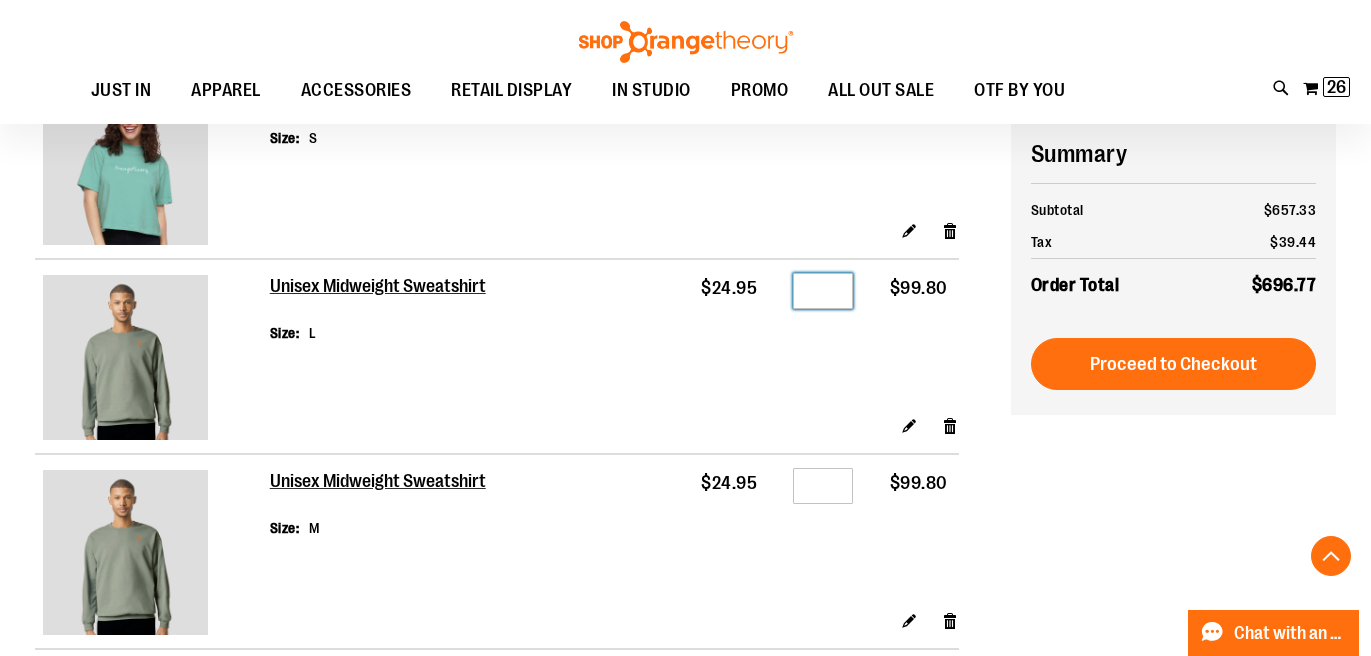 click on "*" at bounding box center (823, 291) 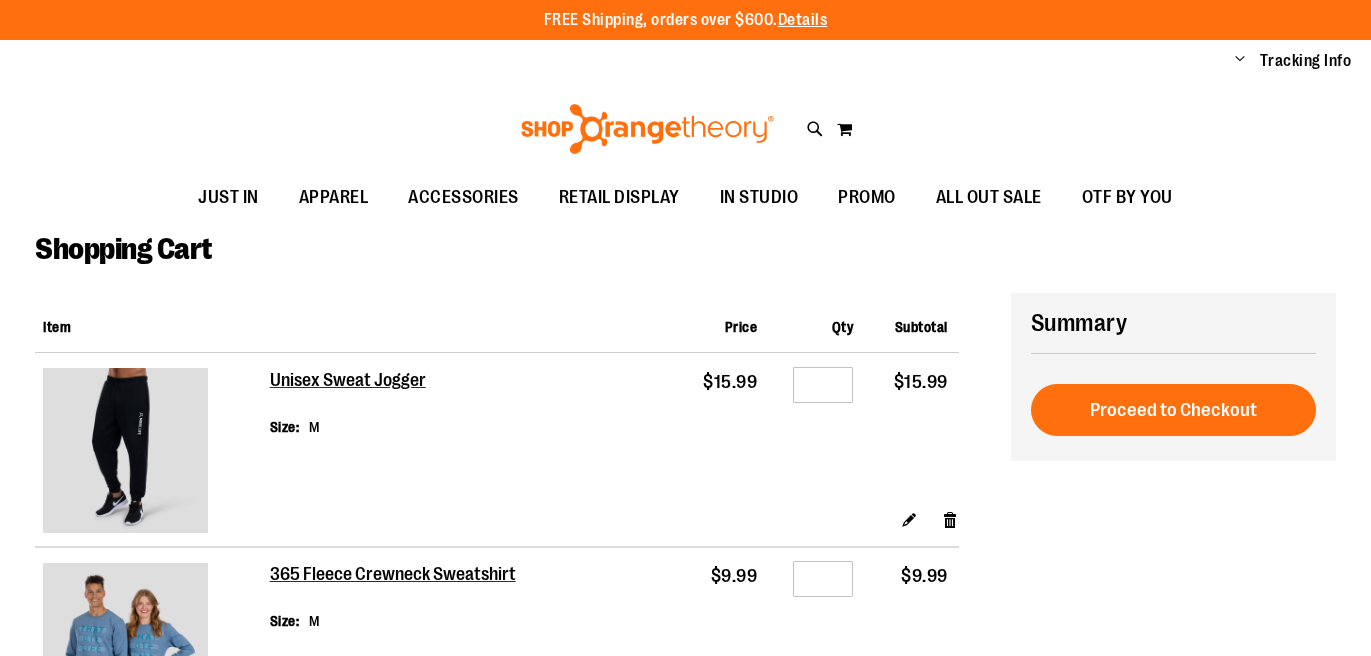 scroll, scrollTop: 0, scrollLeft: 0, axis: both 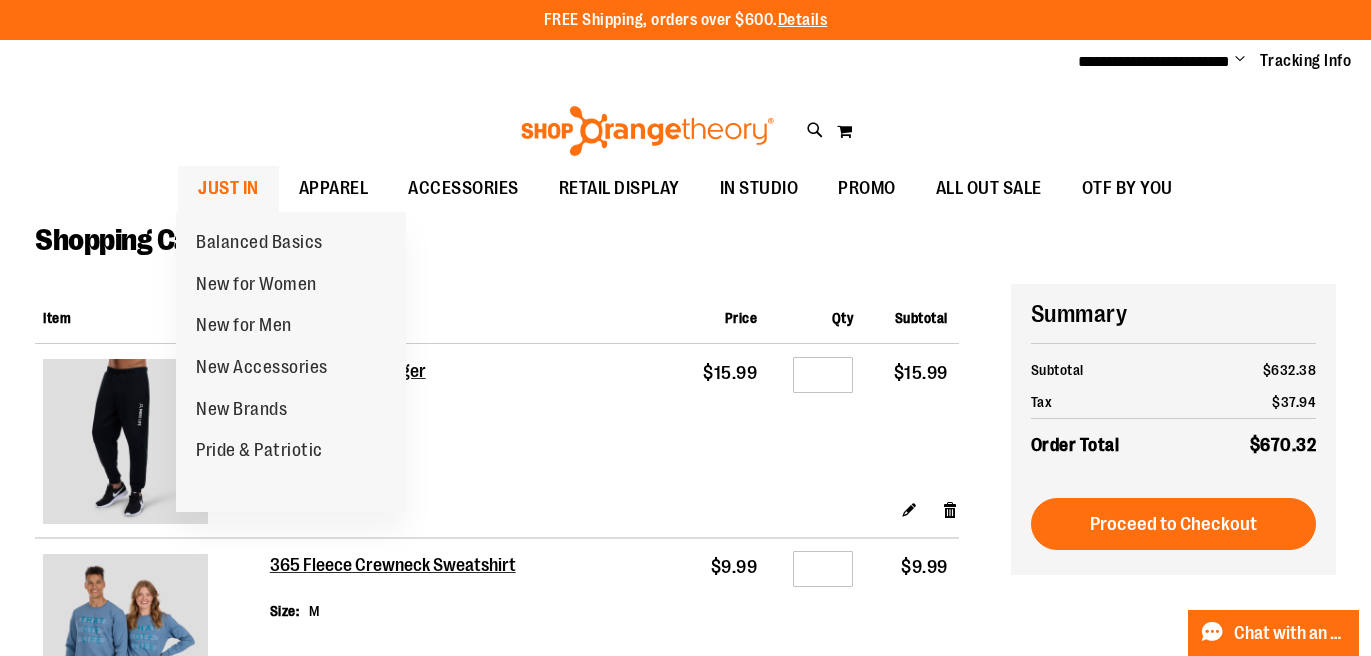 type on "**********" 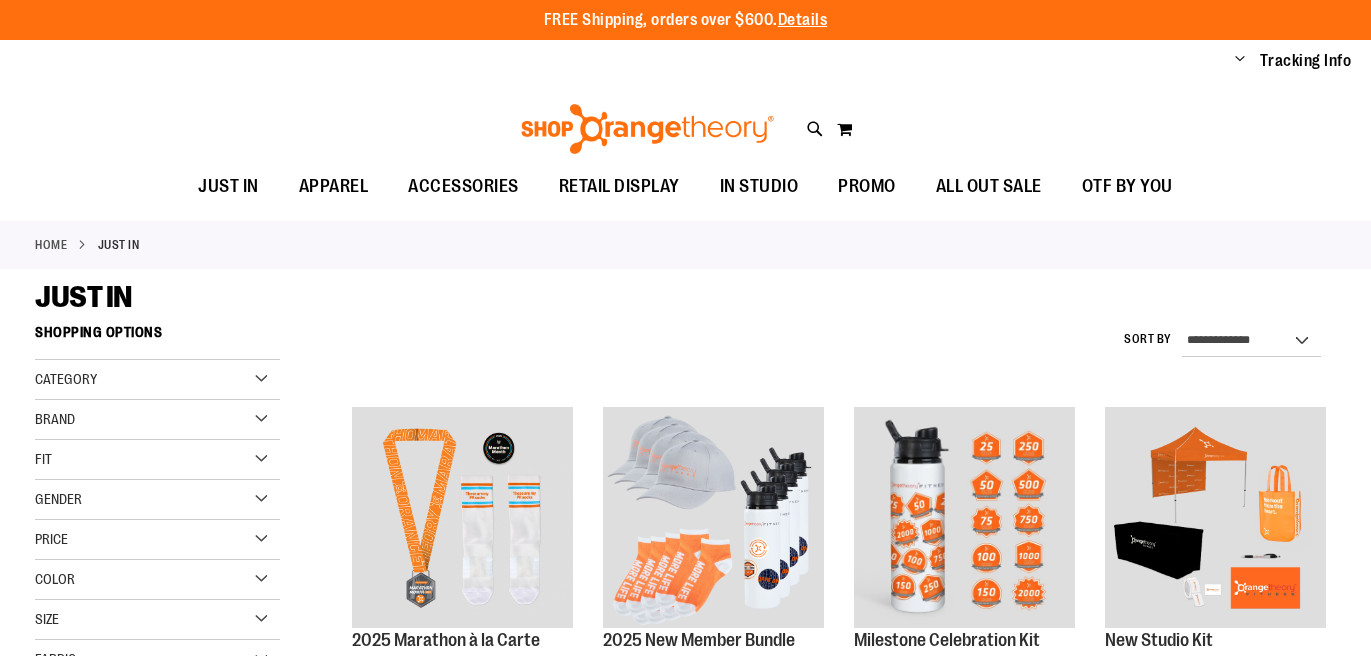 scroll, scrollTop: 0, scrollLeft: 0, axis: both 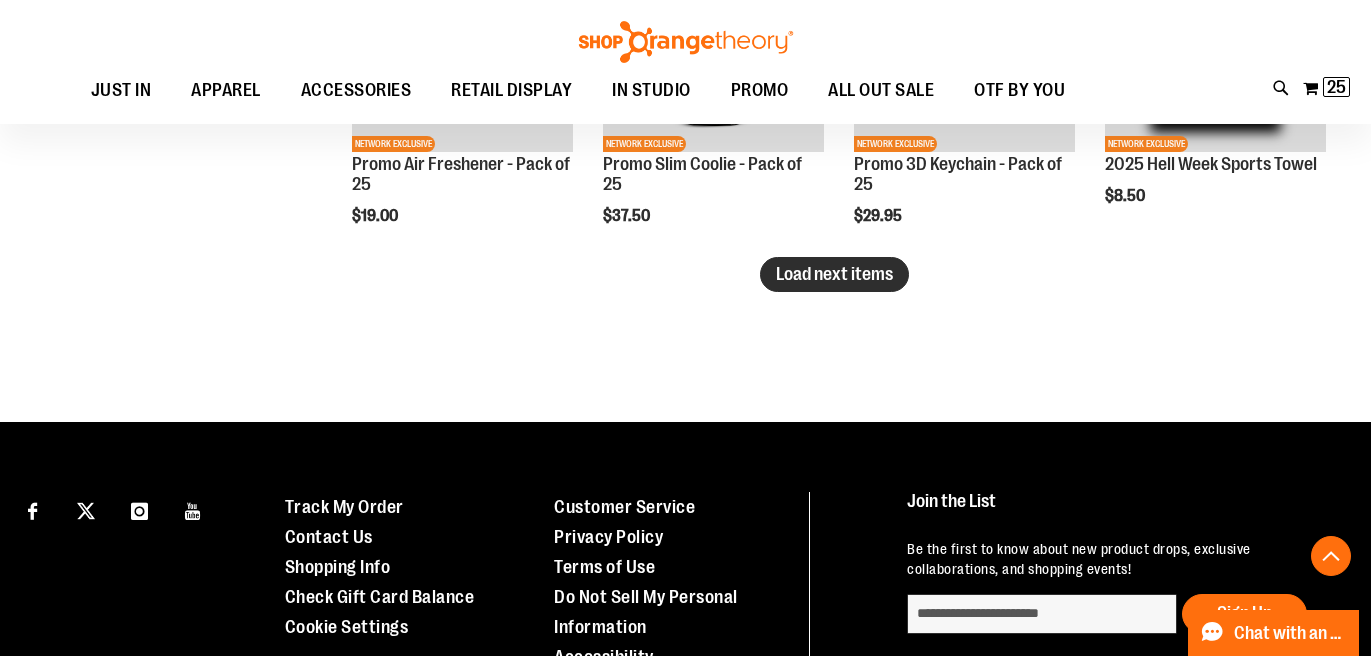 type on "**********" 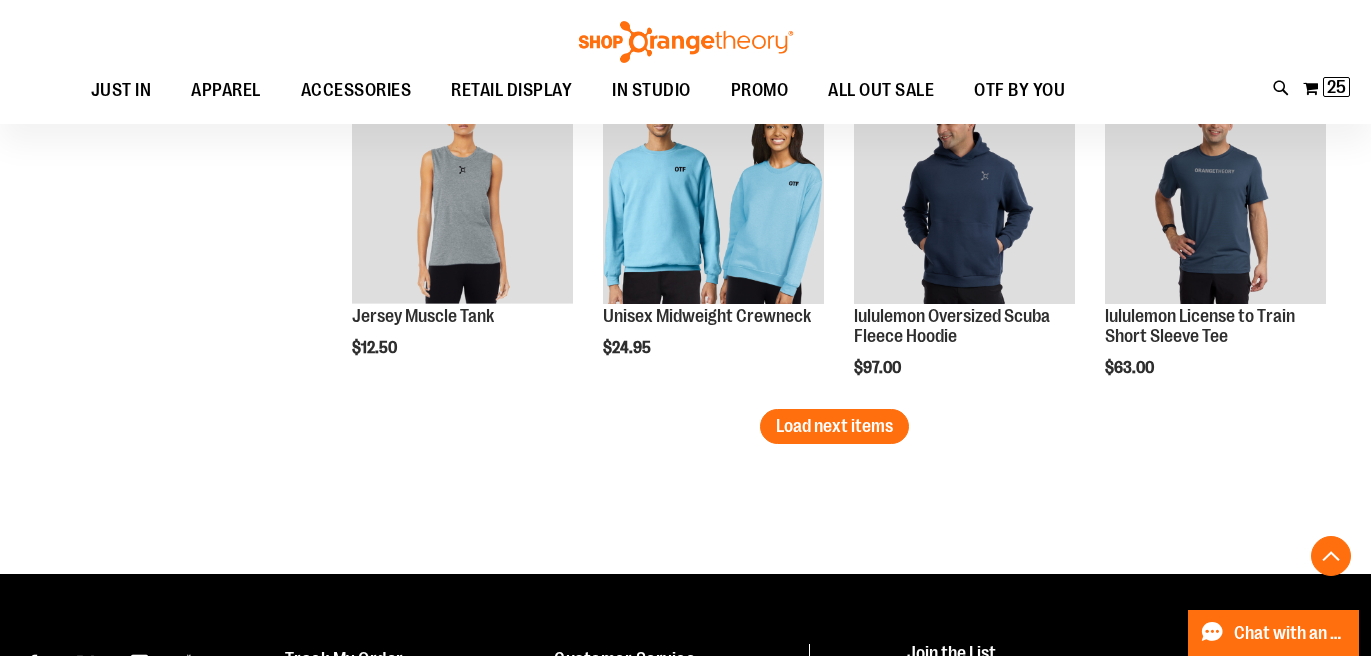 scroll, scrollTop: 3585, scrollLeft: 0, axis: vertical 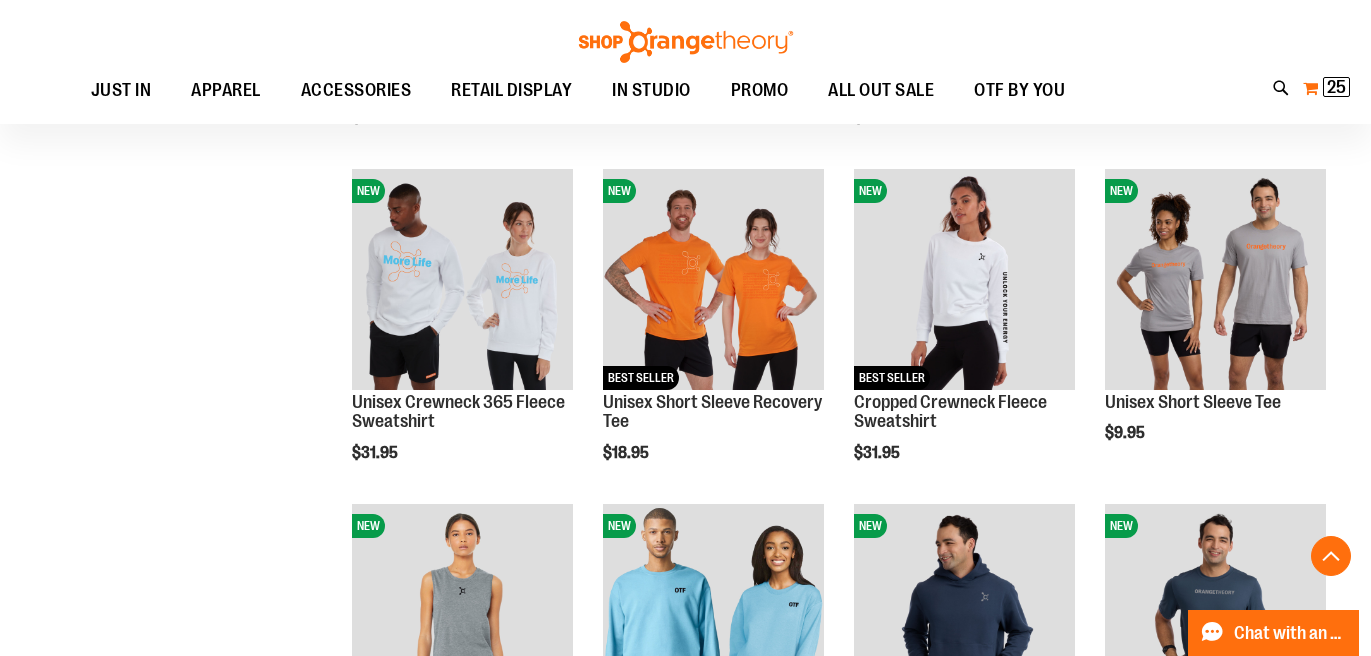 click on "25
25
items" at bounding box center (1336, 87) 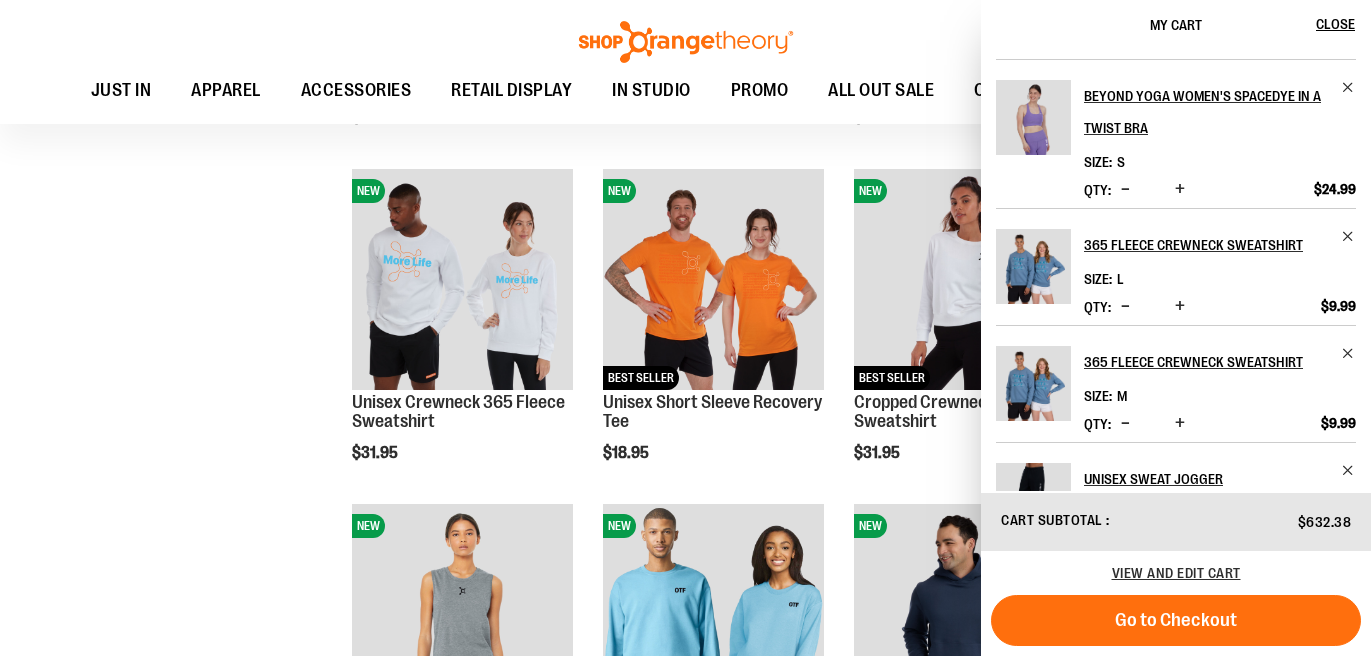 scroll, scrollTop: 896, scrollLeft: 0, axis: vertical 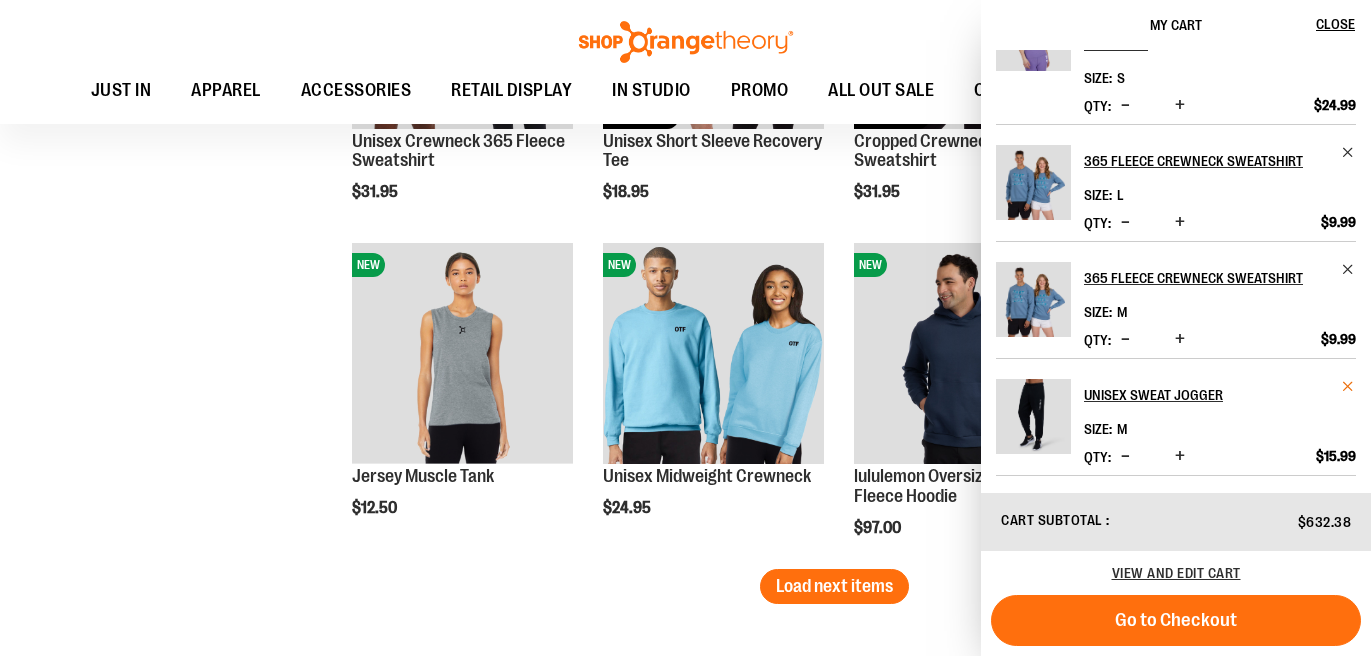 click at bounding box center (1348, 386) 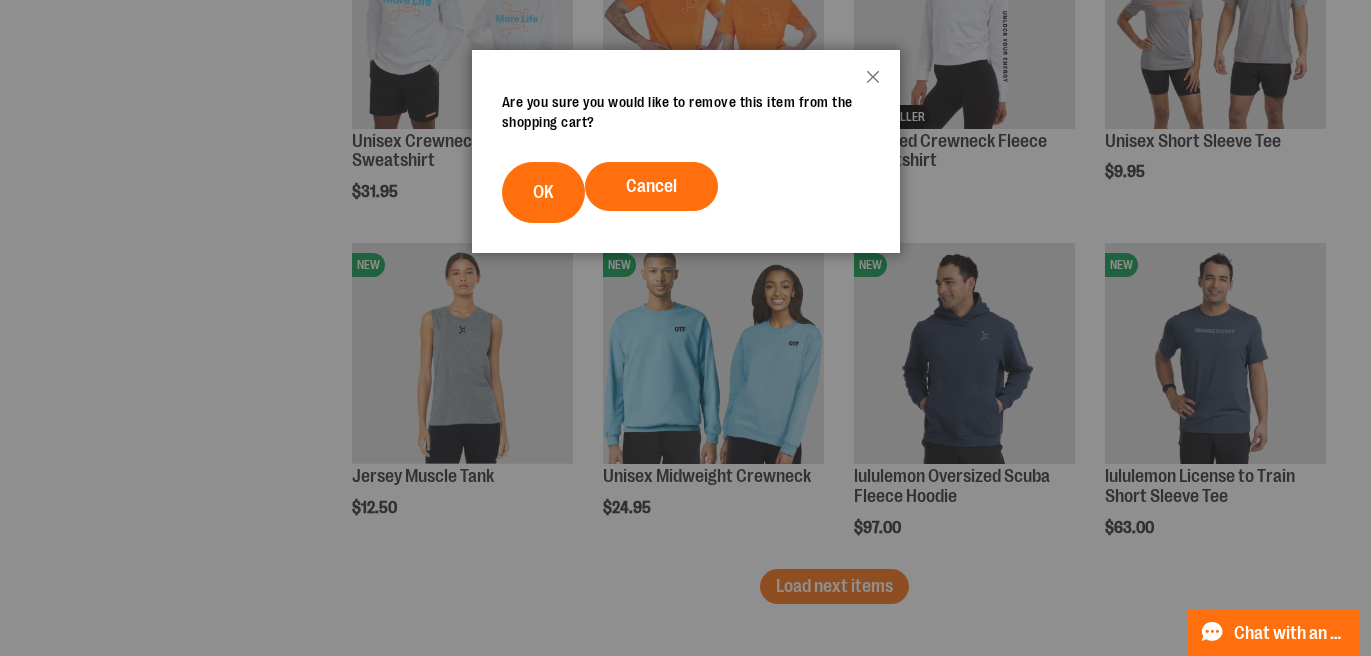 scroll, scrollTop: 0, scrollLeft: 0, axis: both 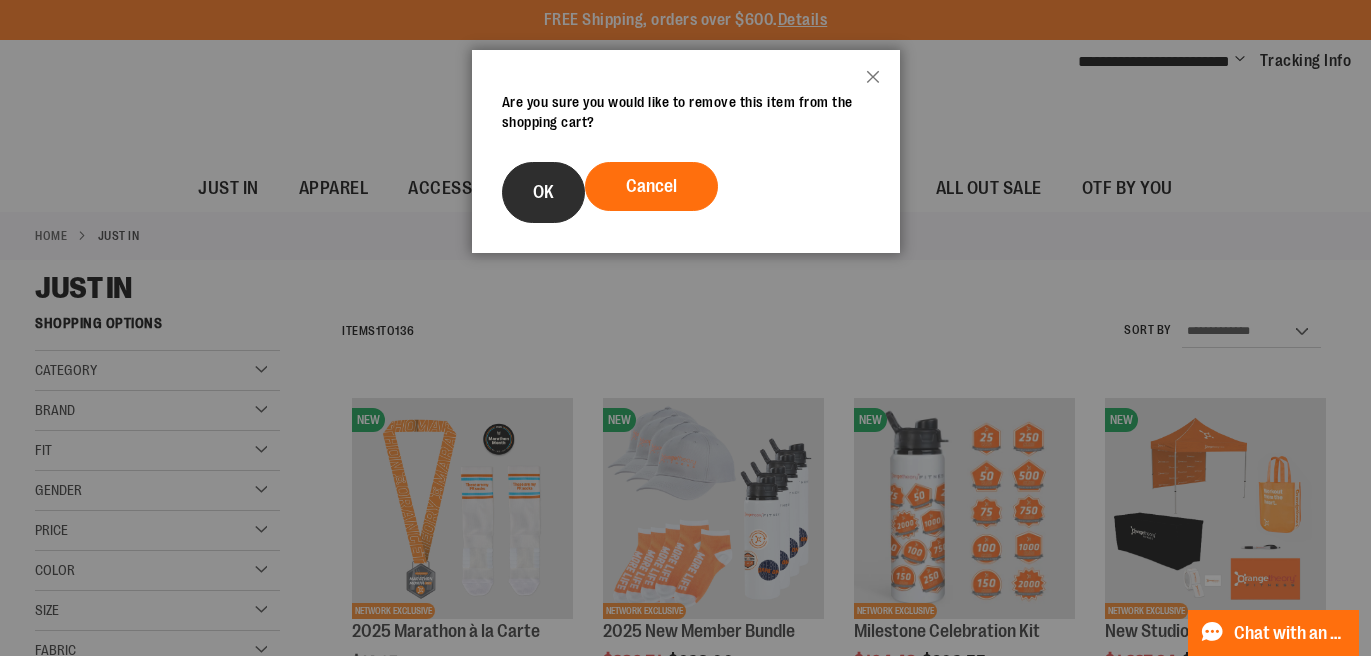click on "OK" at bounding box center (543, 192) 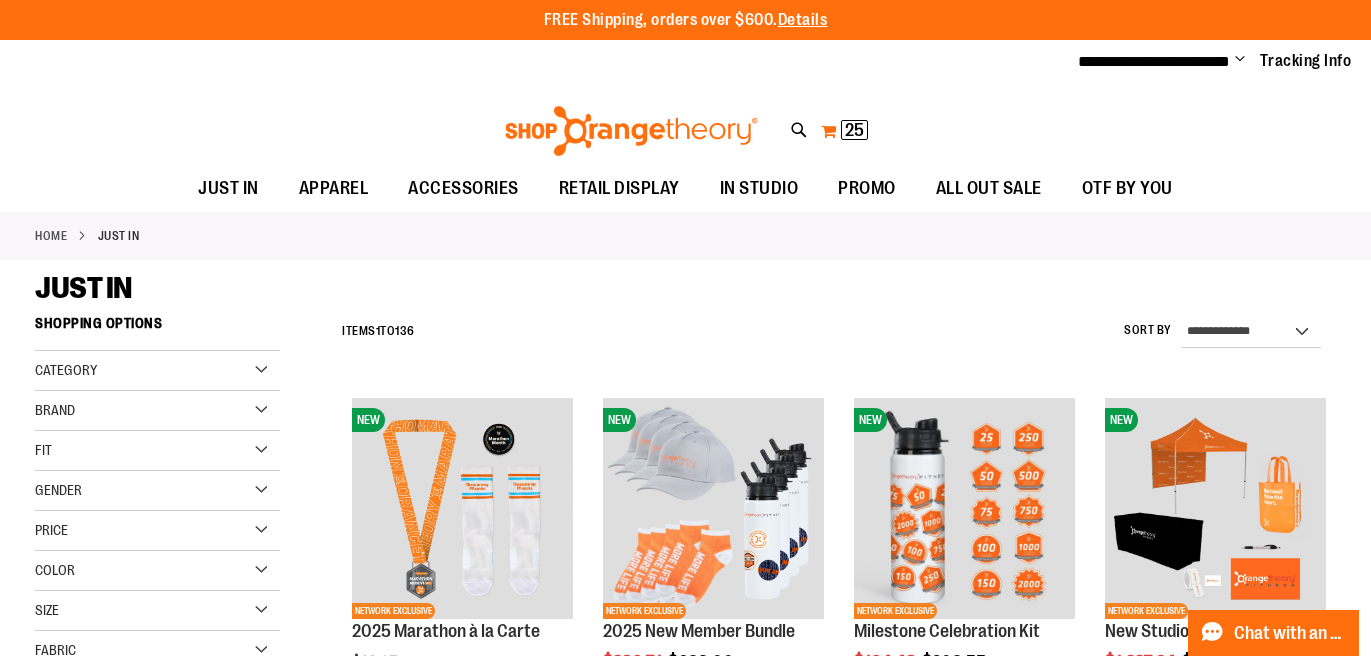 click on "25" at bounding box center [854, 130] 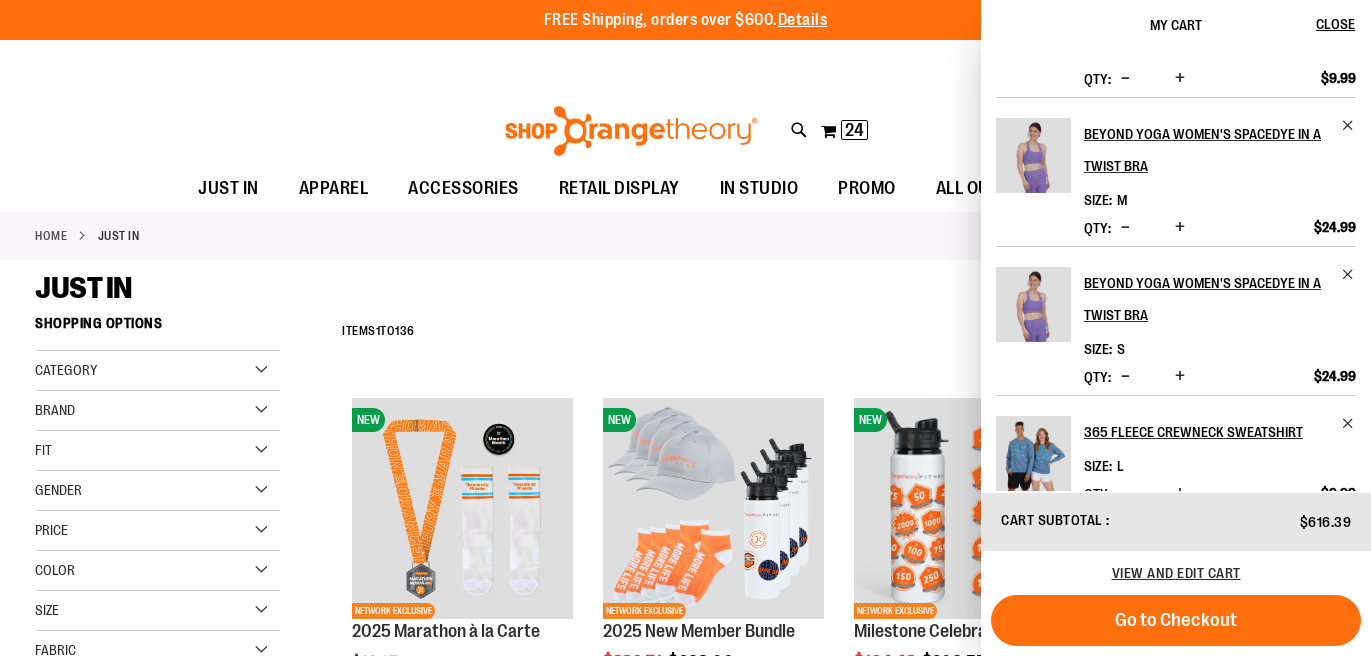 scroll, scrollTop: 896, scrollLeft: 0, axis: vertical 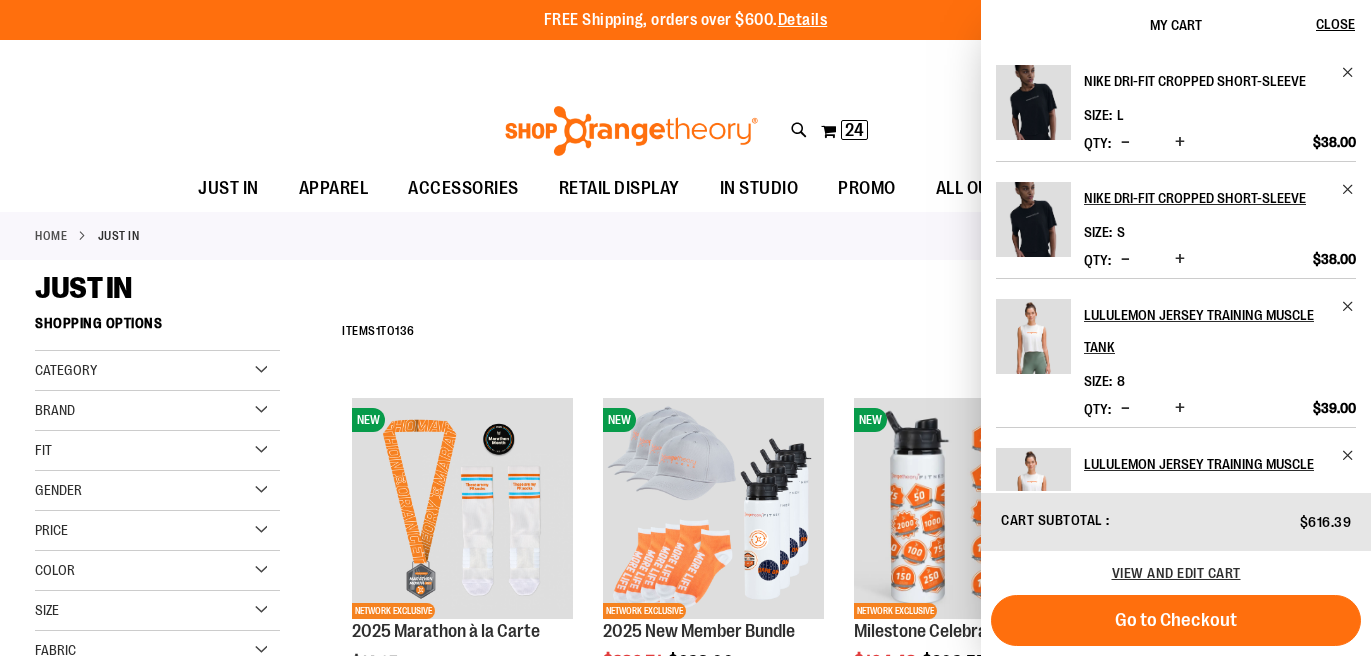 click on "Nike Dri-FIT Cropped Short-Sleeve" at bounding box center [1206, 81] 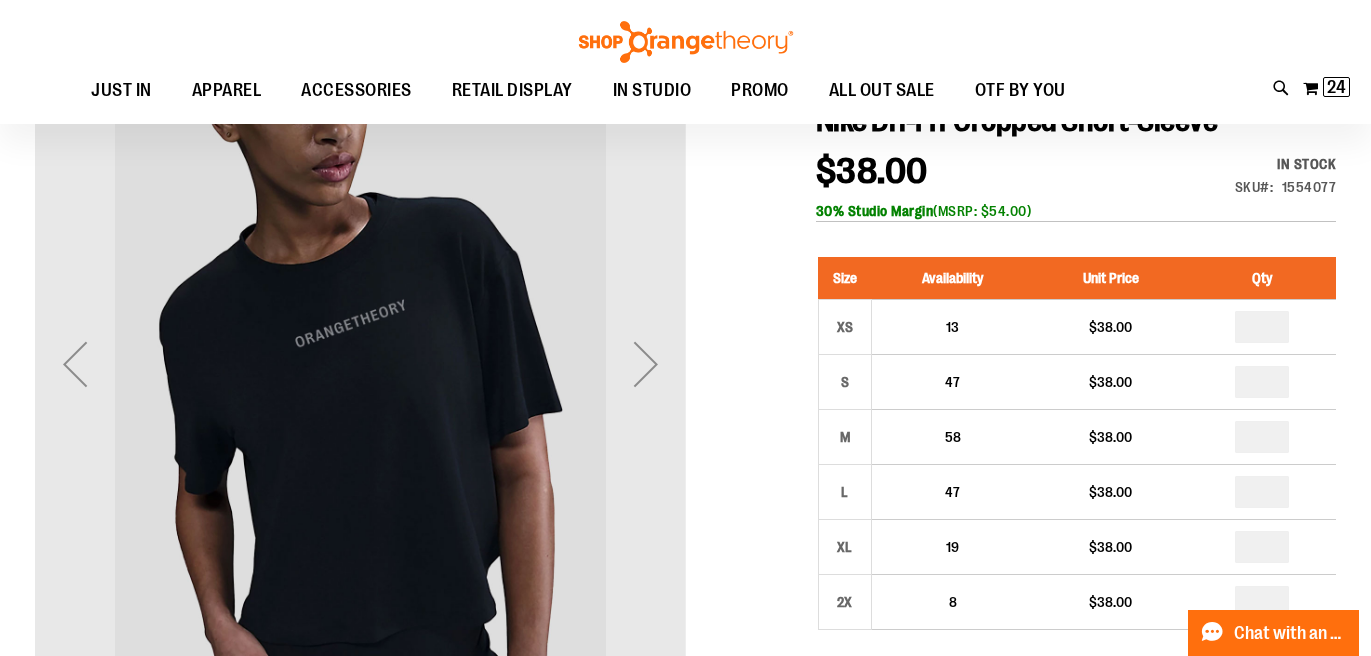 scroll, scrollTop: 242, scrollLeft: 0, axis: vertical 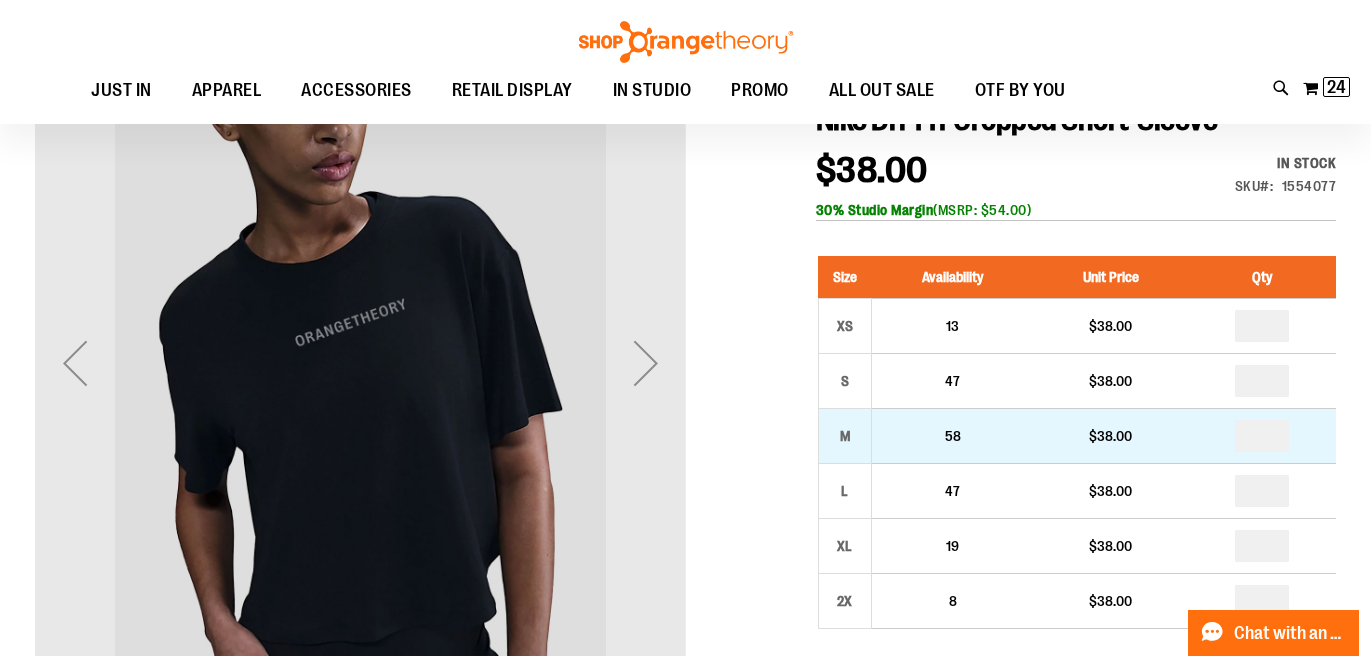 type on "**********" 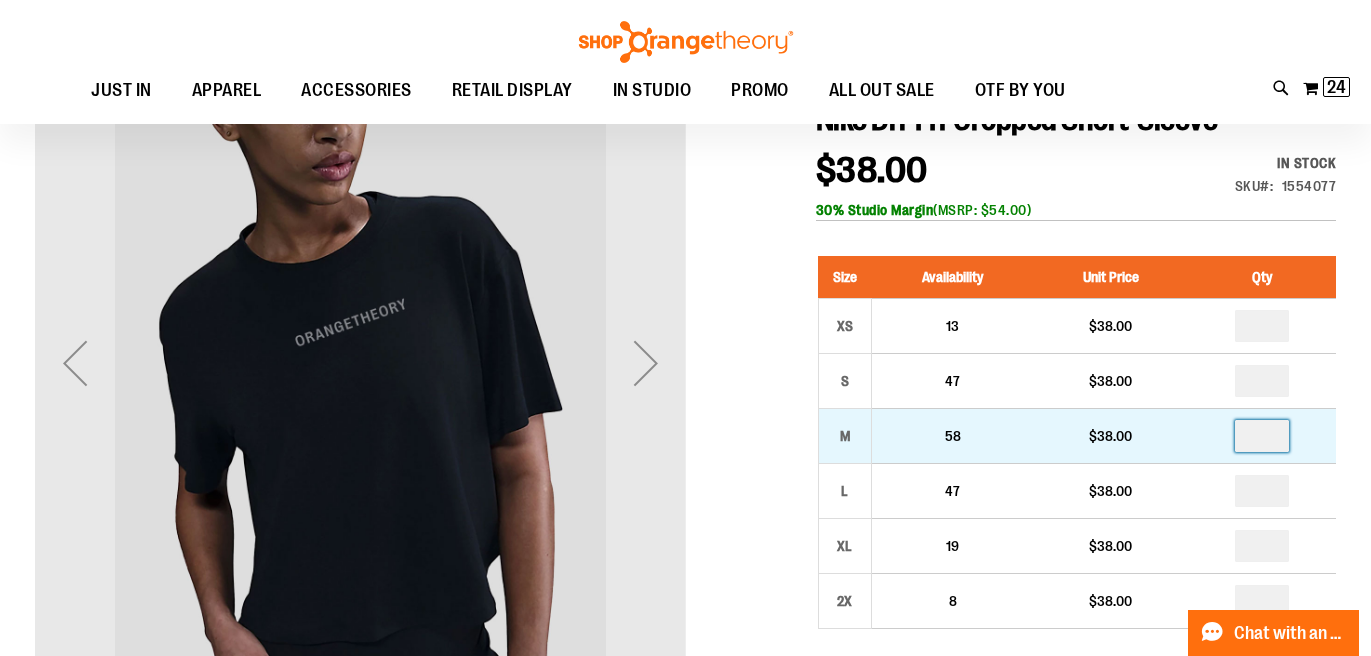 click at bounding box center (1262, 436) 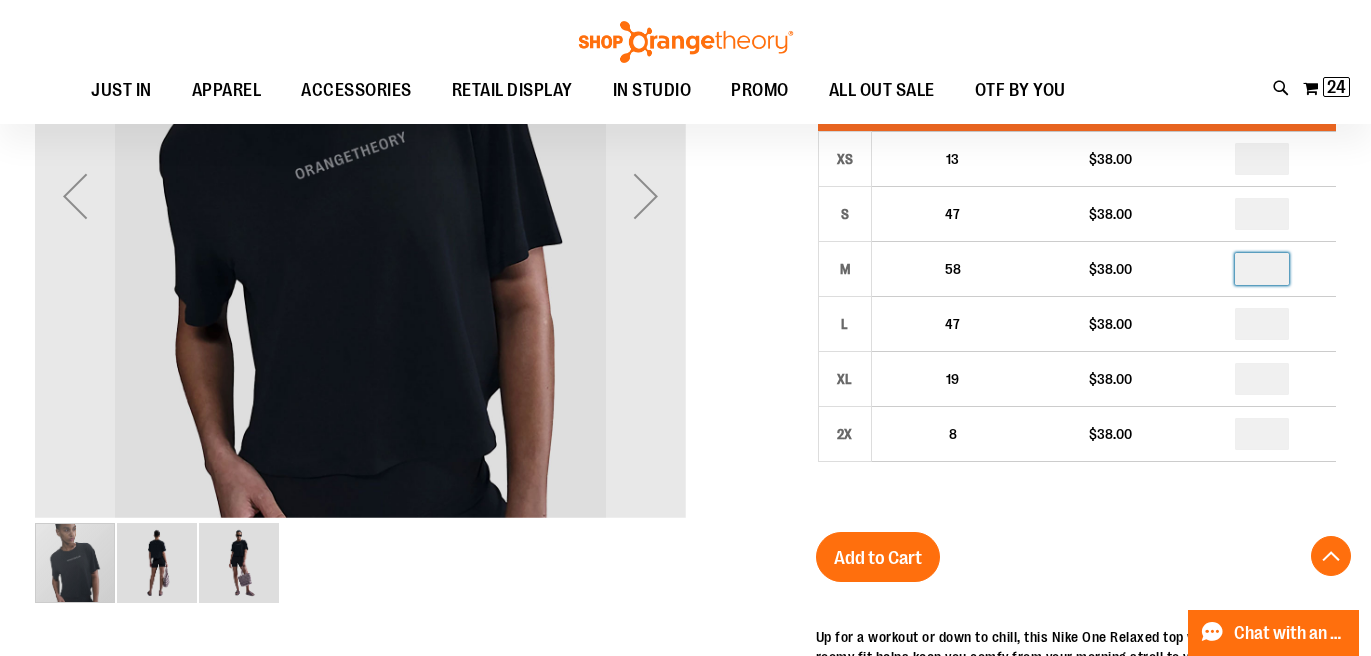 scroll, scrollTop: 412, scrollLeft: 0, axis: vertical 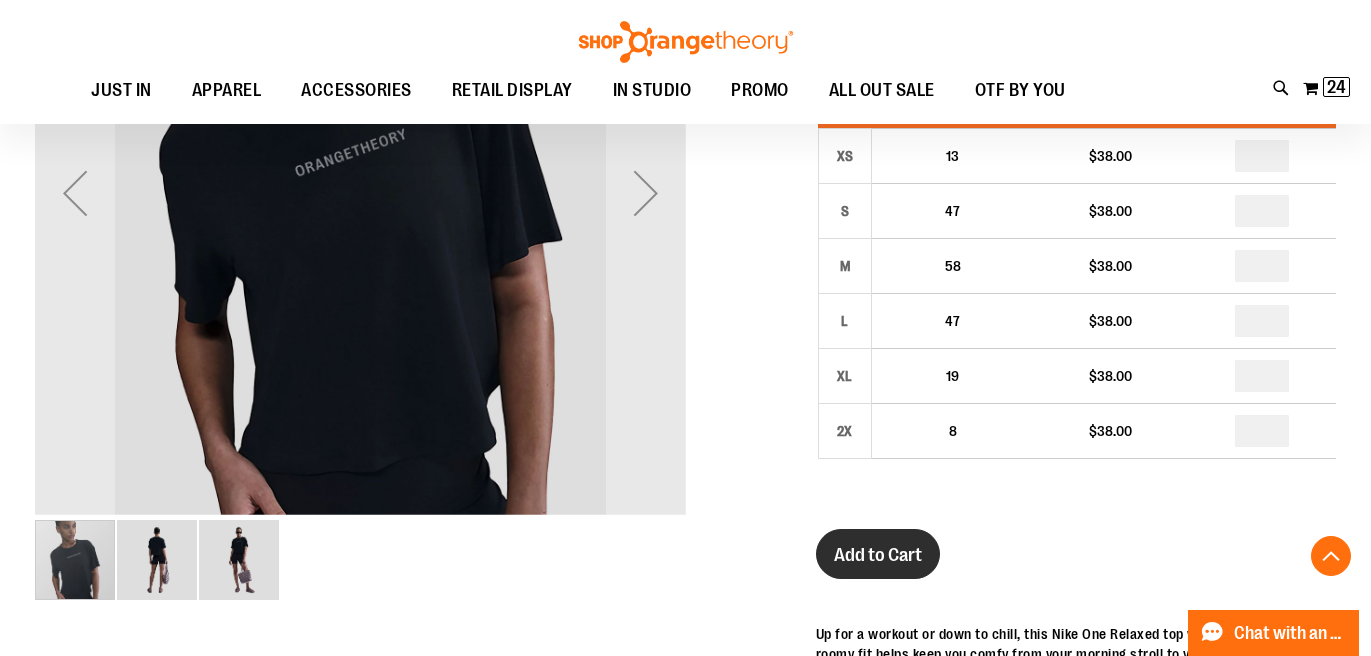 click on "Add to Cart" at bounding box center [878, 555] 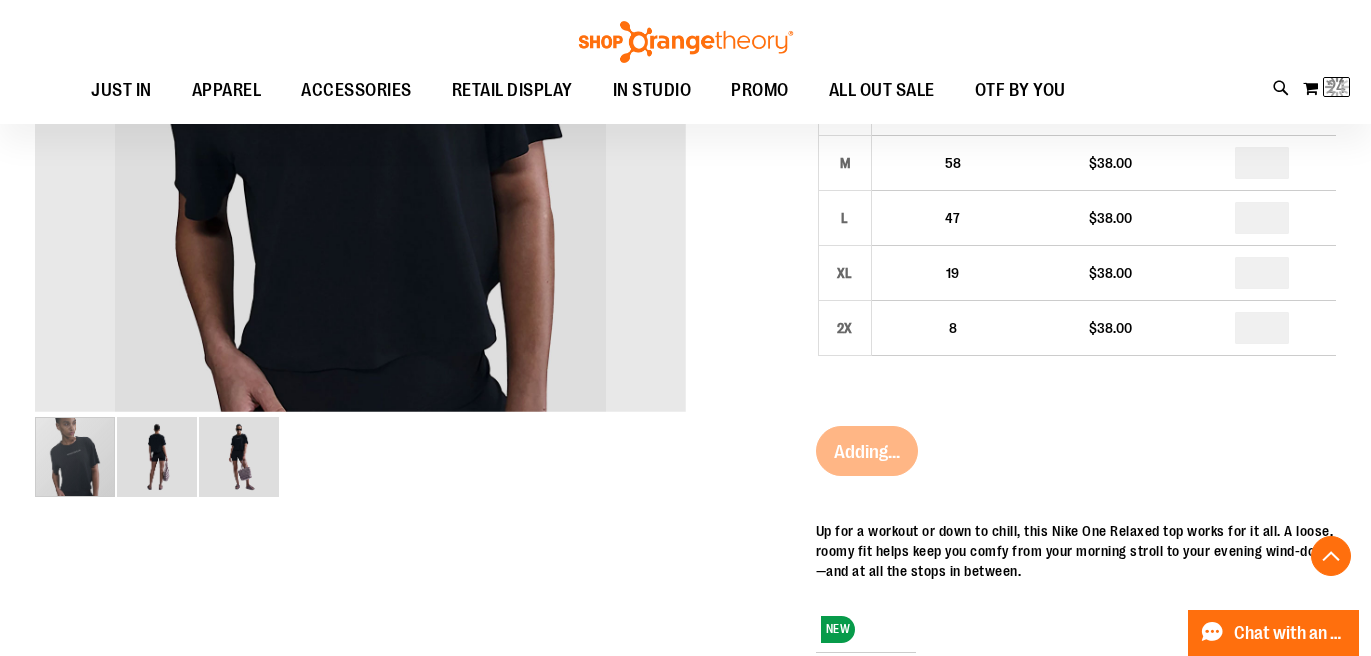 scroll, scrollTop: 521, scrollLeft: 0, axis: vertical 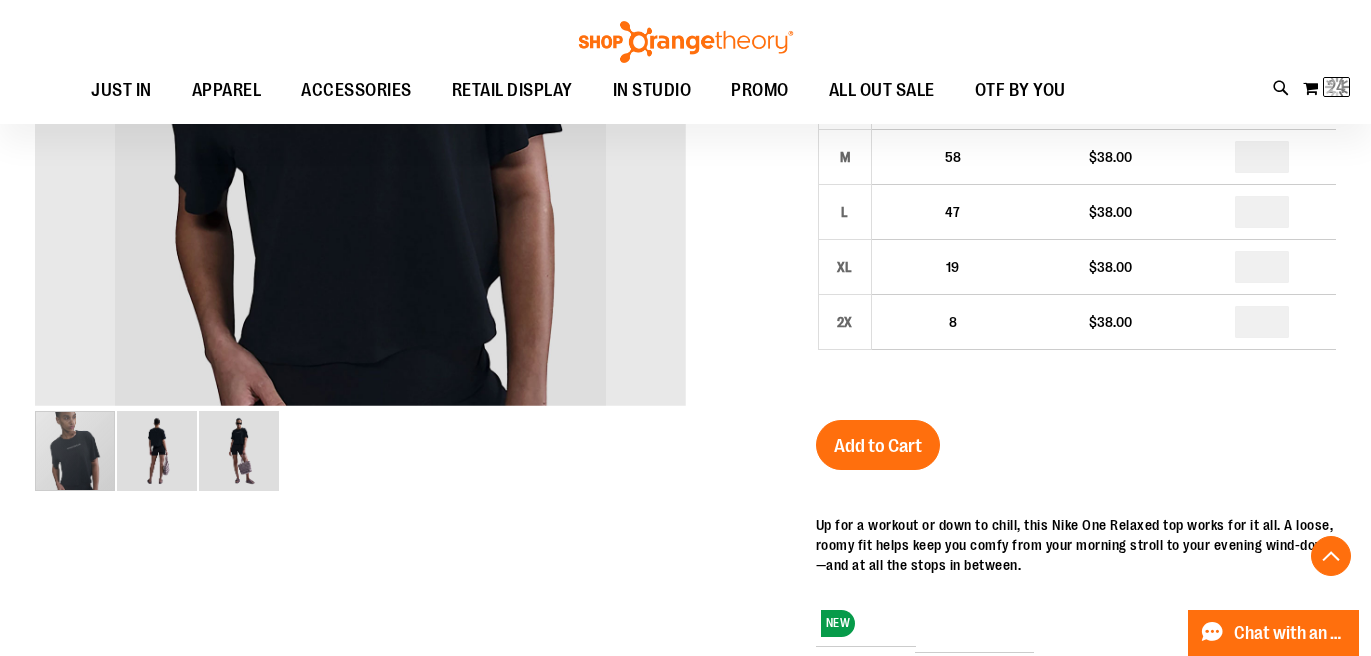 click at bounding box center [157, 451] 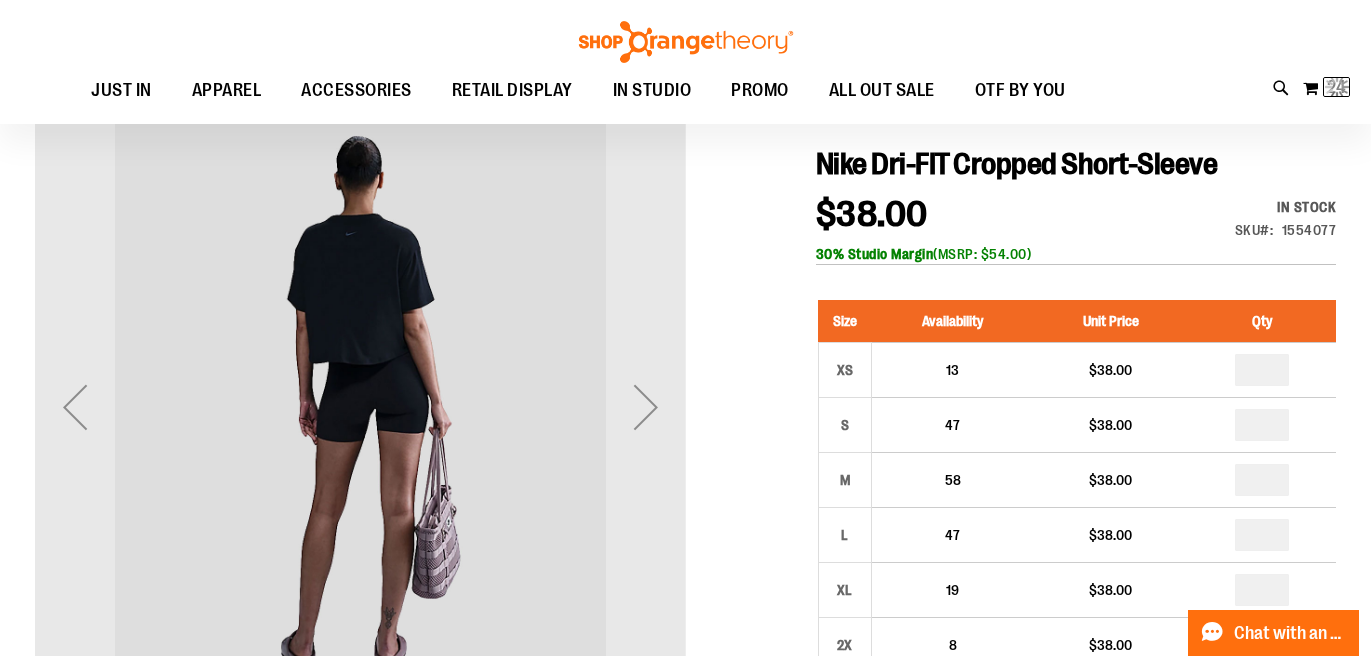 scroll, scrollTop: 171, scrollLeft: 0, axis: vertical 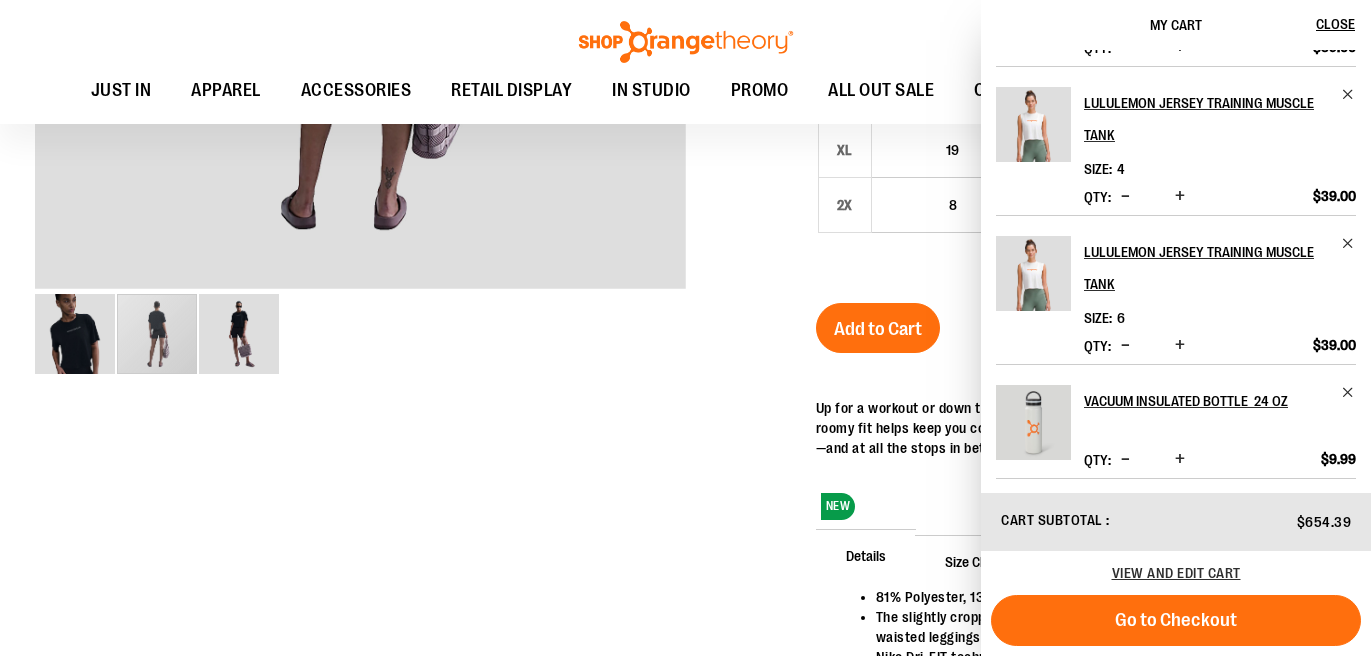 click at bounding box center (1125, 345) 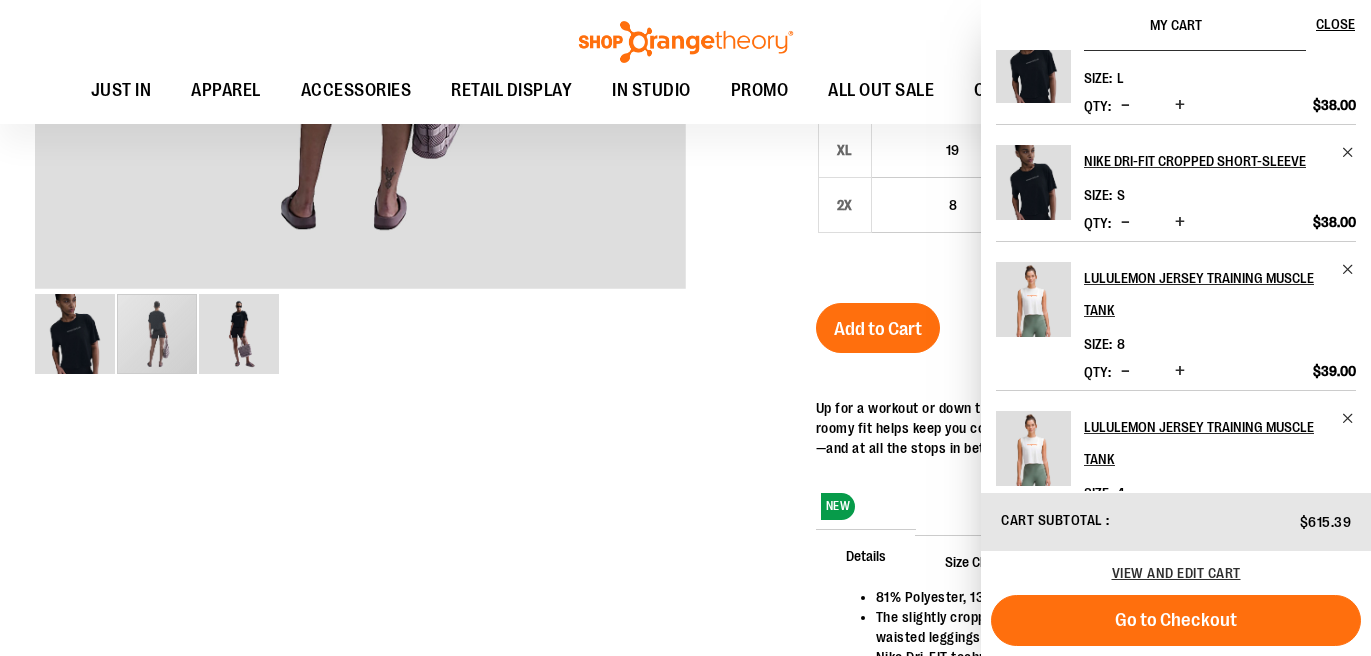 scroll, scrollTop: 0, scrollLeft: 0, axis: both 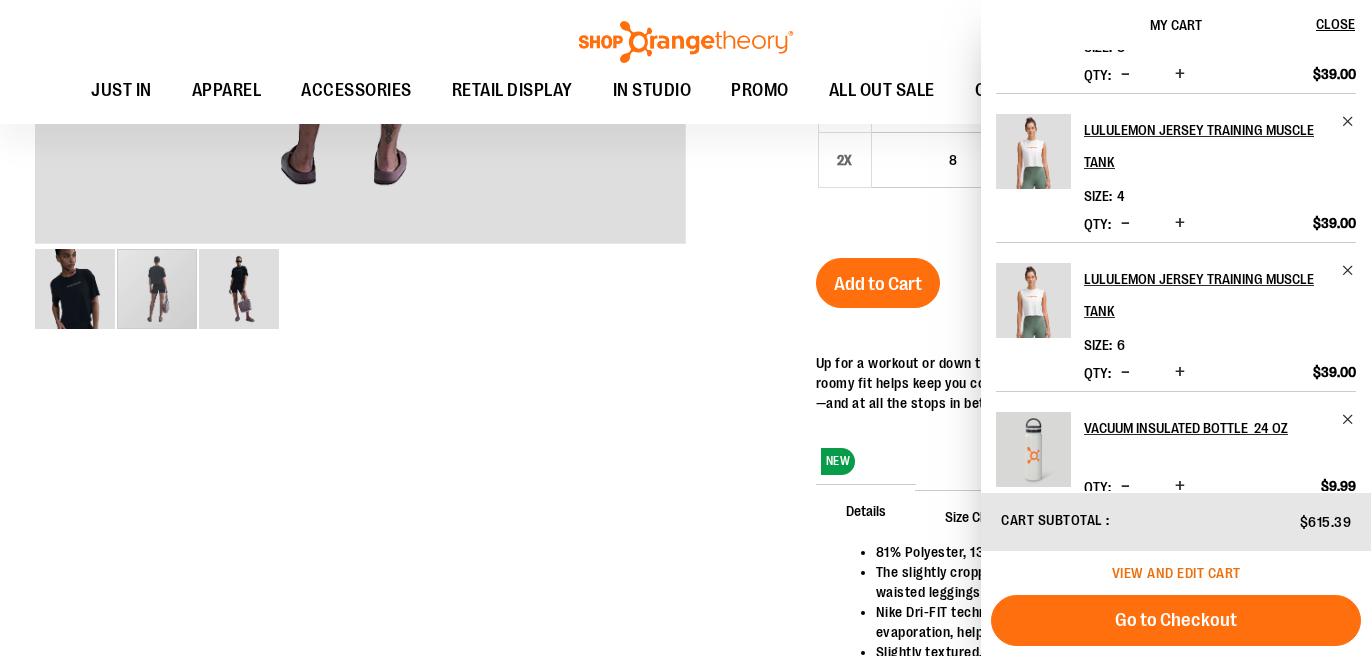 click on "View and edit cart" at bounding box center [1176, 573] 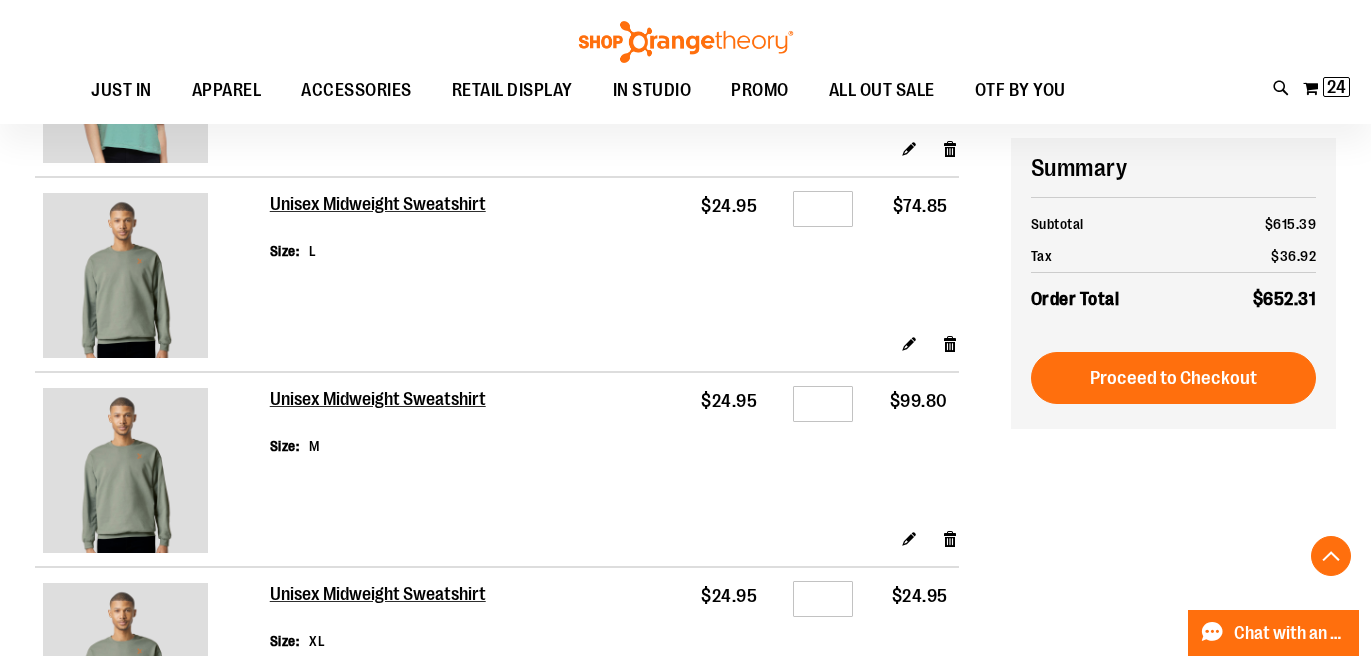 scroll, scrollTop: 2911, scrollLeft: 0, axis: vertical 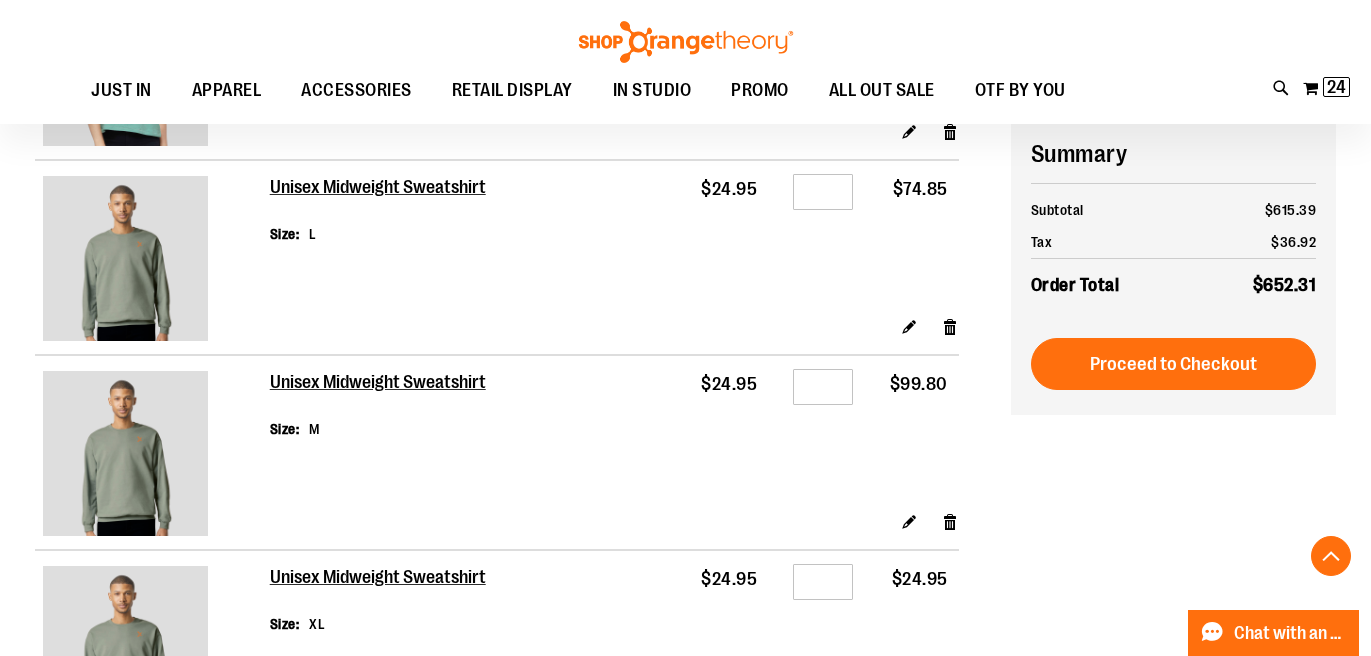 type on "**********" 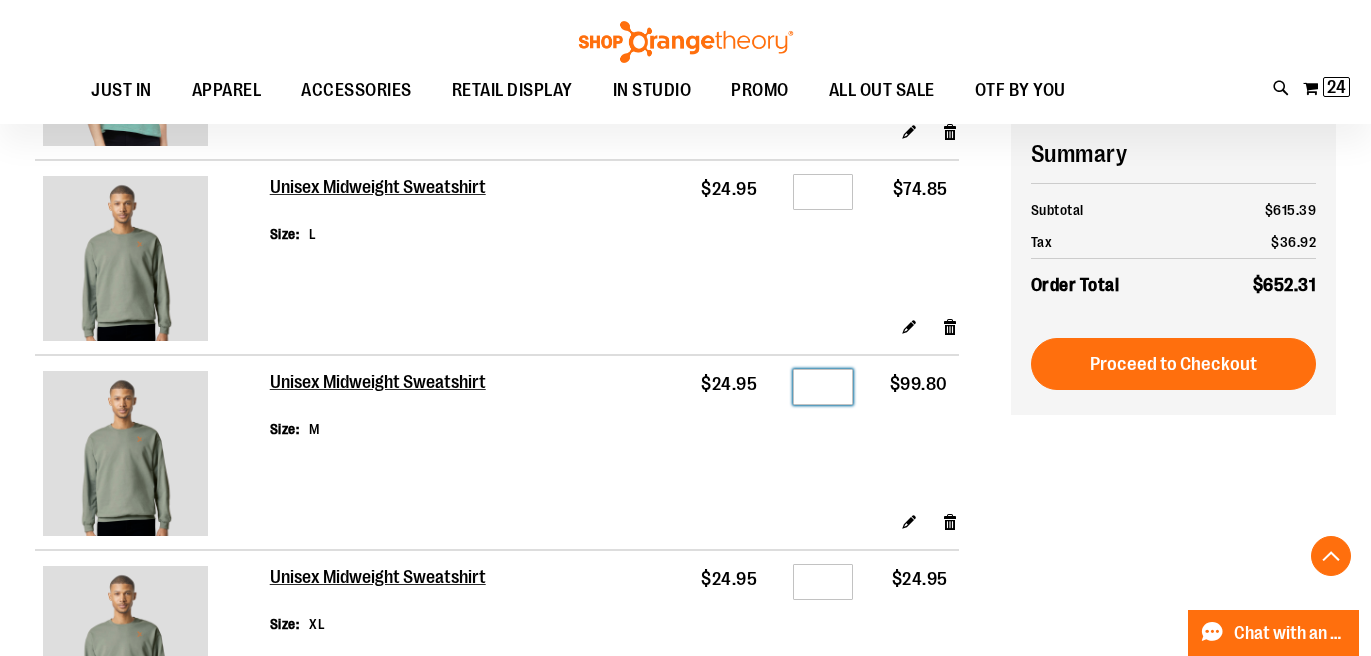 click on "*" at bounding box center [823, 387] 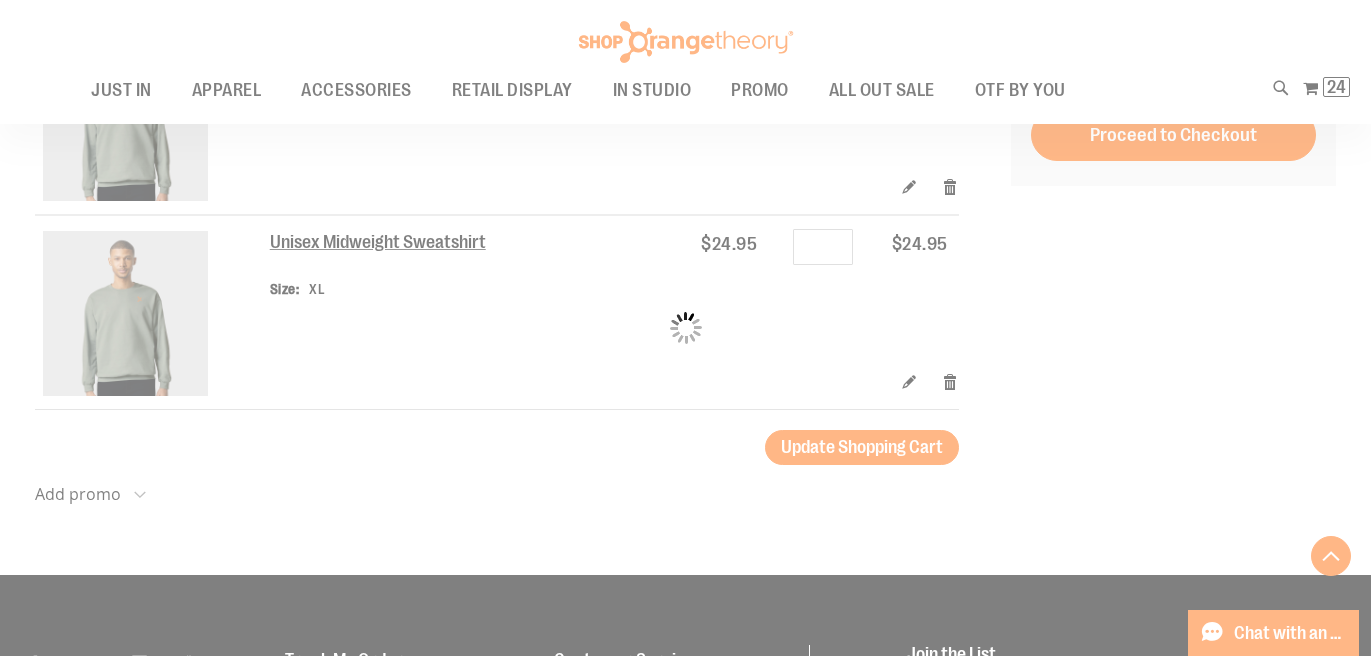 scroll, scrollTop: 3312, scrollLeft: 0, axis: vertical 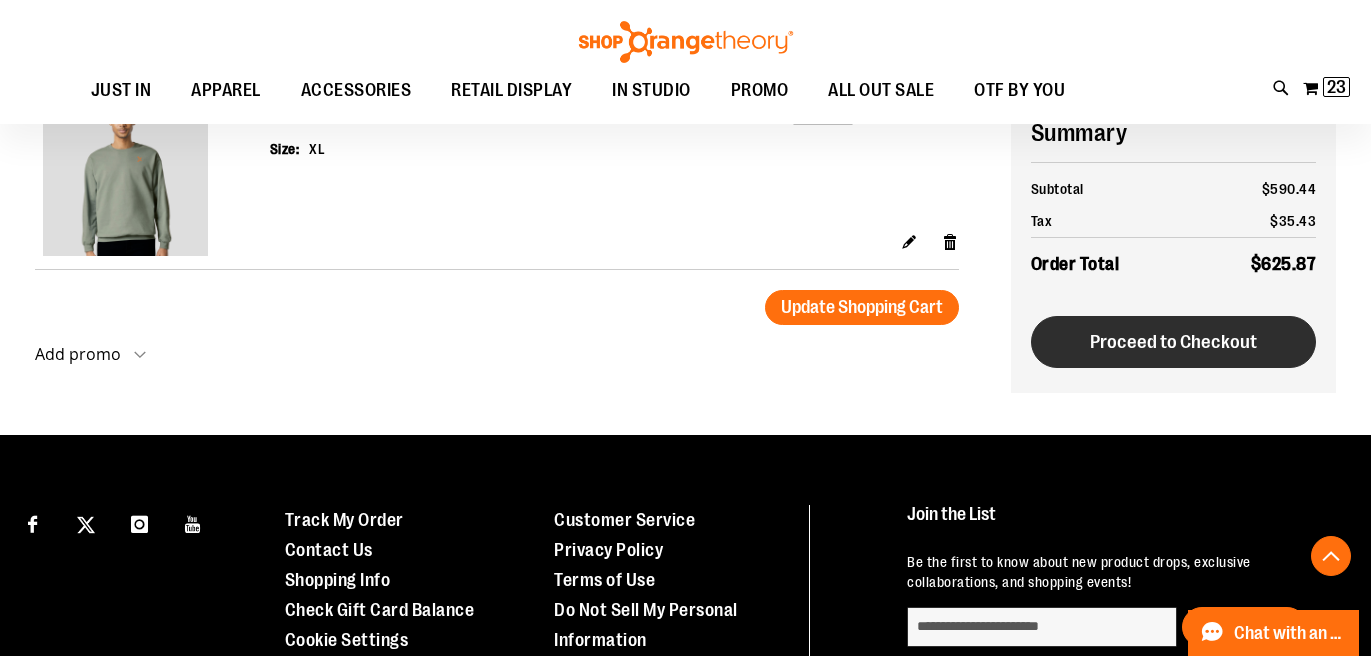type on "**********" 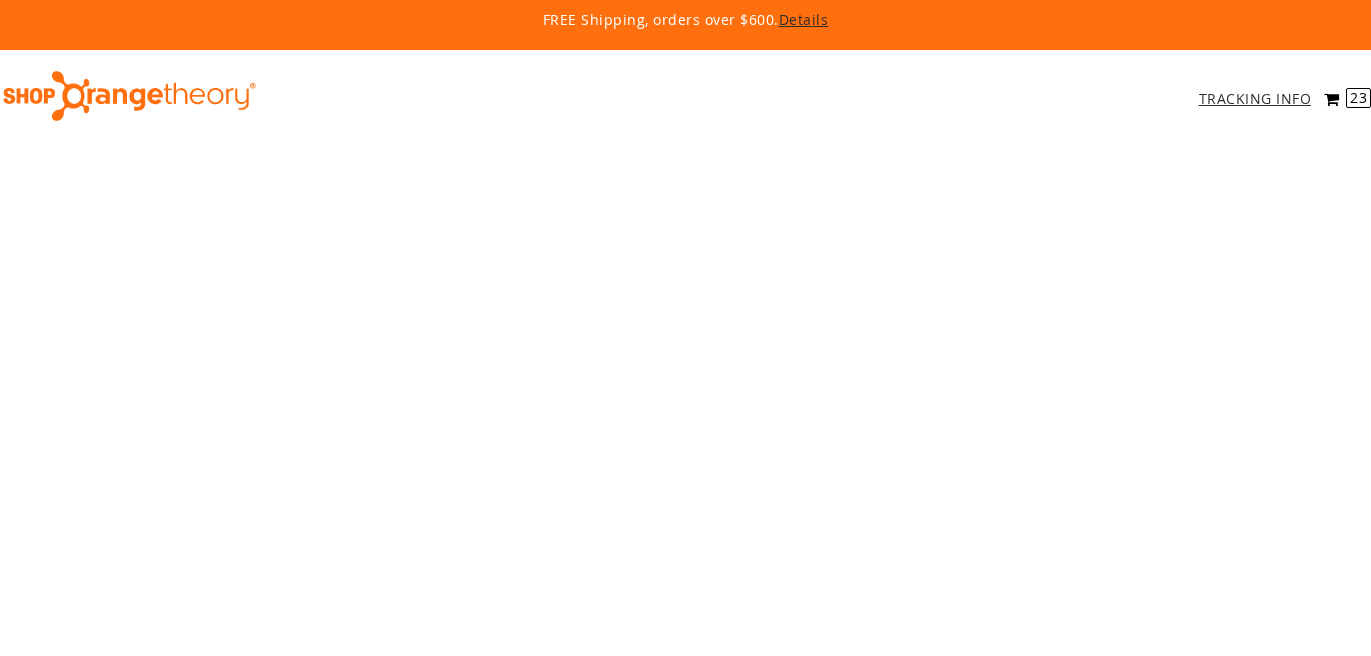 scroll, scrollTop: 0, scrollLeft: 0, axis: both 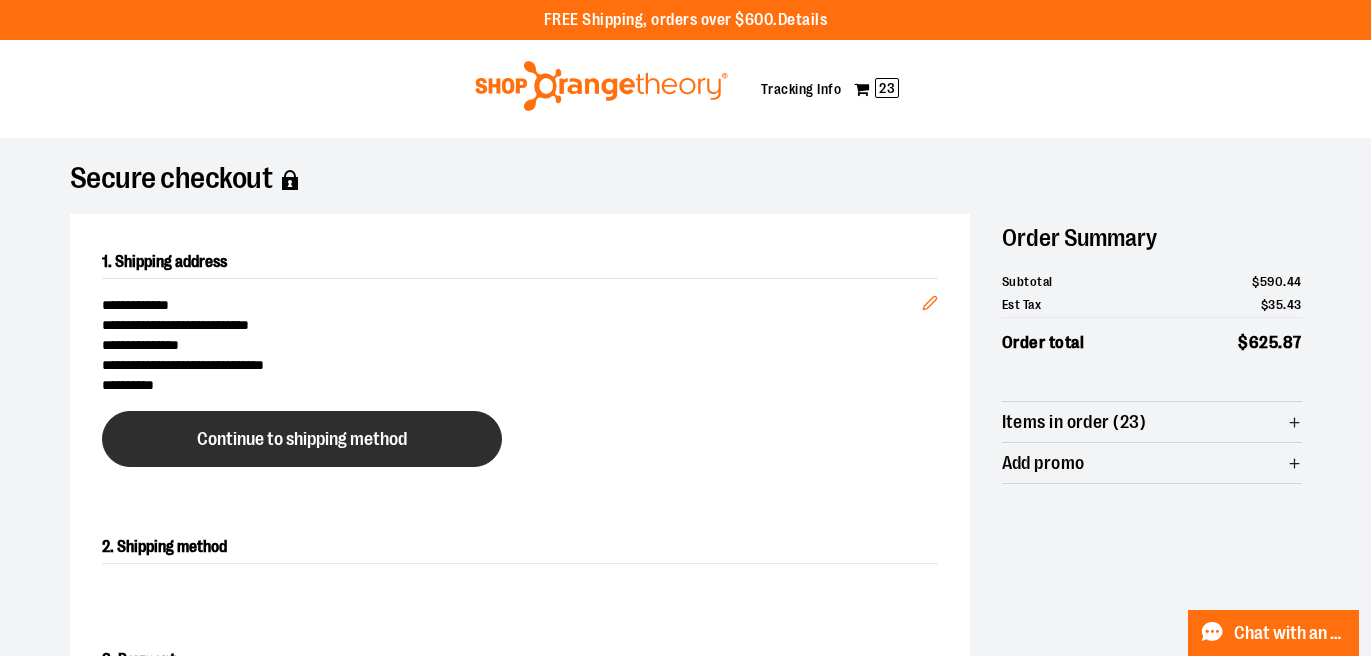 click on "Continue to shipping method" at bounding box center (302, 439) 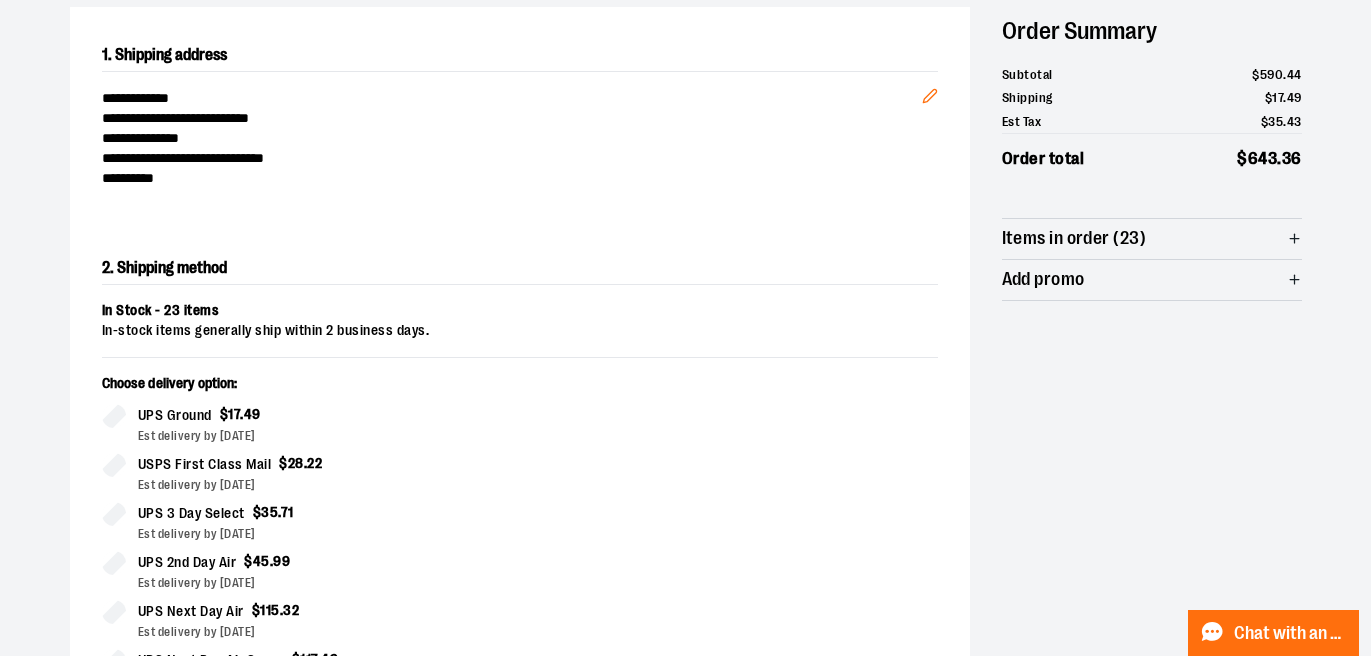 scroll, scrollTop: 110, scrollLeft: 0, axis: vertical 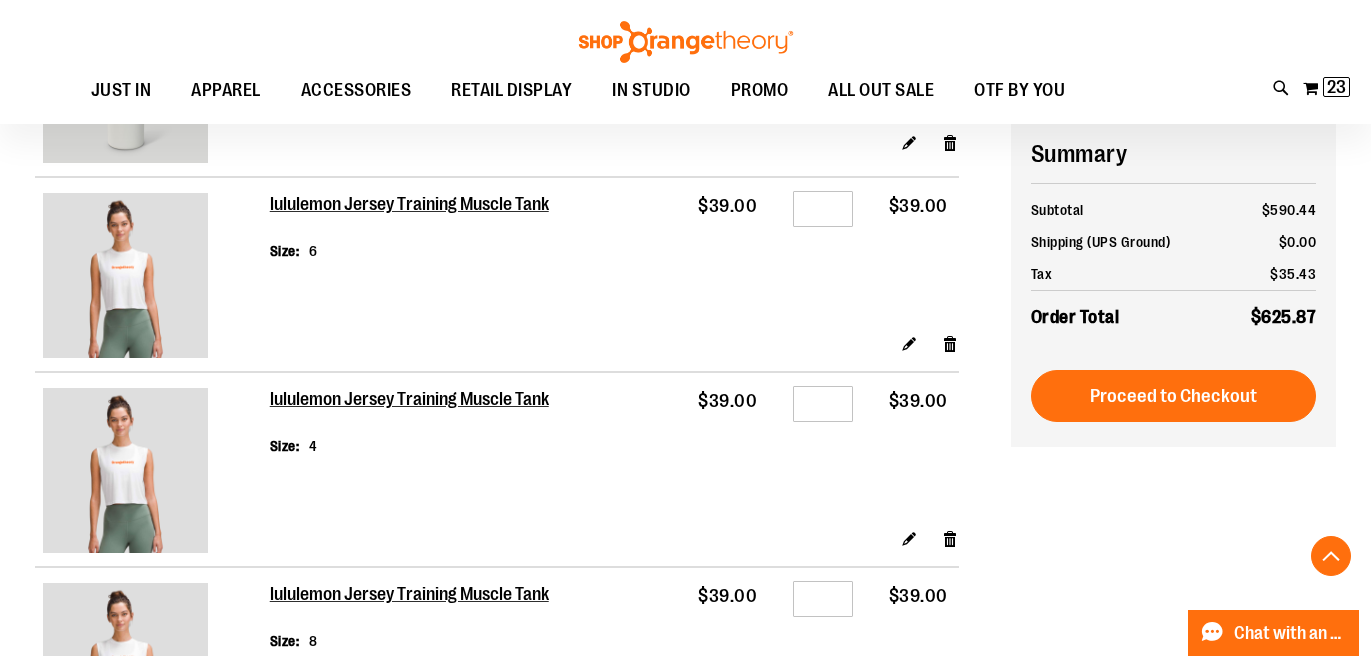 type on "**********" 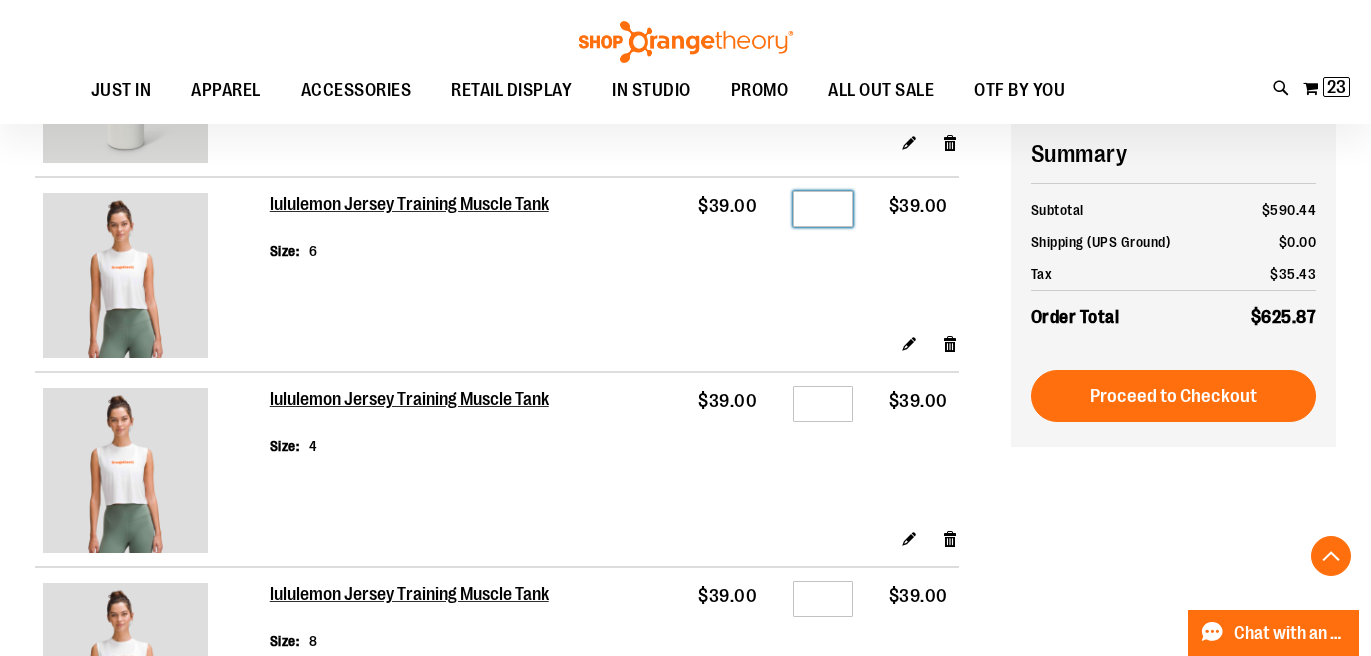 click on "*" at bounding box center [823, 209] 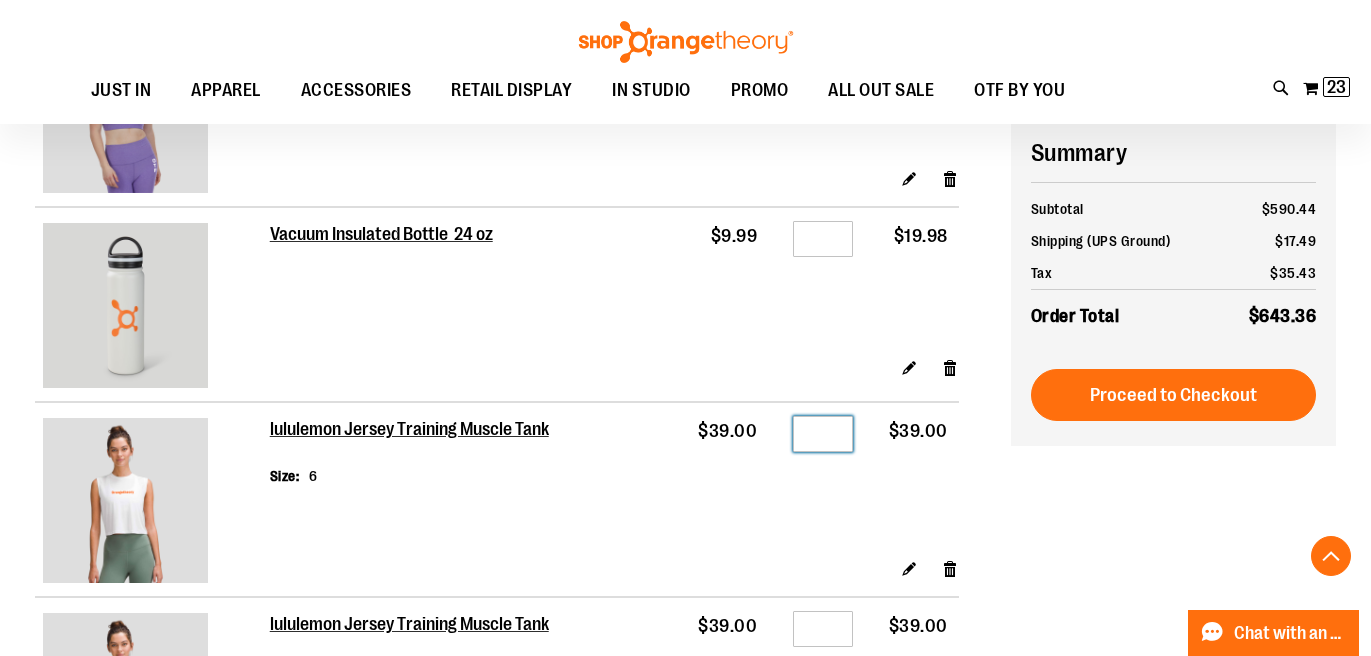 scroll, scrollTop: 705, scrollLeft: 0, axis: vertical 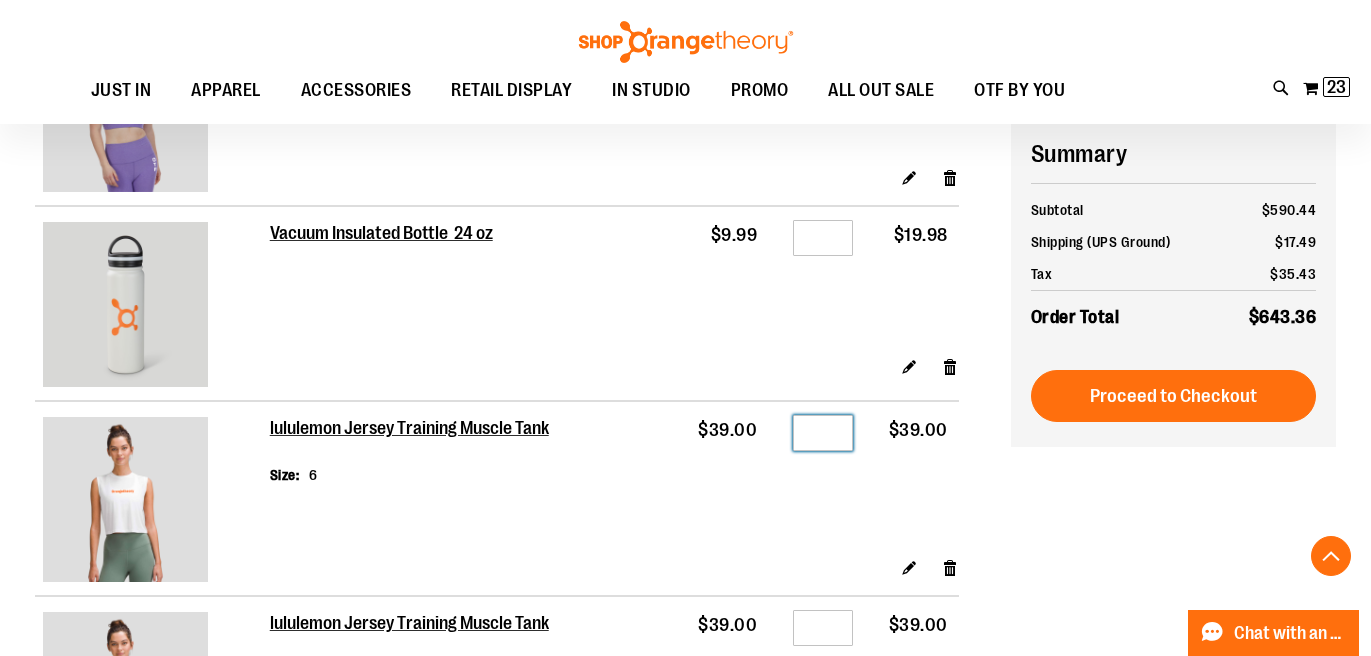 type on "*" 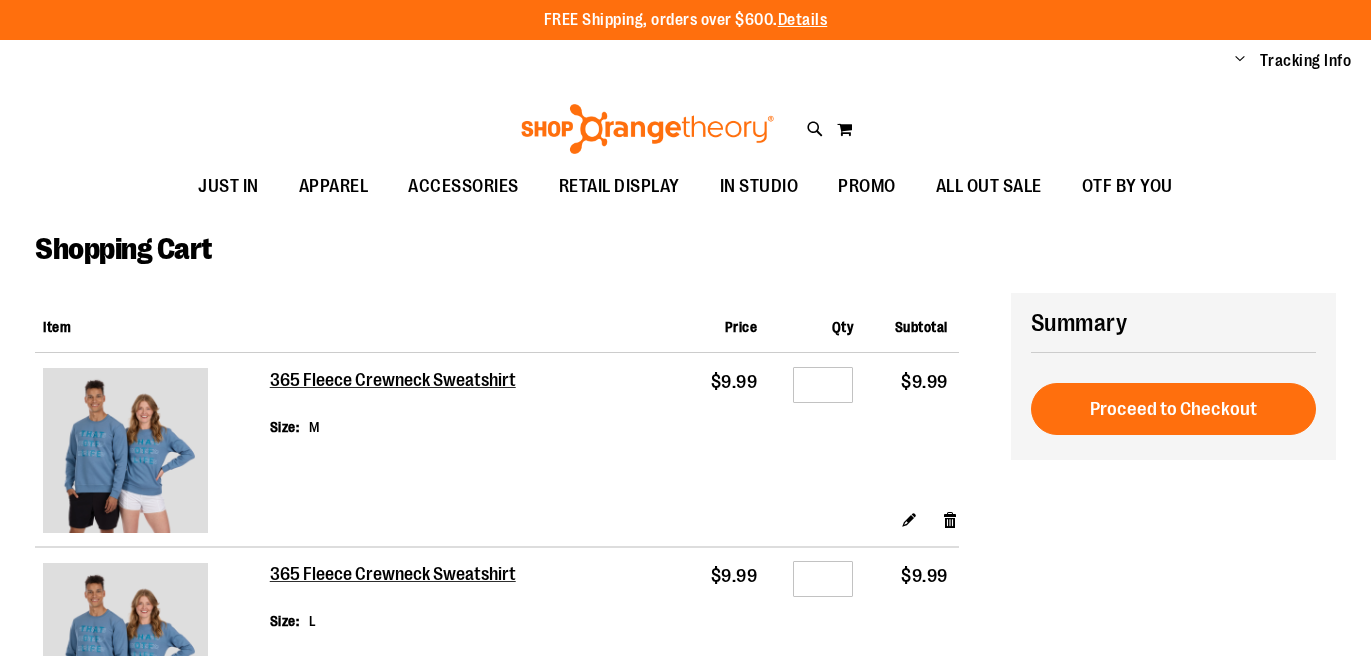 scroll, scrollTop: 0, scrollLeft: 0, axis: both 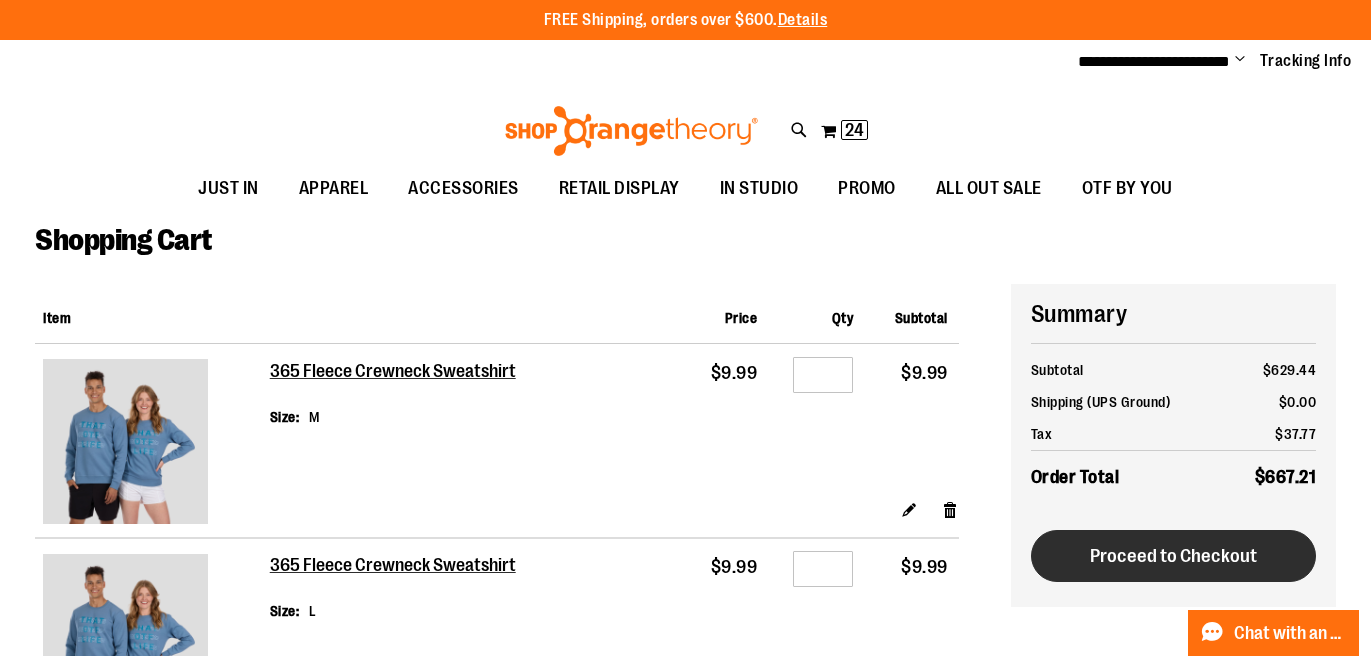 type on "**********" 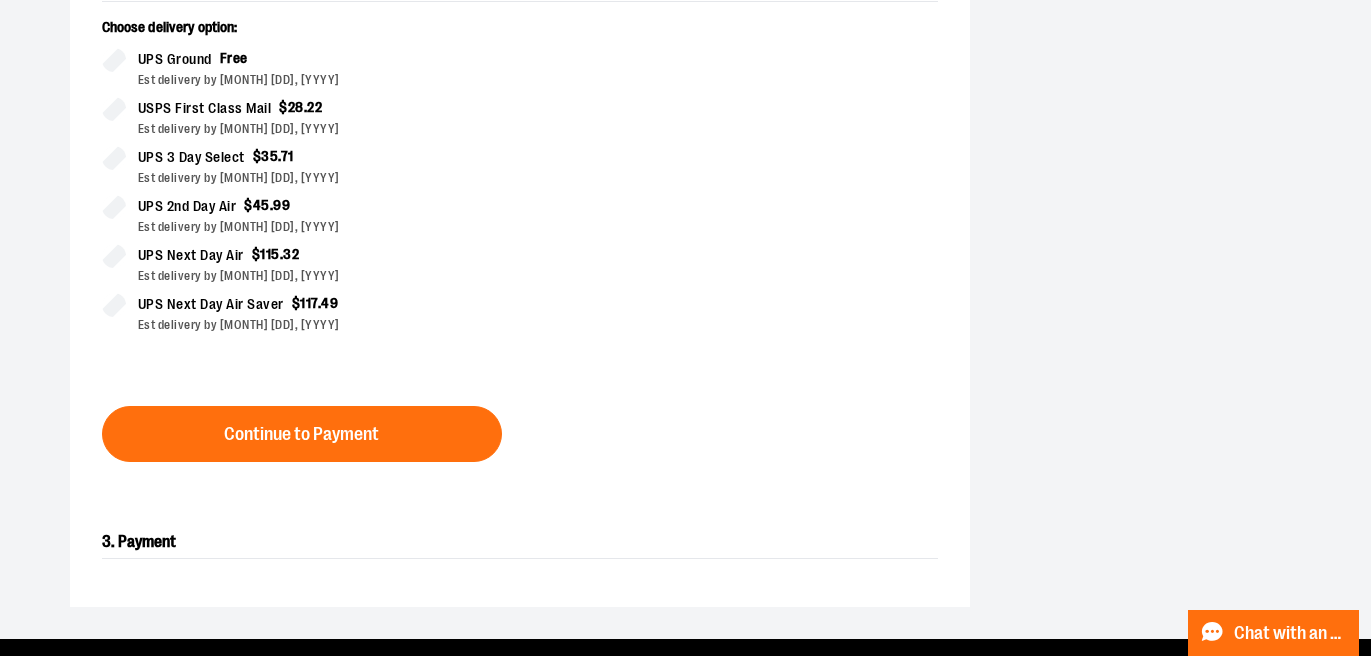 scroll, scrollTop: 558, scrollLeft: 0, axis: vertical 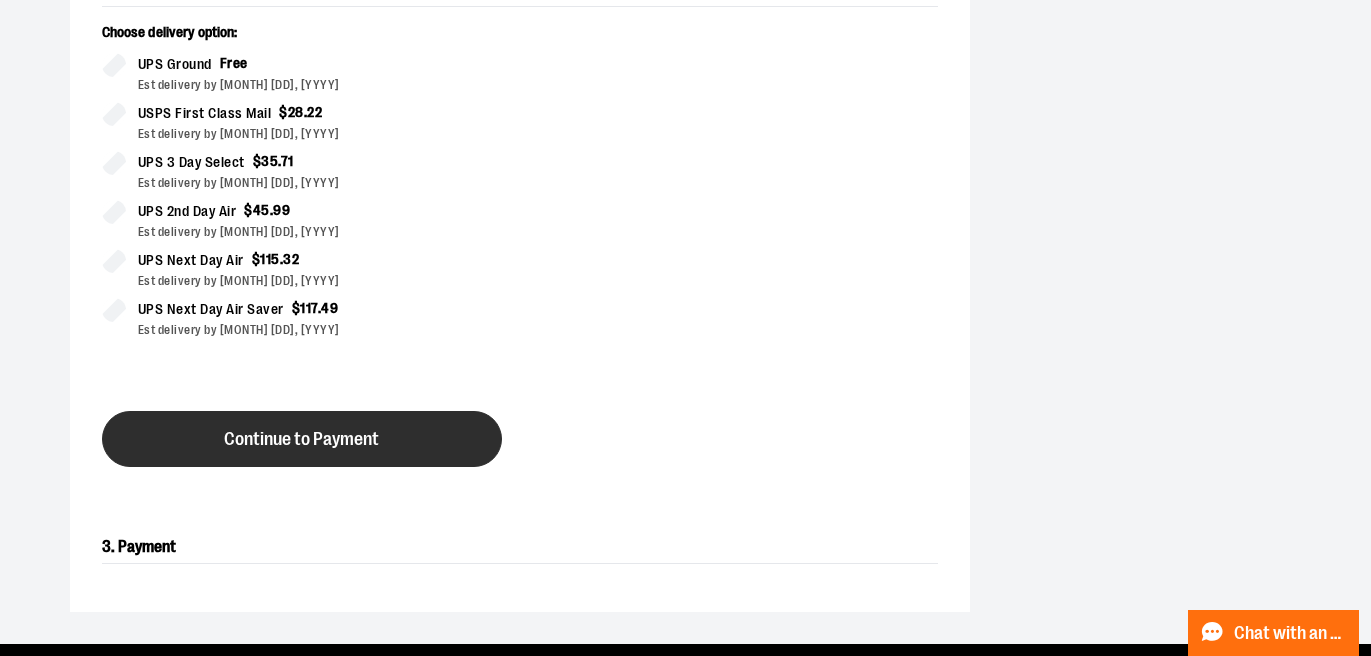click on "Continue to Payment" at bounding box center [302, 439] 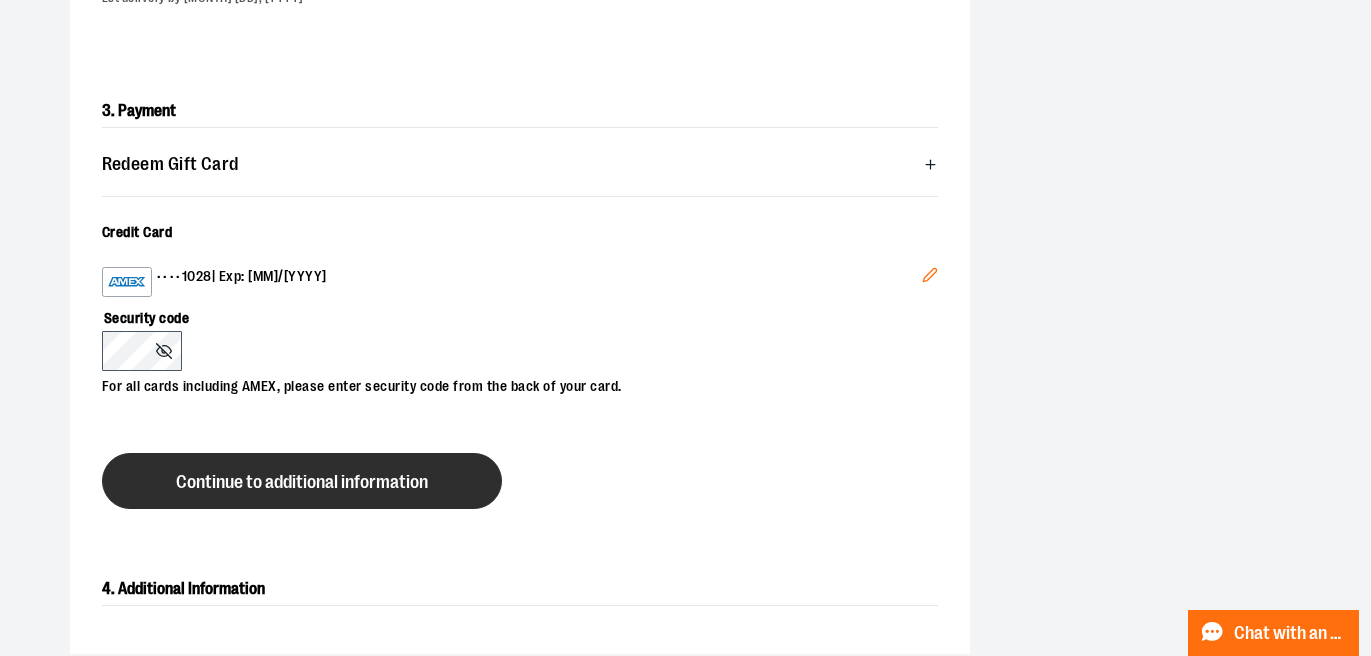 click on "Continue to additional information" at bounding box center (302, 481) 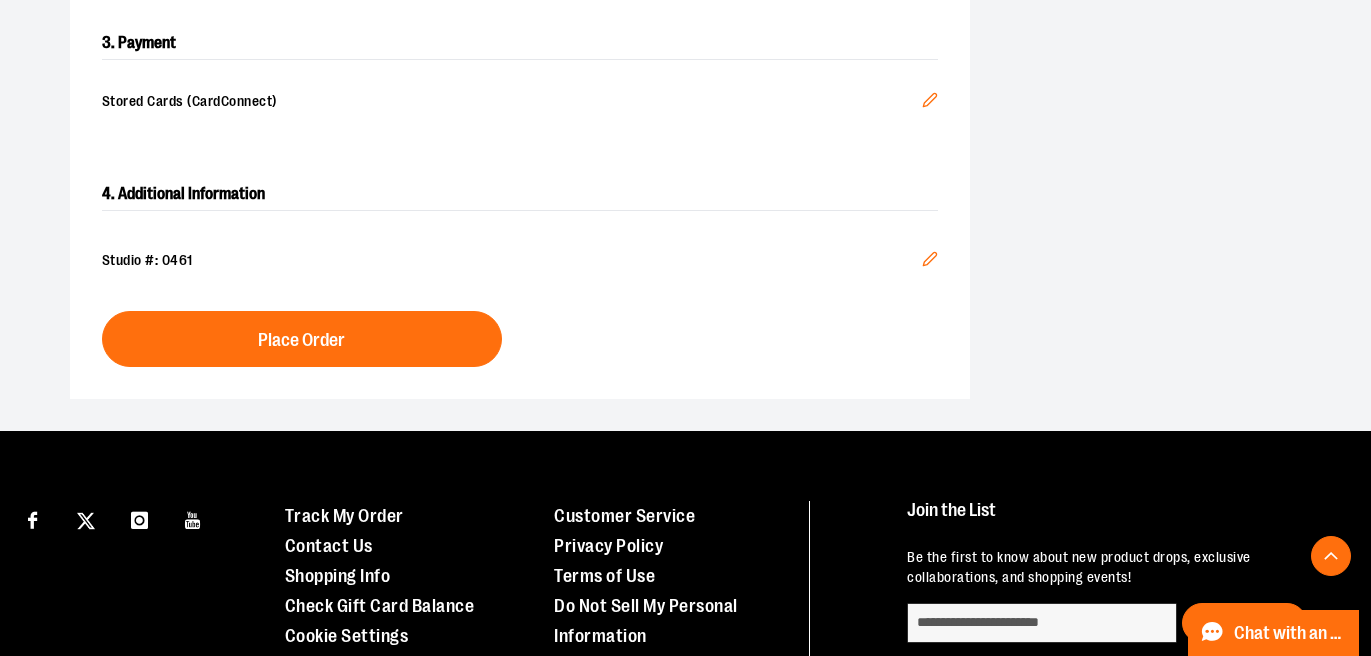scroll, scrollTop: 654, scrollLeft: 0, axis: vertical 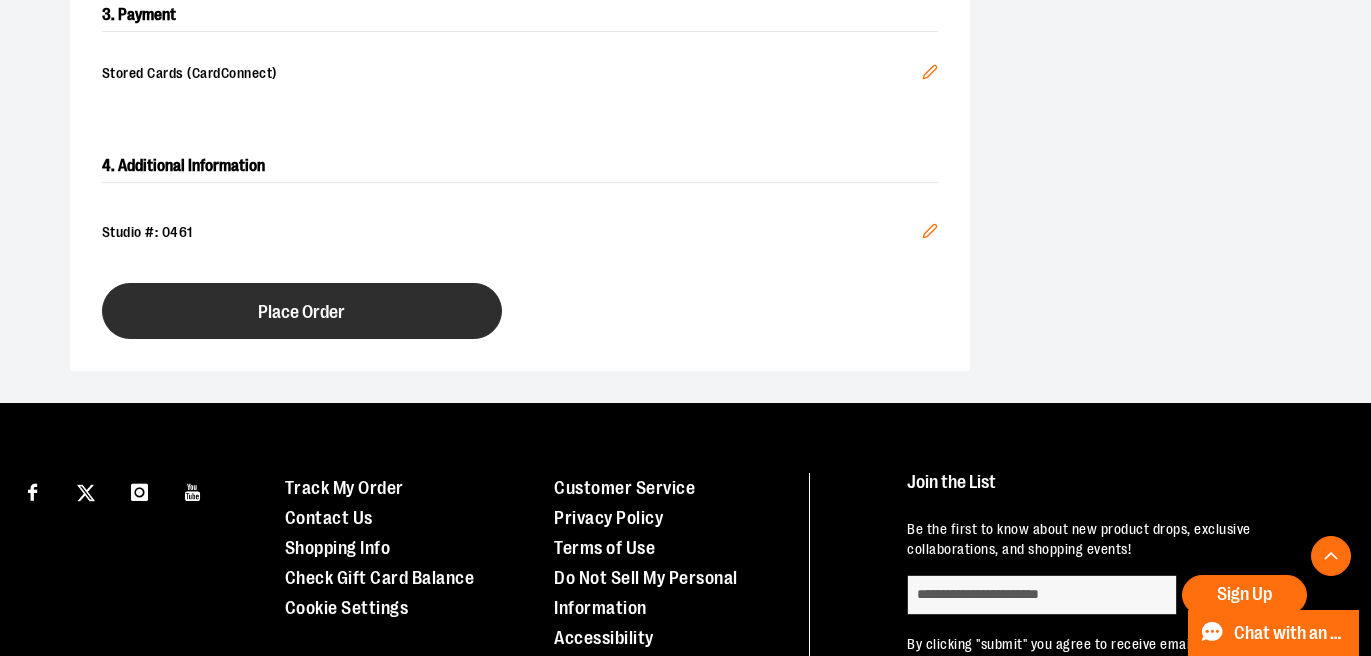 click on "Place Order" at bounding box center [302, 311] 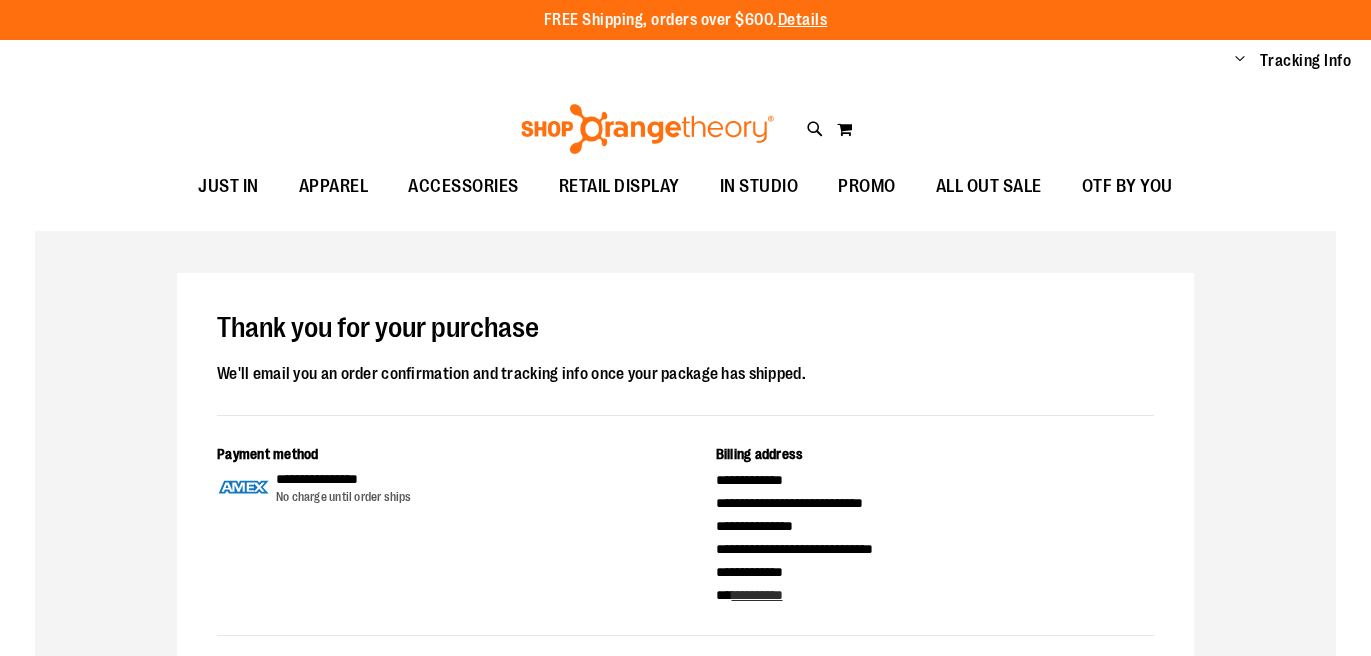 scroll, scrollTop: 0, scrollLeft: 0, axis: both 